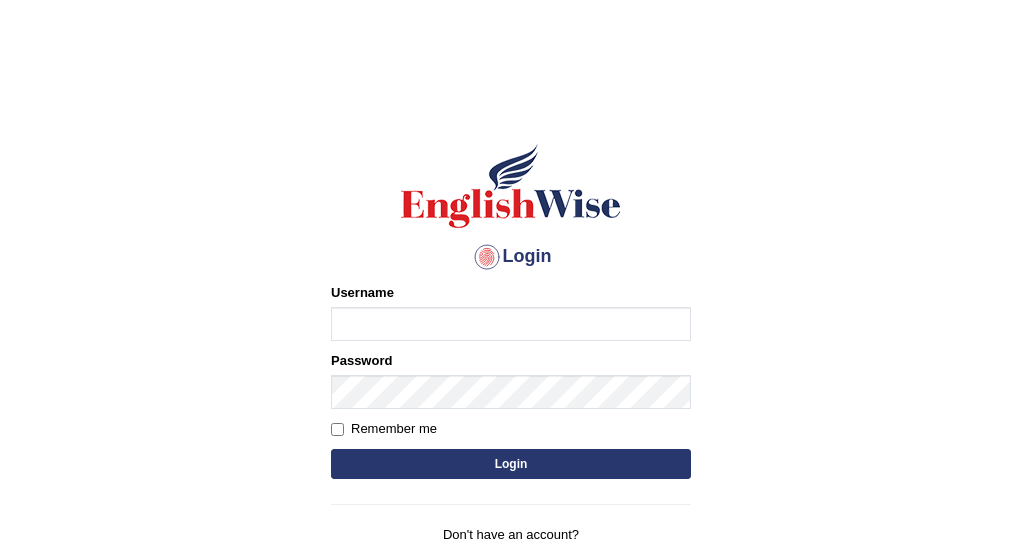 scroll, scrollTop: 0, scrollLeft: 0, axis: both 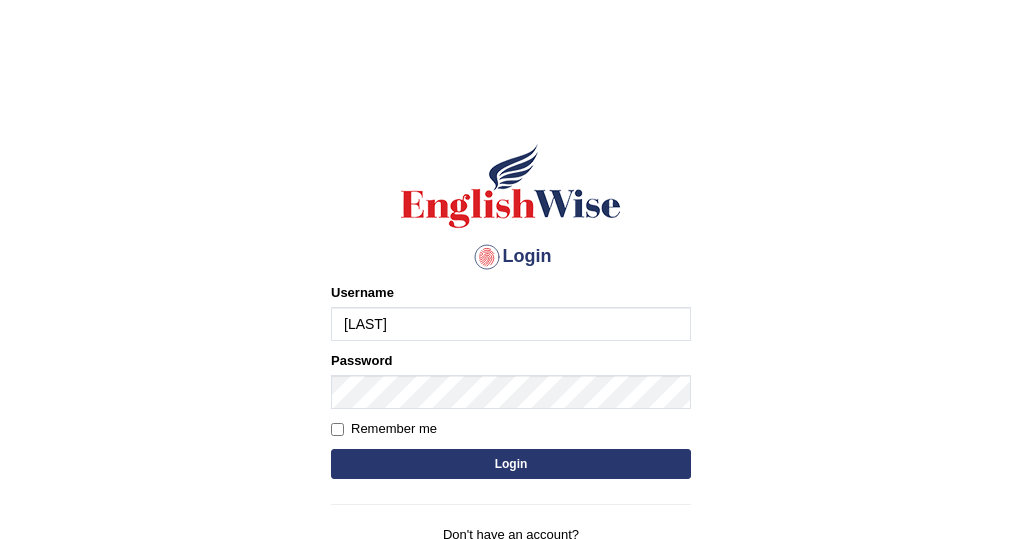 type on "[LAST]" 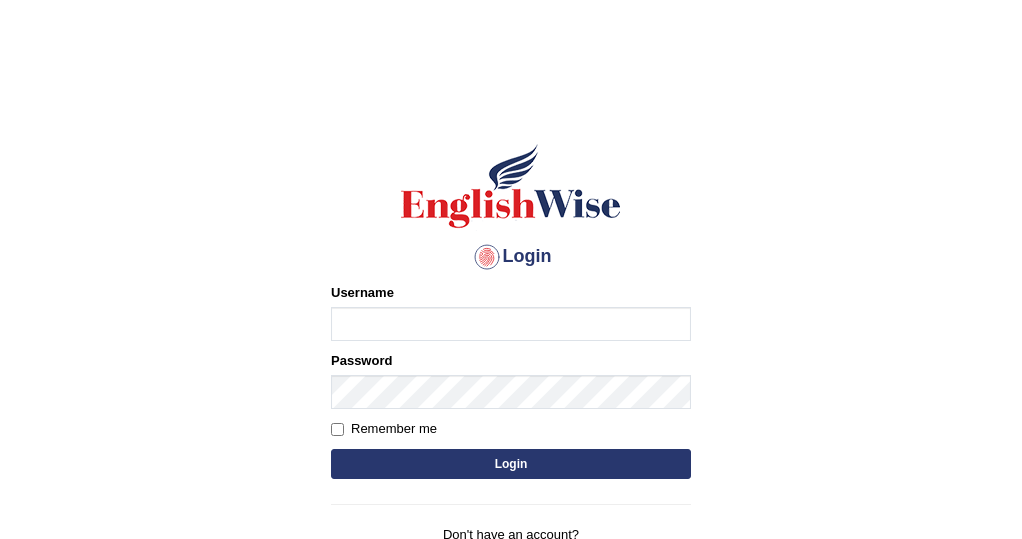 scroll, scrollTop: 0, scrollLeft: 0, axis: both 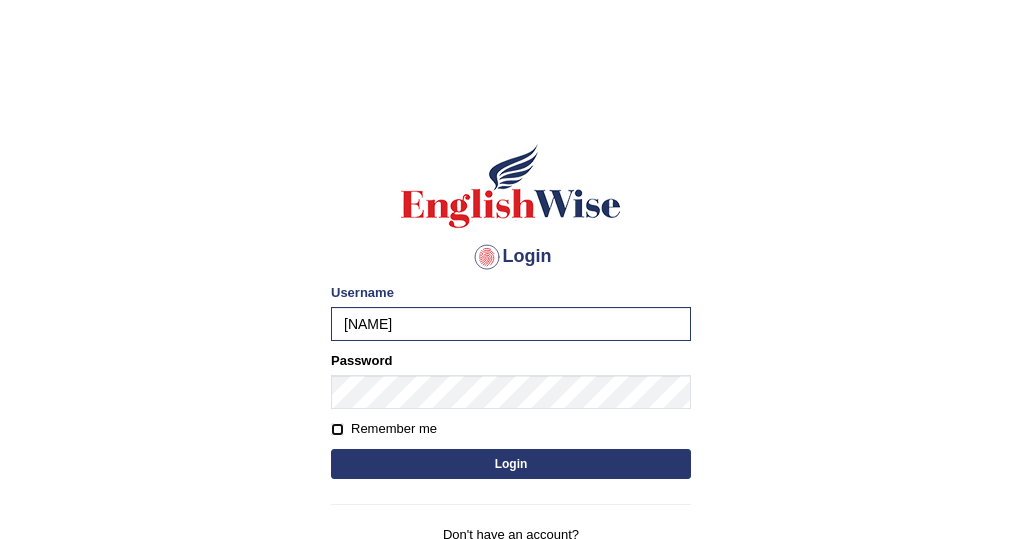 click on "Remember me" at bounding box center (337, 429) 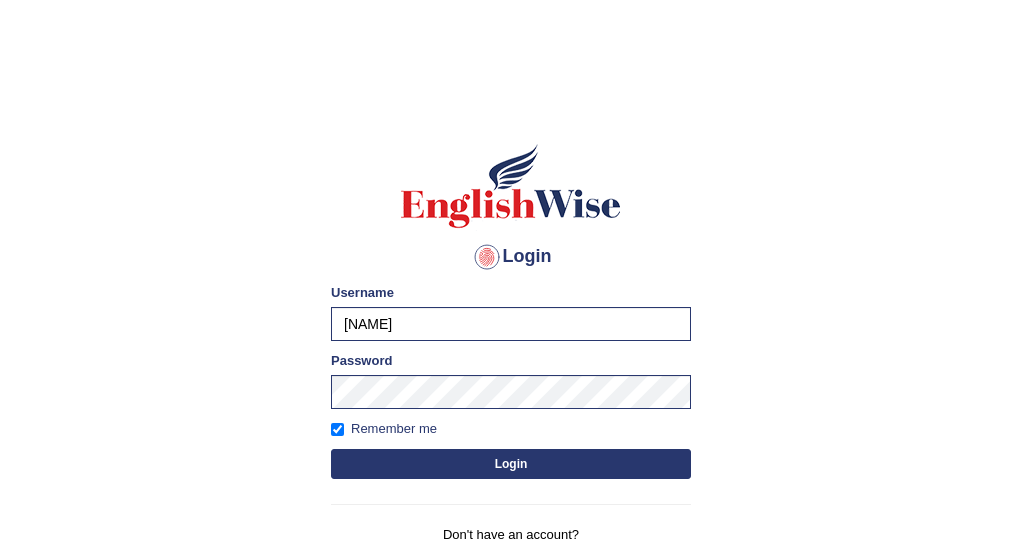 click on "Login" at bounding box center [511, 464] 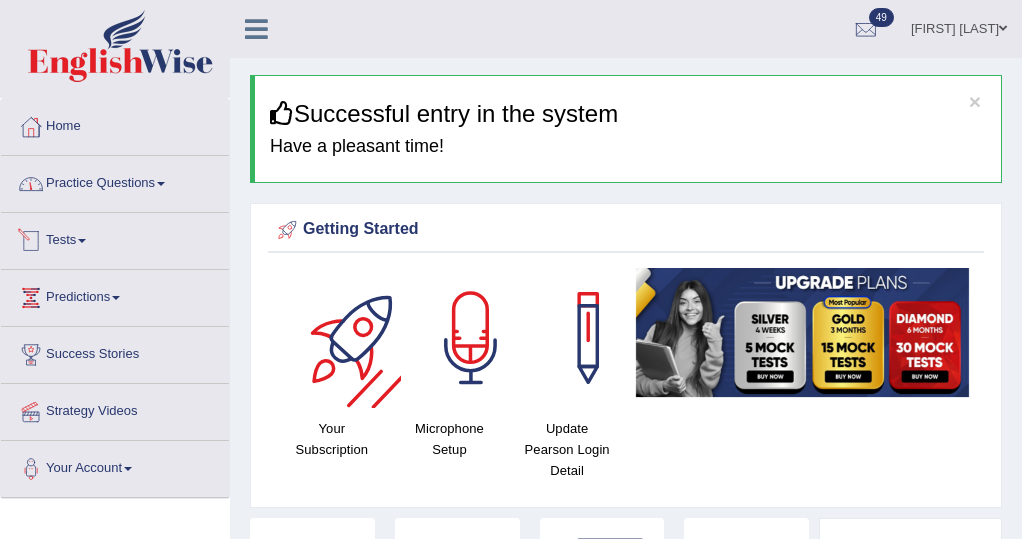 scroll, scrollTop: 0, scrollLeft: 0, axis: both 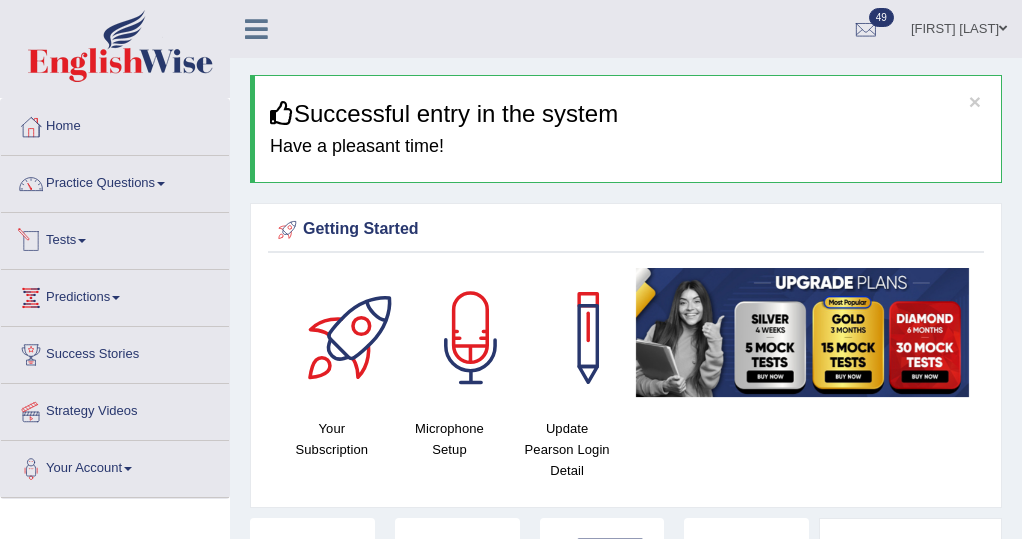 click on "Tests" at bounding box center [115, 238] 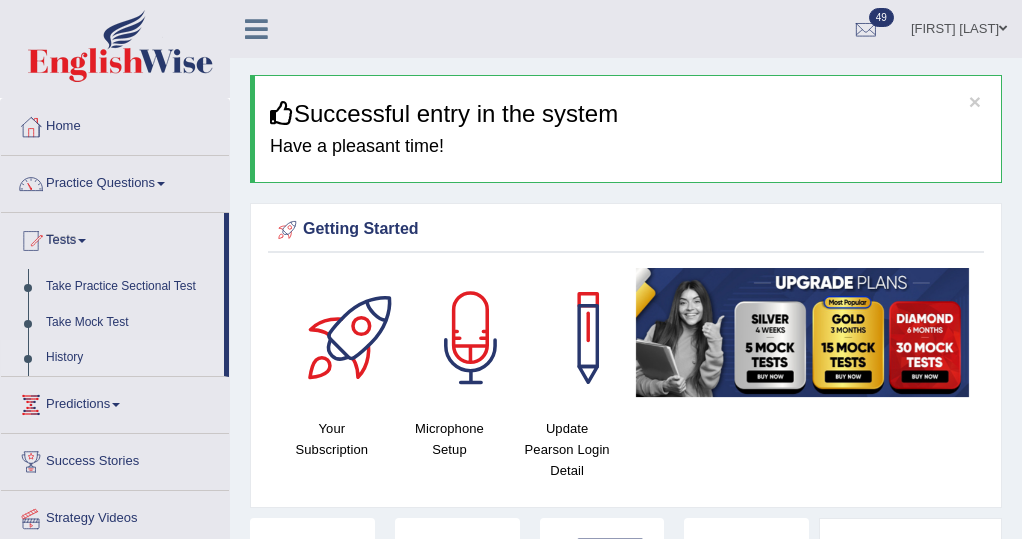 click on "History" at bounding box center [130, 358] 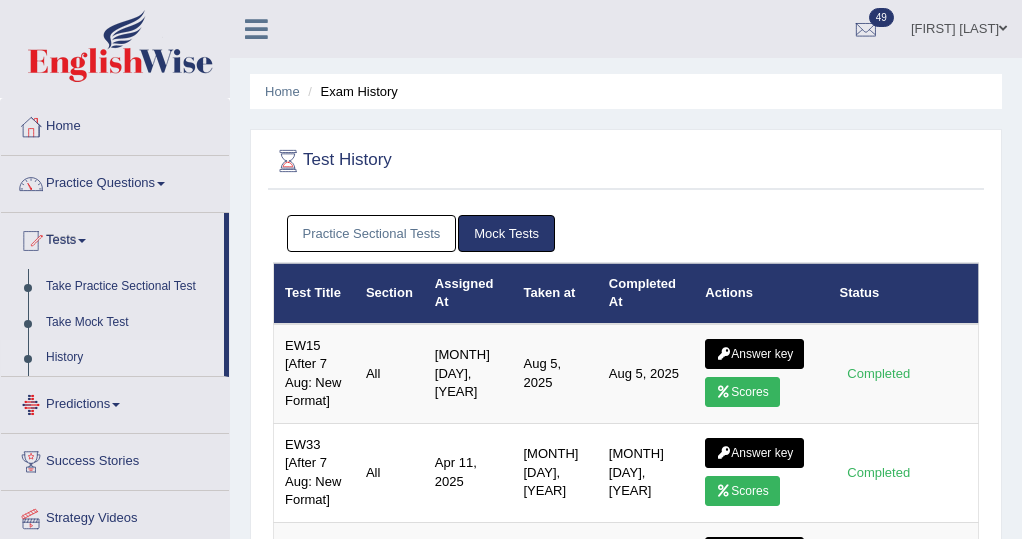 scroll, scrollTop: 0, scrollLeft: 0, axis: both 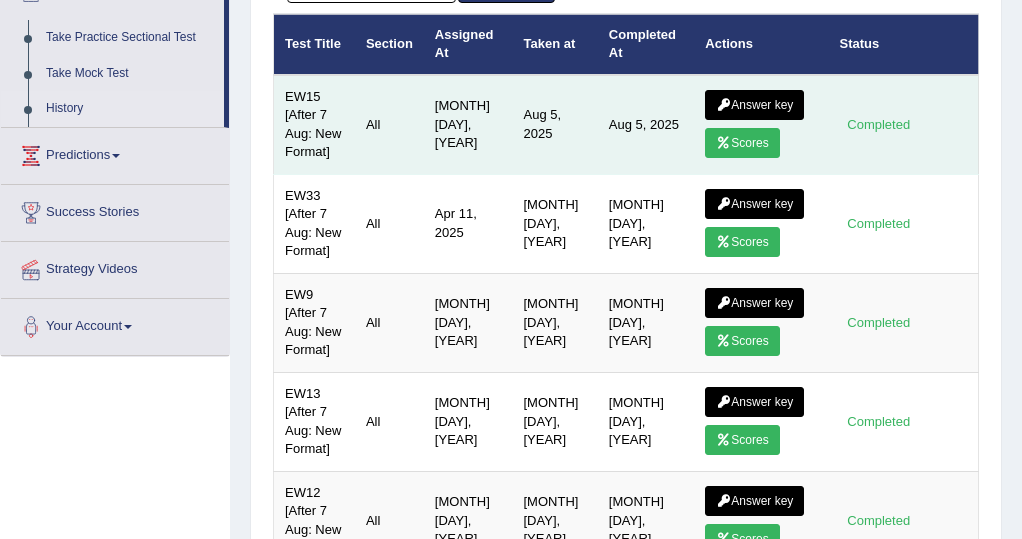click on "Scores" at bounding box center (742, 143) 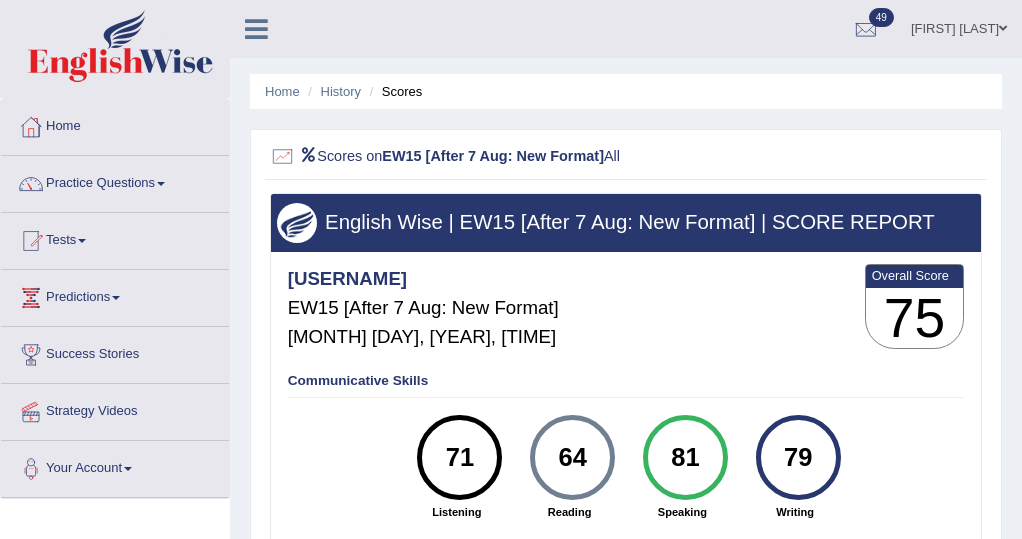 scroll, scrollTop: 0, scrollLeft: 0, axis: both 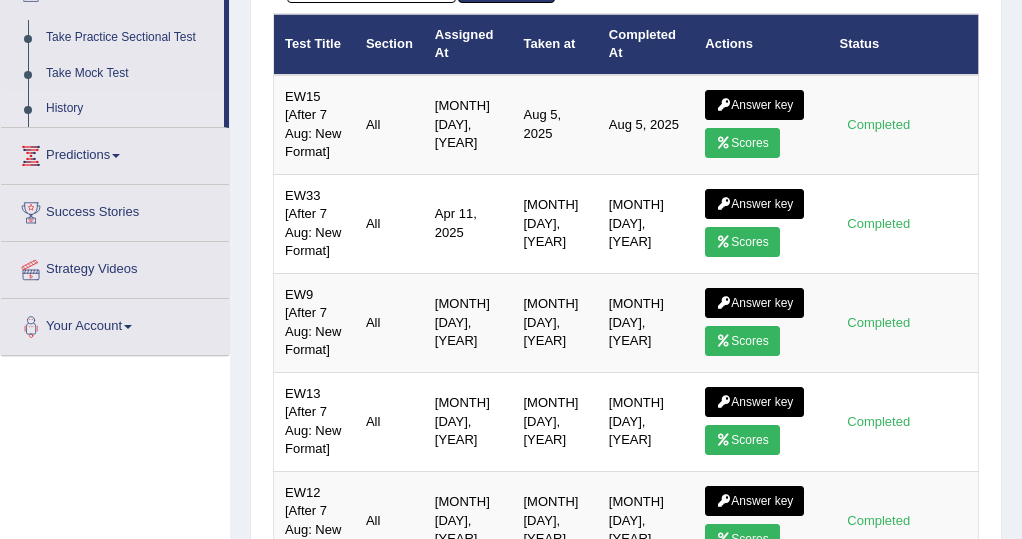 click on "Actions" at bounding box center [761, 44] 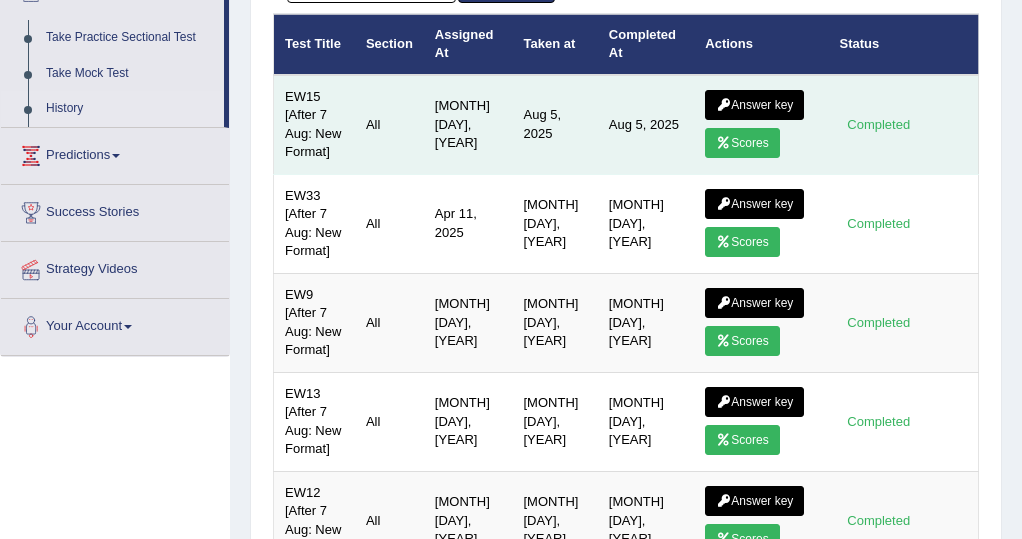 click on "Answer key" at bounding box center [754, 105] 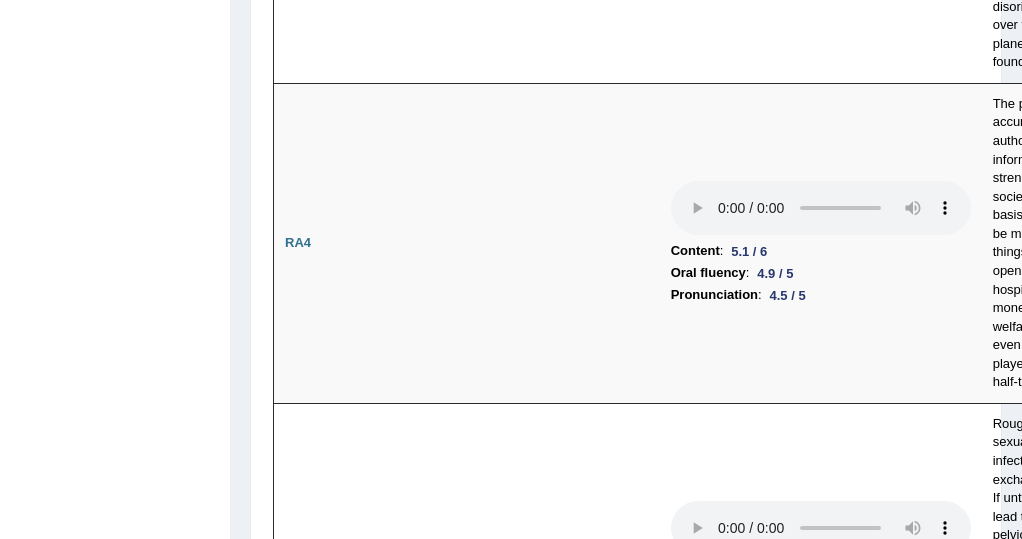 scroll, scrollTop: 2828, scrollLeft: 0, axis: vertical 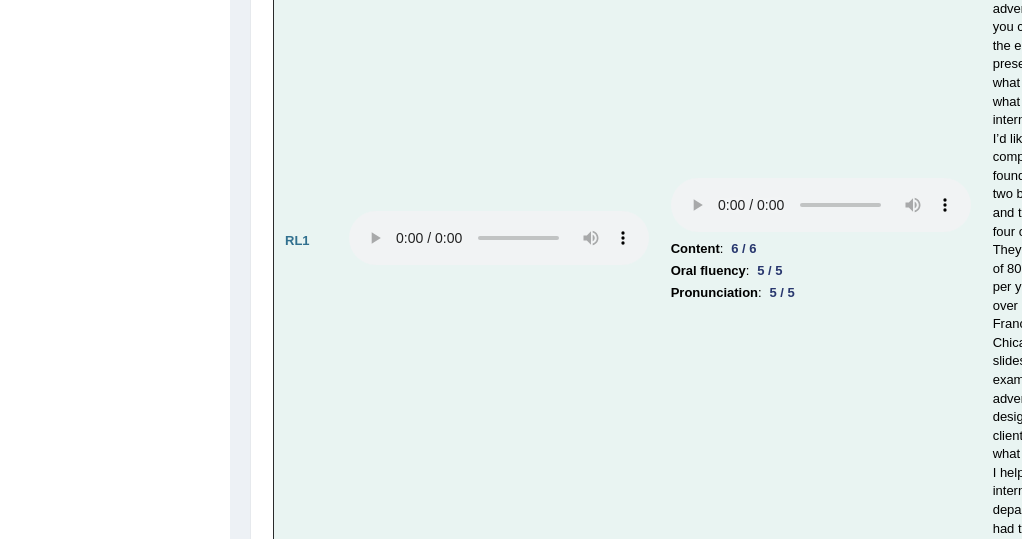 click on "Content  :  6 / 6
Oral fluency  :  5 / 5
Pronunciation  :  5 / 5" at bounding box center (821, 241) 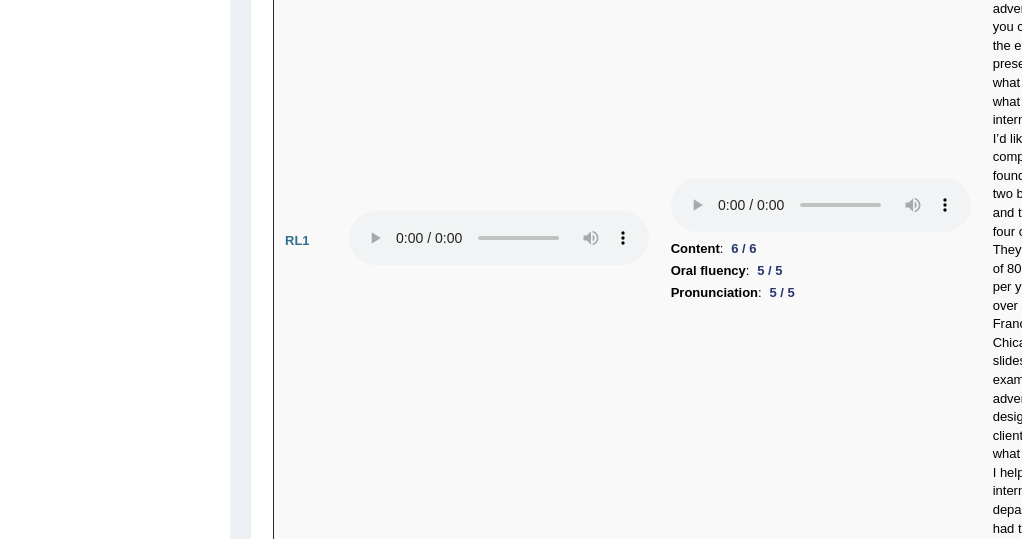 scroll, scrollTop: 5651, scrollLeft: 0, axis: vertical 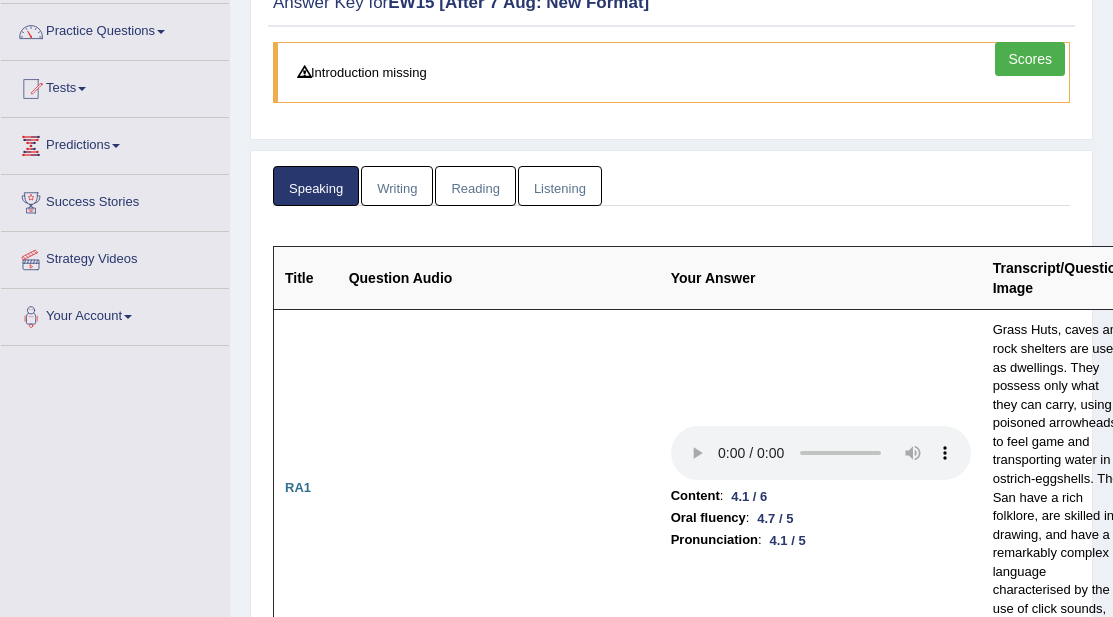 click on "Writing" at bounding box center [397, 186] 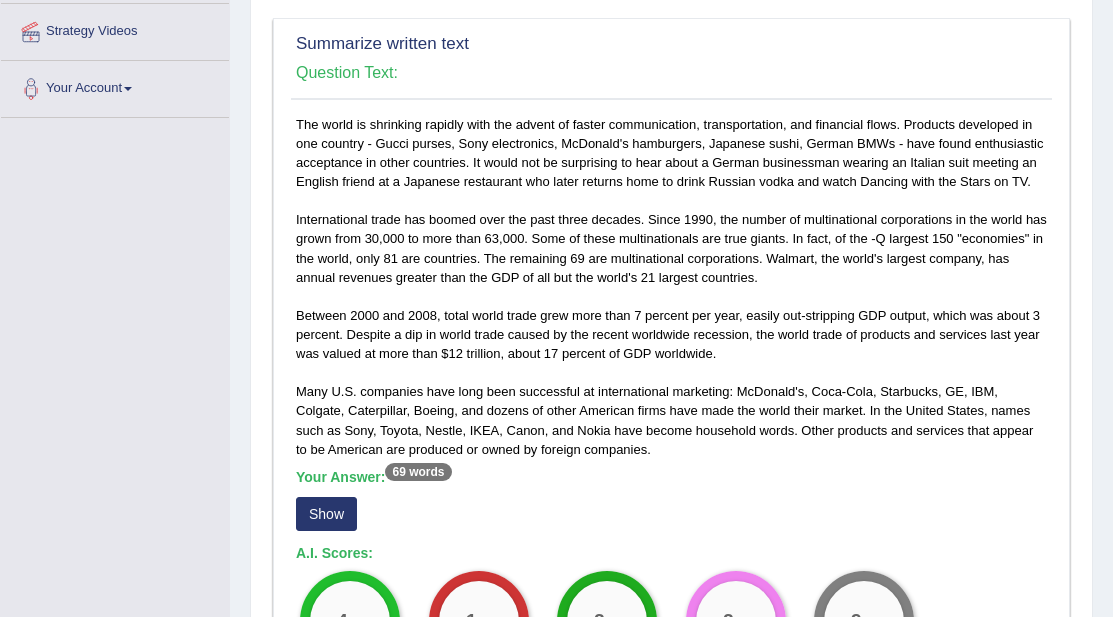 scroll, scrollTop: 562, scrollLeft: 0, axis: vertical 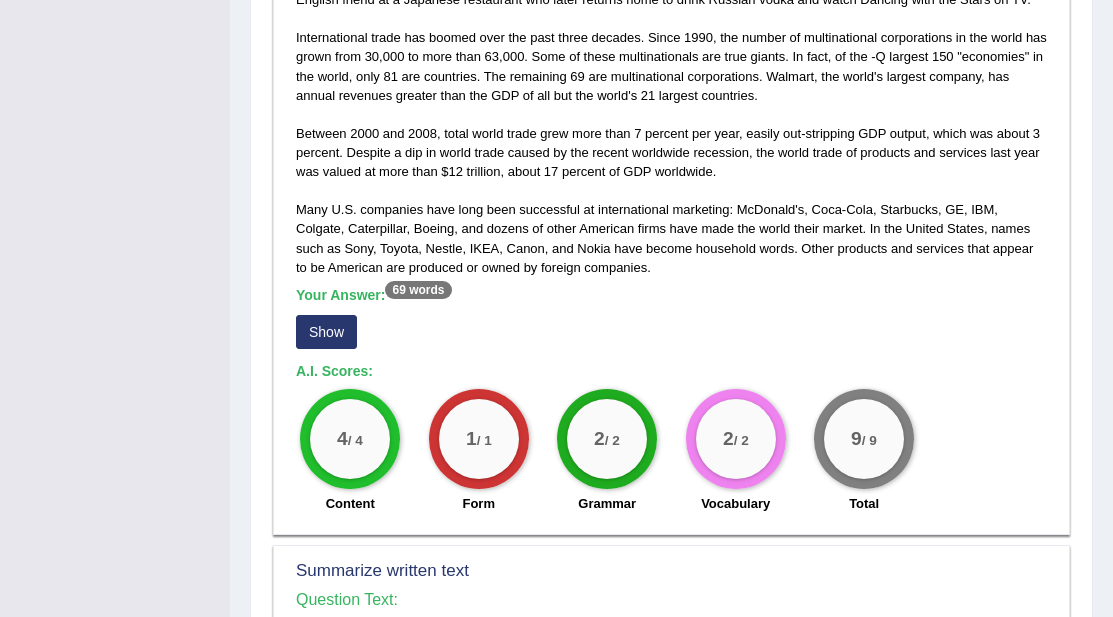 click on "The world is shrinking rapidly with the advent of faster communication, transportation, and financial flows. Products developed in one country - Gucci purses, Sony electronics, McDonald's hamburgers, Japanese sushi, German BMWs - have found enthusiastic acceptance in other countries. It would not be surprising to hear about a German businessman wearing an Italian suit meeting an English friend at a Japanese restaurant who later returns home to drink Russian vodka and watch Dancing with the Stars on TV. International trade has boomed over the past three decades. Since 1990, the number of multinational corporations in the world has grown from 30,000 to more than 63,000. Some of these multinationals are true giants. In fact, of the -Q largest 150 "economies" in the world, only 81 are countries. The remaining 69 are multinational corporations. Walmart, the world's largest company, has annual revenues greater than the GDP of all but the world's 21 largest countries. Your Answer:  69 words Show 4  / 4 1" at bounding box center [671, 229] 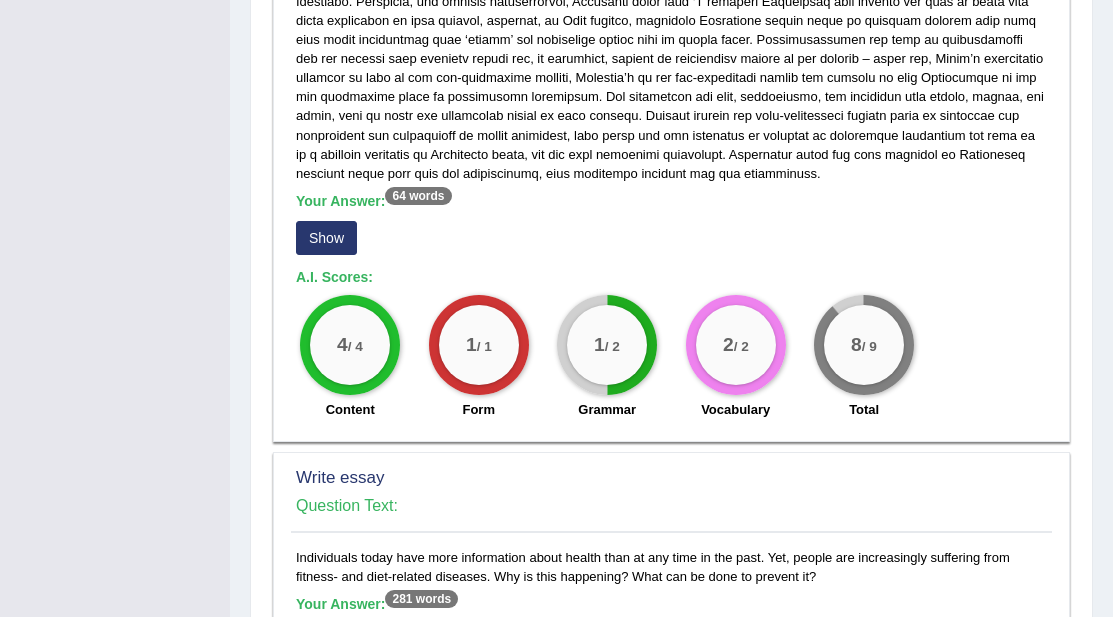scroll, scrollTop: 1250, scrollLeft: 0, axis: vertical 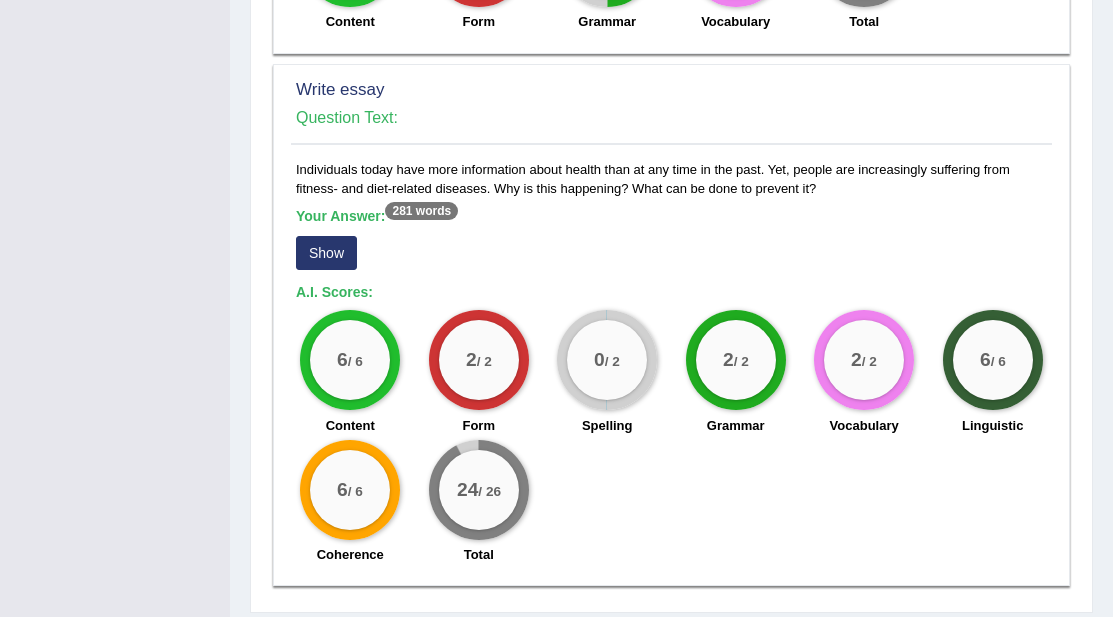 click on "Show" at bounding box center (326, 253) 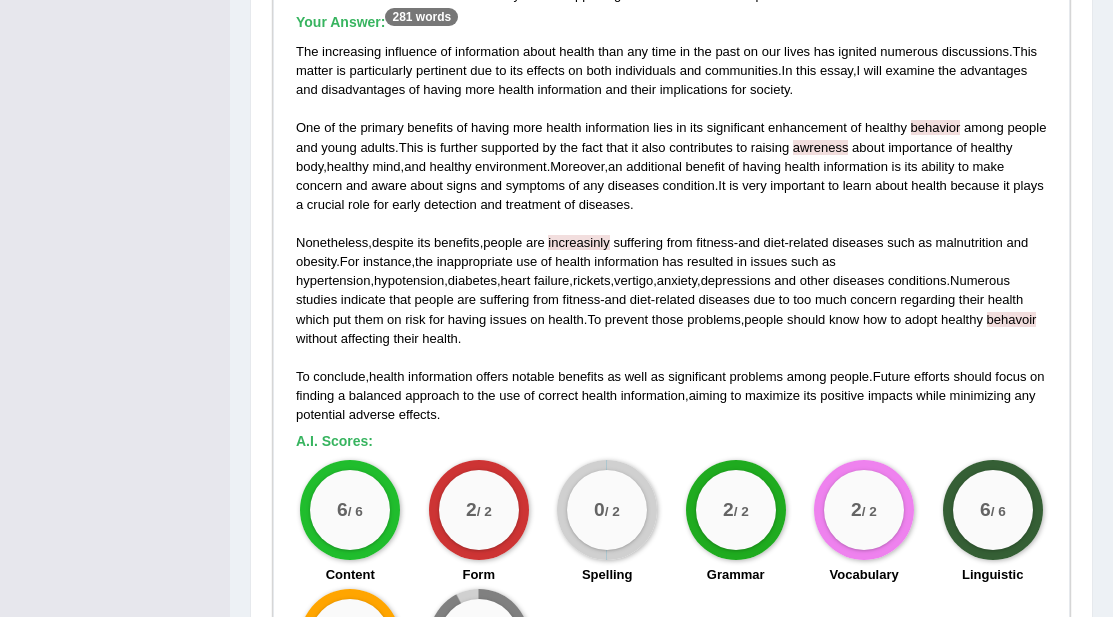 scroll, scrollTop: 2042, scrollLeft: 0, axis: vertical 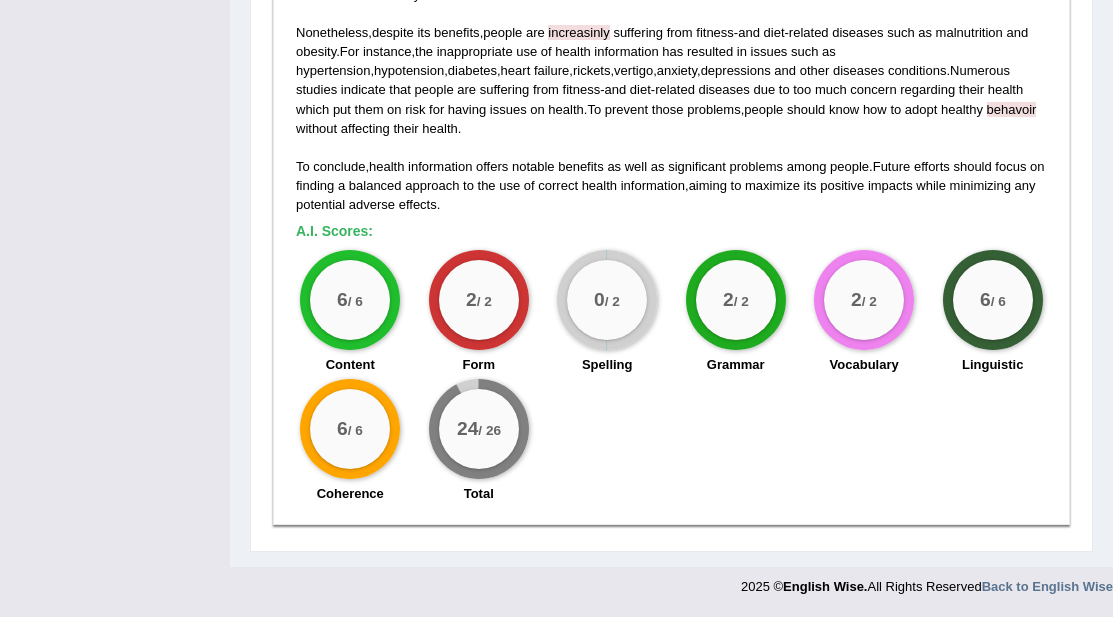 click on "6  / 6" at bounding box center (350, 300) 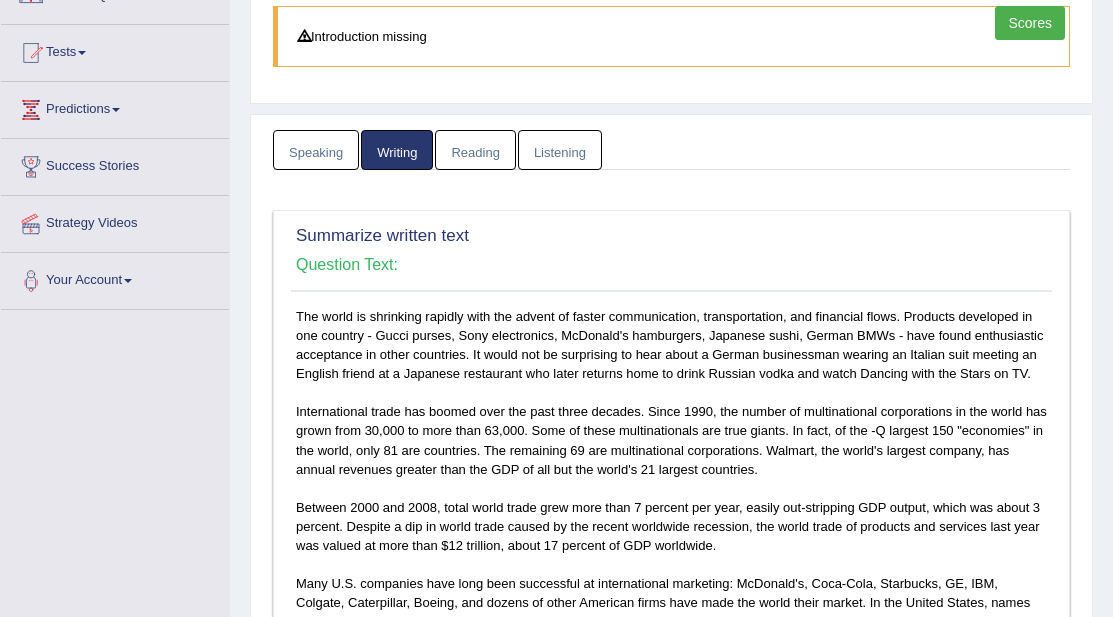 scroll, scrollTop: 205, scrollLeft: 0, axis: vertical 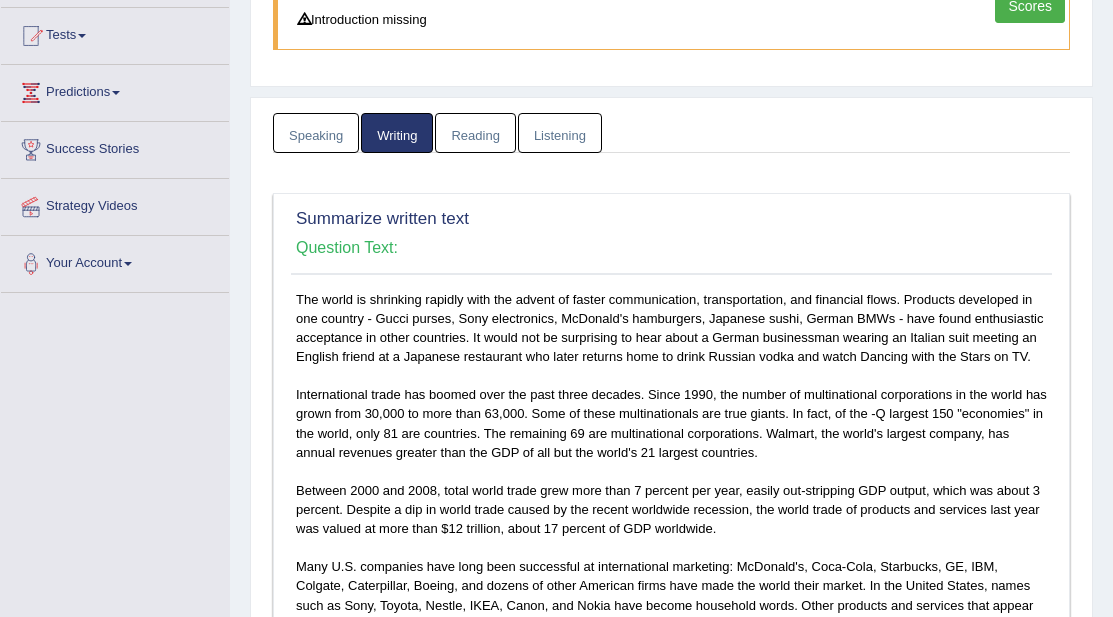 click on "Reading" at bounding box center (475, 133) 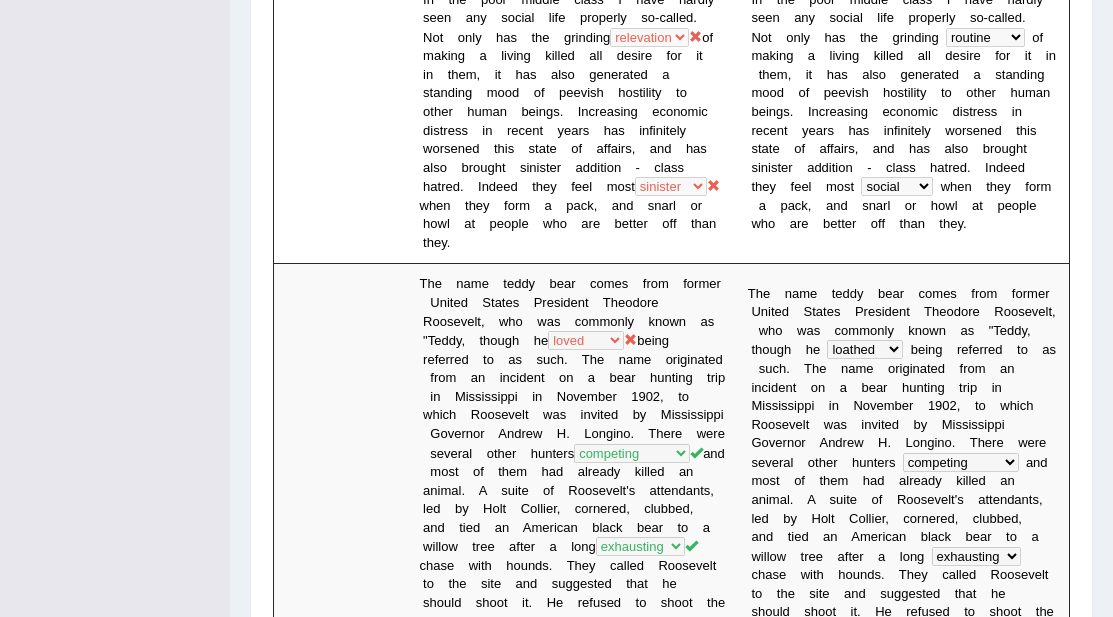 scroll, scrollTop: 2116, scrollLeft: 0, axis: vertical 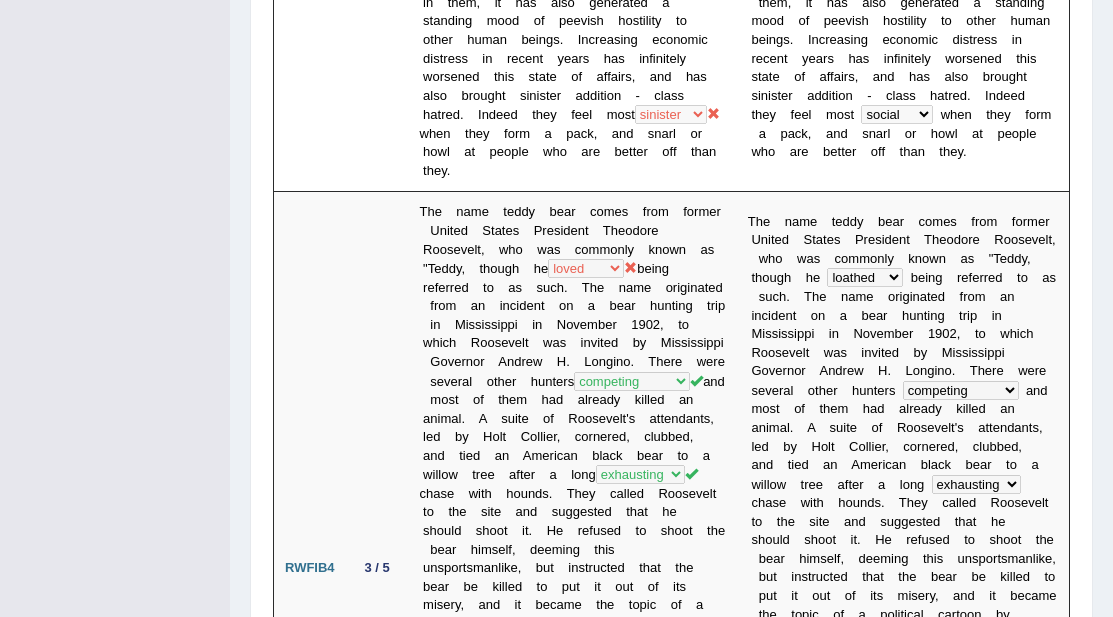 click on "3 / 5" at bounding box center (377, 568) 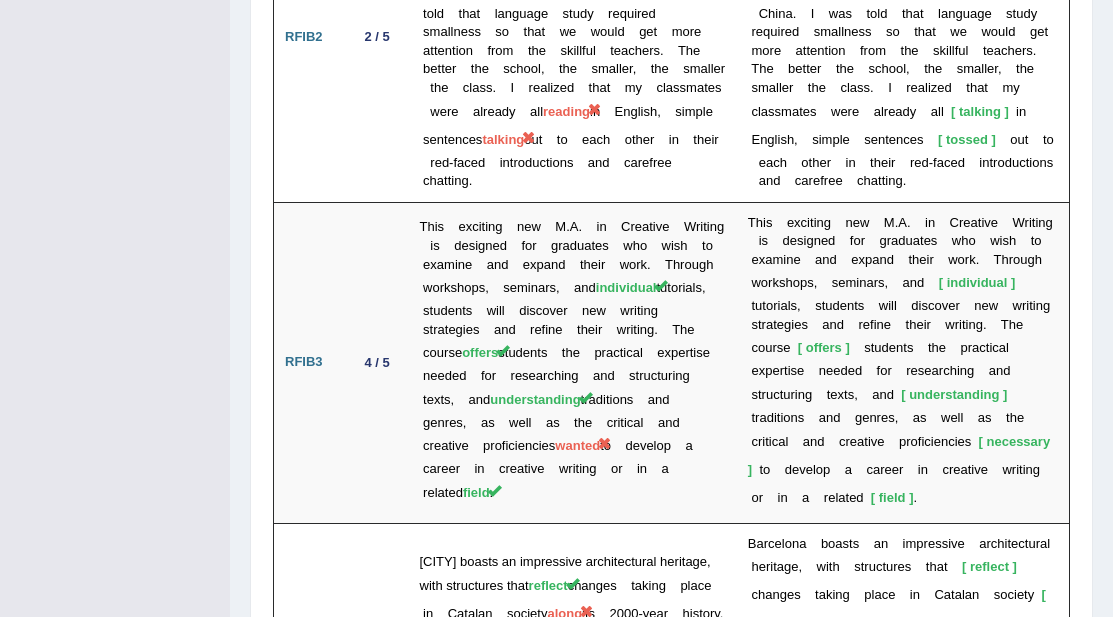 scroll, scrollTop: 4905, scrollLeft: 0, axis: vertical 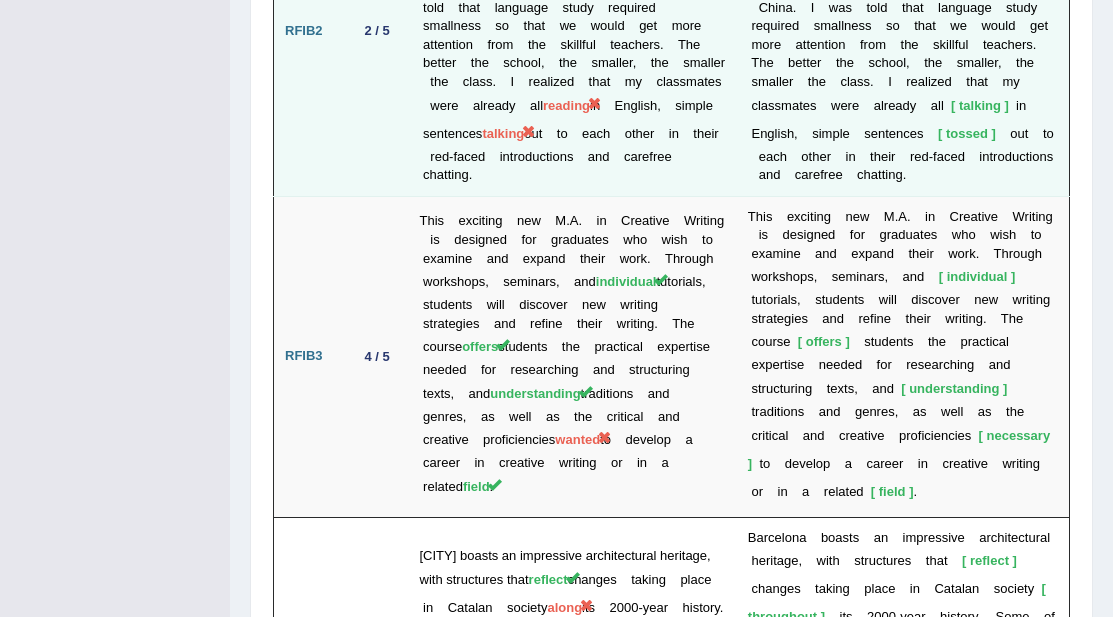 click on "tossed" at bounding box center [967, 133] 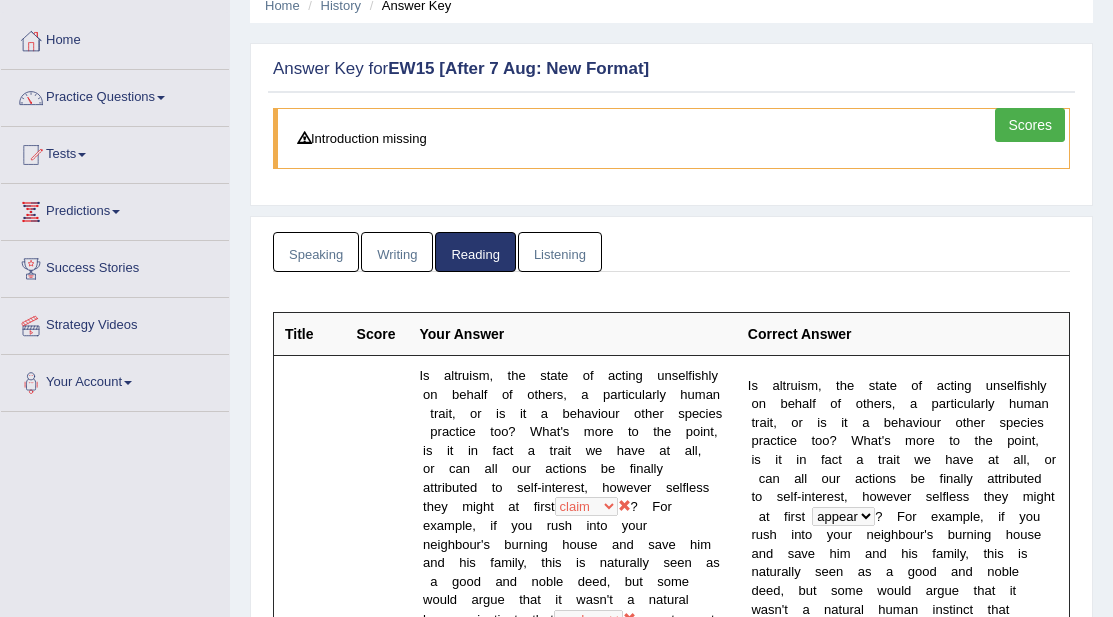 scroll, scrollTop: 0, scrollLeft: 0, axis: both 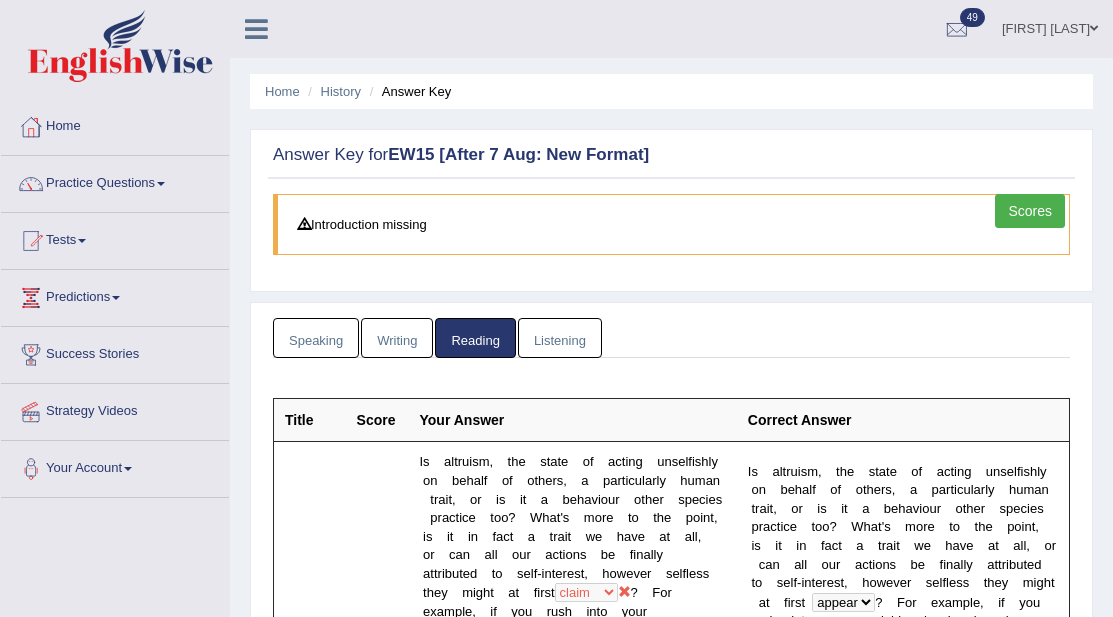 click on "Listening" at bounding box center (560, 338) 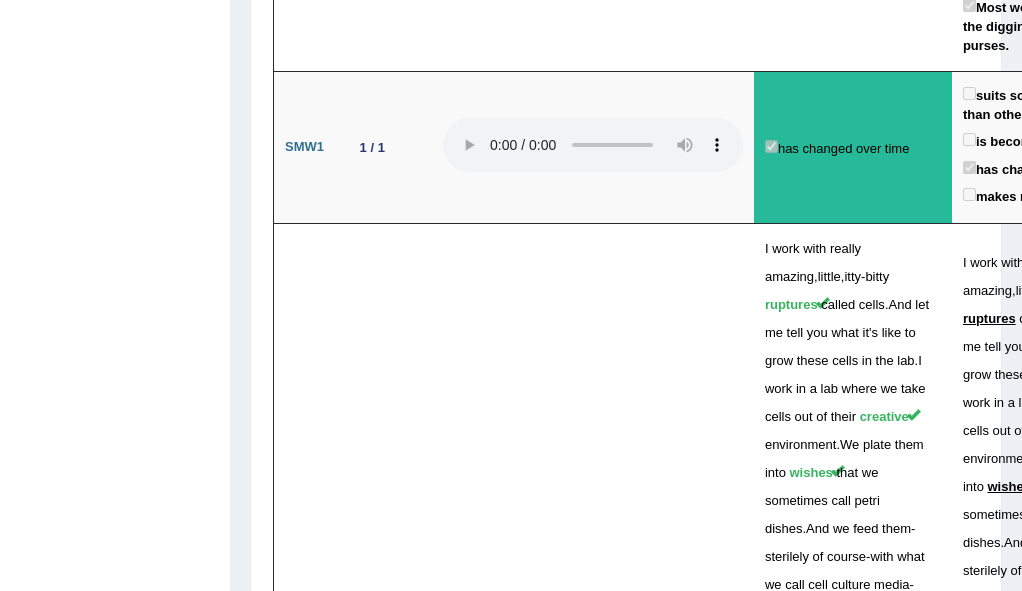 scroll, scrollTop: 4164, scrollLeft: 0, axis: vertical 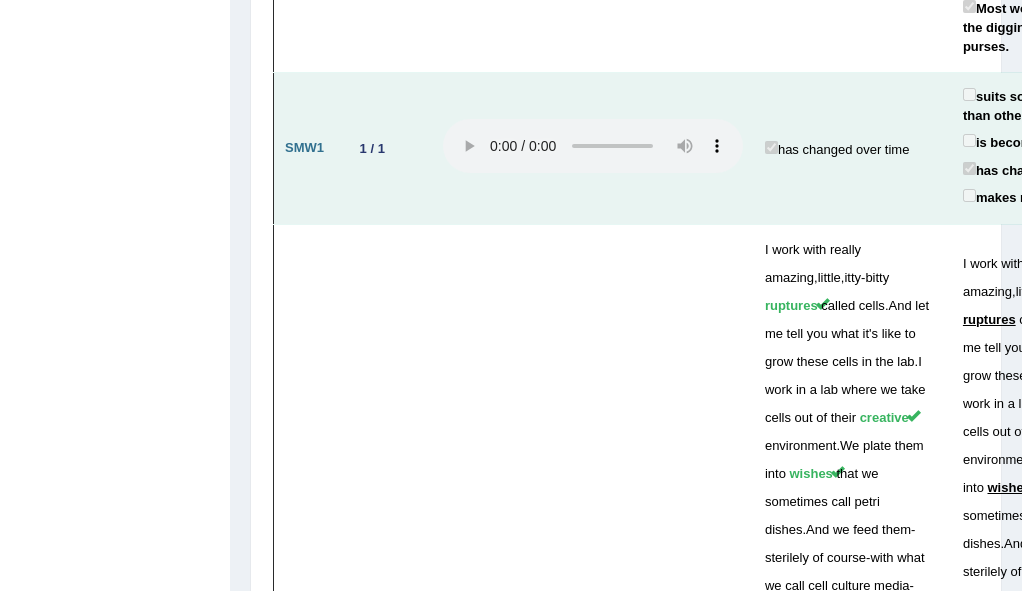 click on "1 / 1" at bounding box center [386, 149] 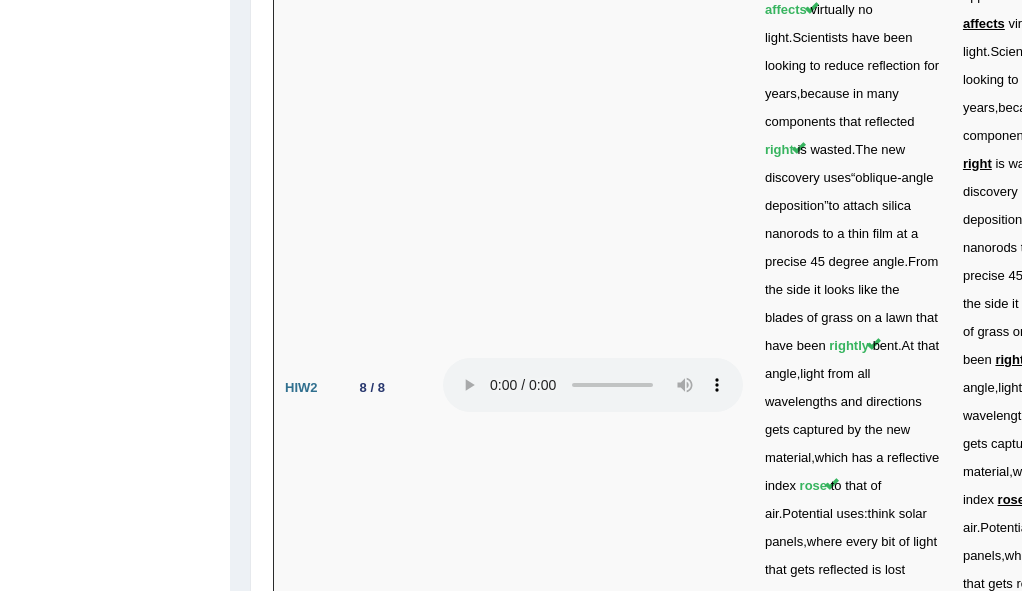 scroll, scrollTop: 6232, scrollLeft: 0, axis: vertical 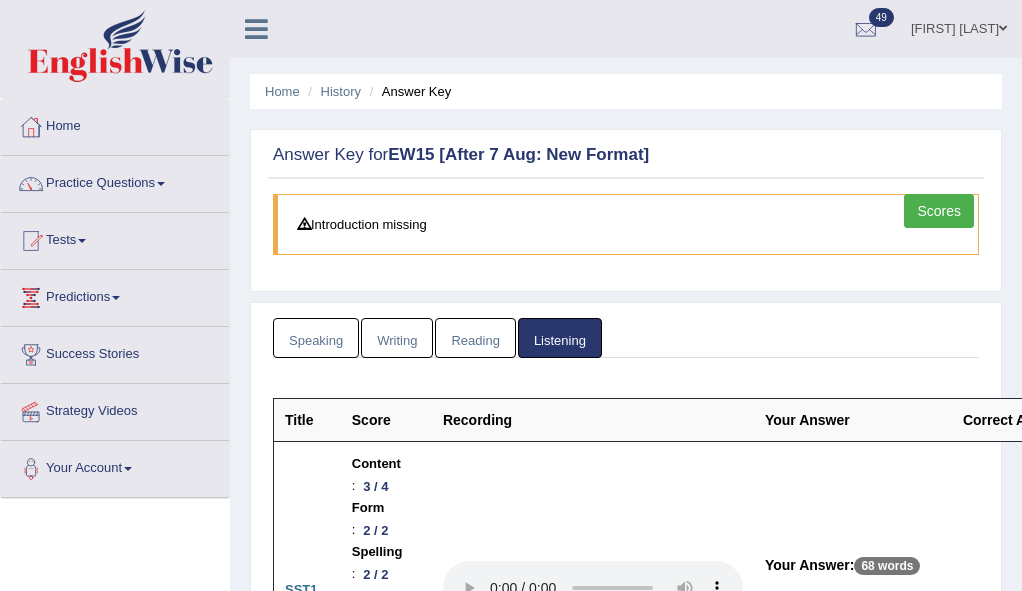 click on "Speaking" at bounding box center [316, 338] 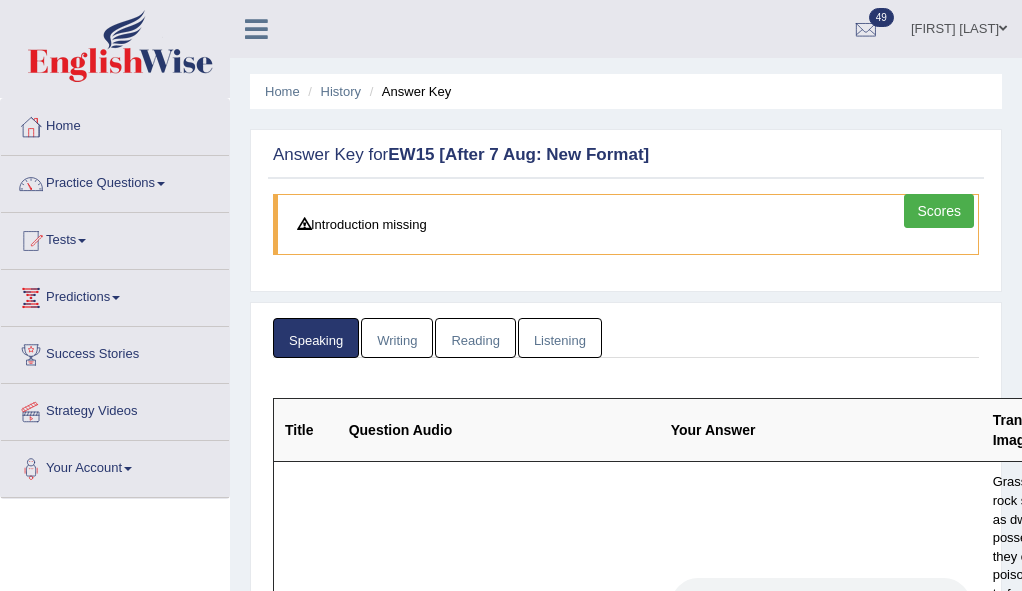 click on "Writing" at bounding box center [397, 338] 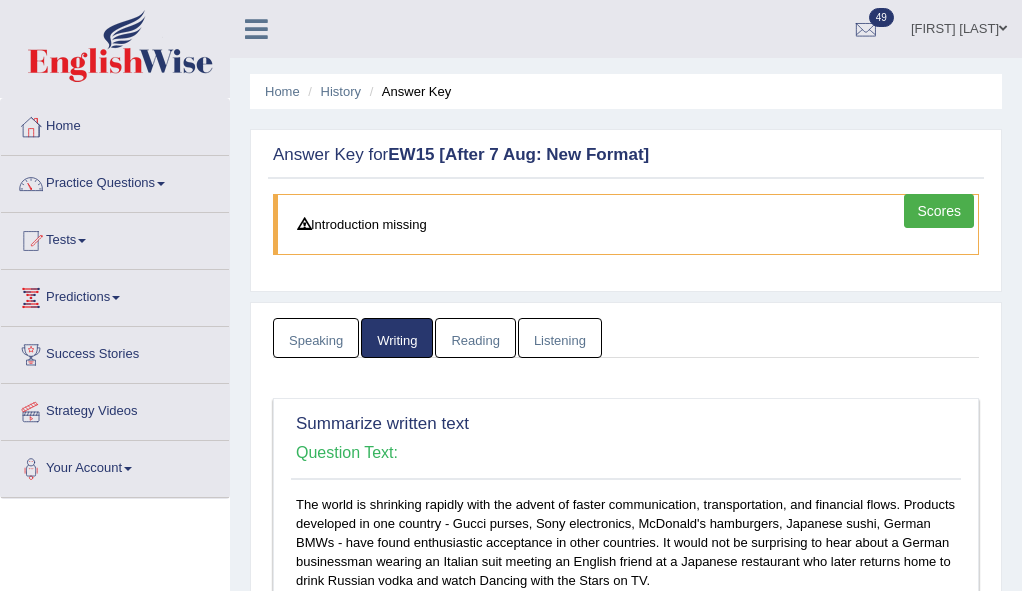 click on "Reading" at bounding box center [475, 338] 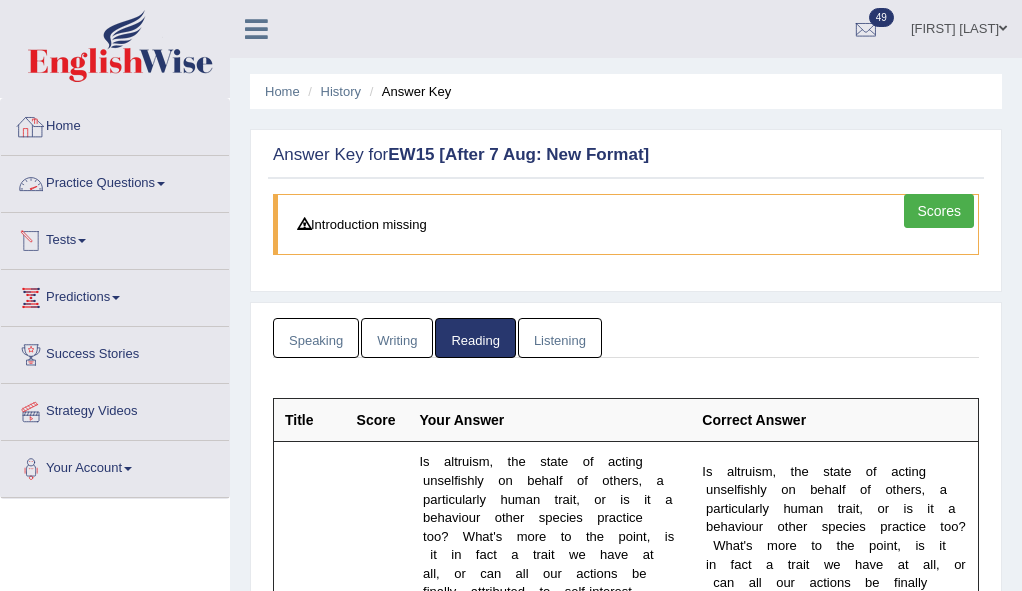 click at bounding box center (31, 127) 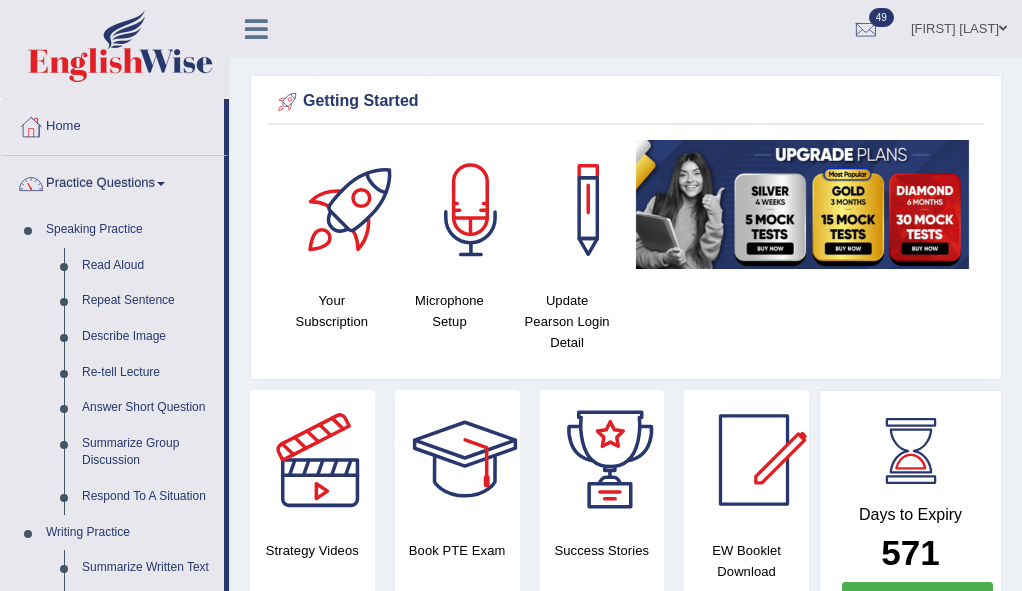 scroll, scrollTop: 0, scrollLeft: 0, axis: both 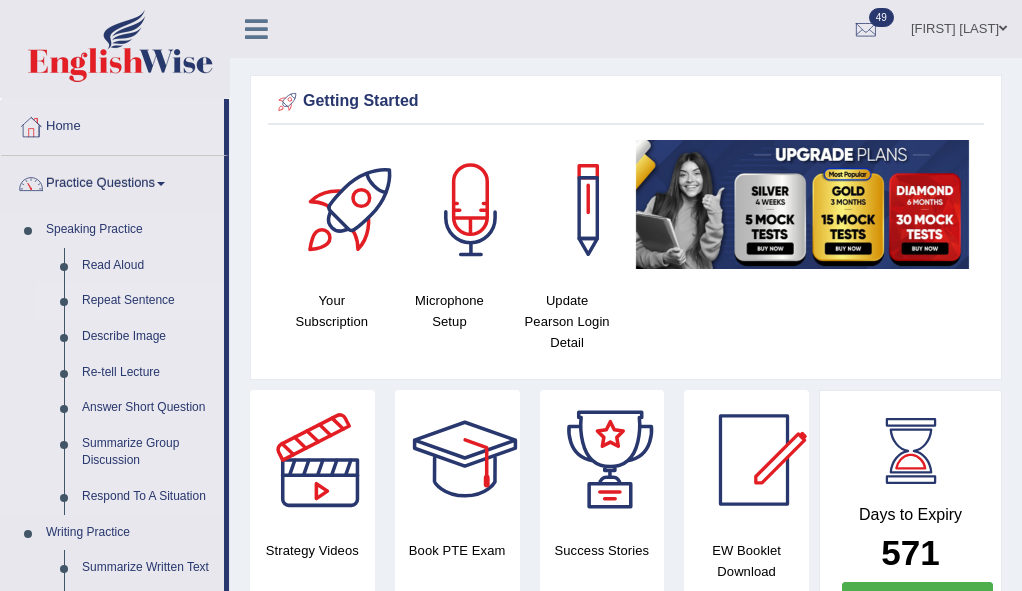 click on "Repeat Sentence" at bounding box center (148, 301) 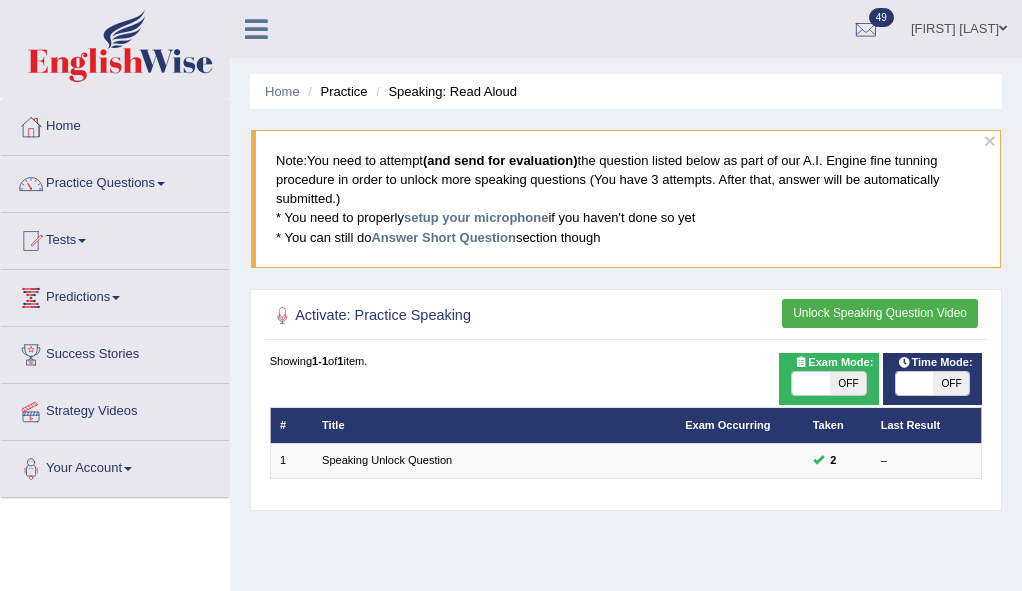 scroll, scrollTop: 0, scrollLeft: 0, axis: both 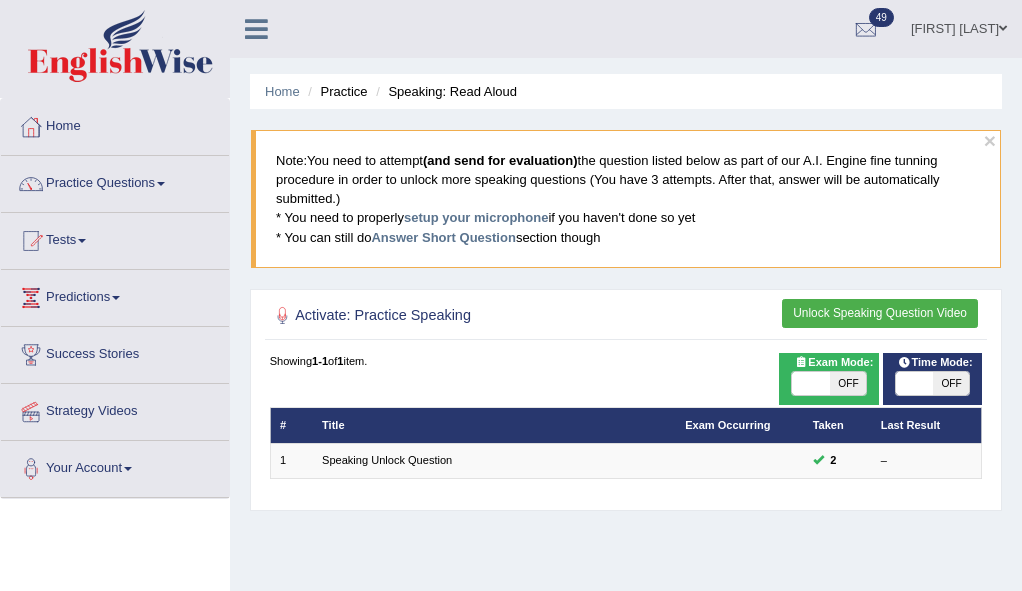 click on "Unlock Speaking Question Video" at bounding box center (880, 313) 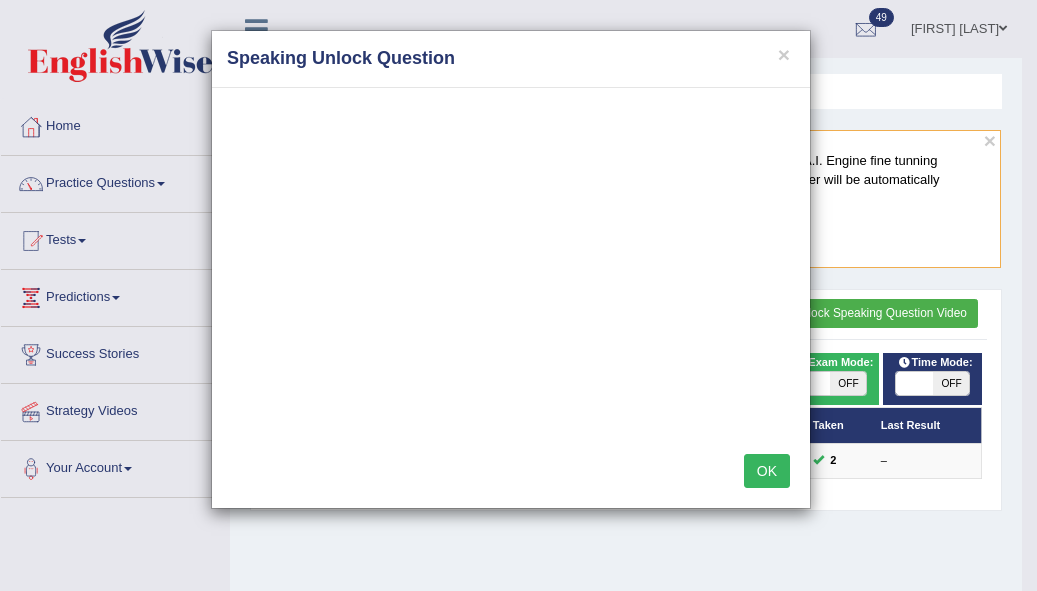 click on "× Speaking Unlock Question OK" at bounding box center (518, 295) 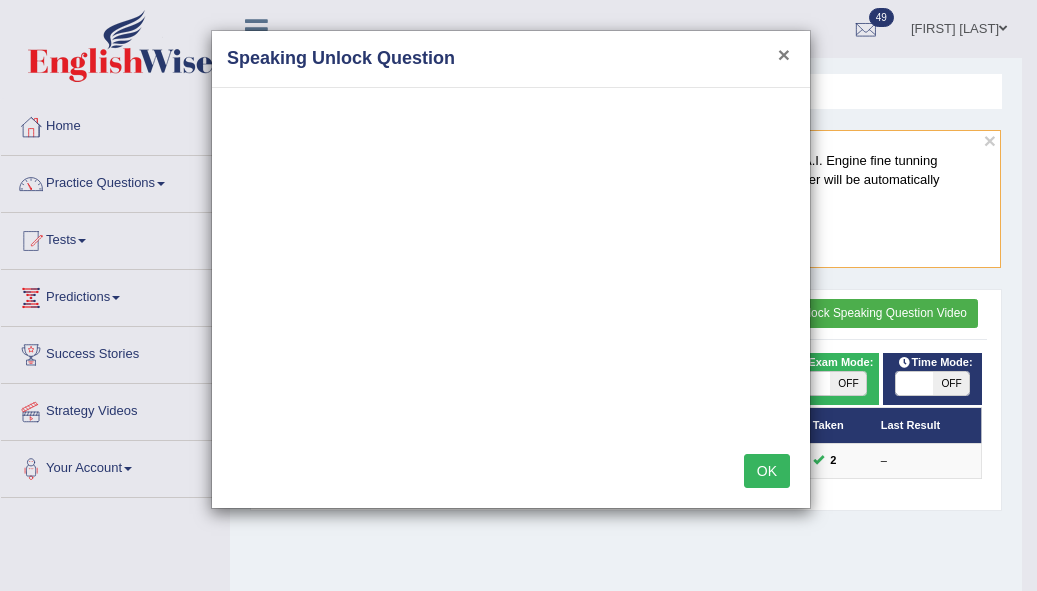 click on "×" at bounding box center [784, 54] 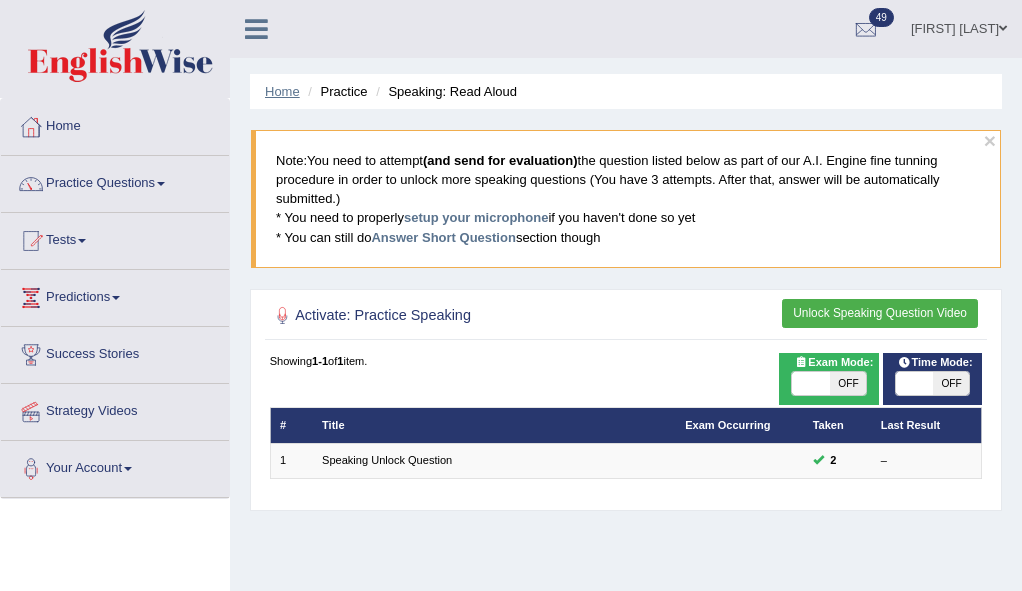 click on "Home" at bounding box center [282, 91] 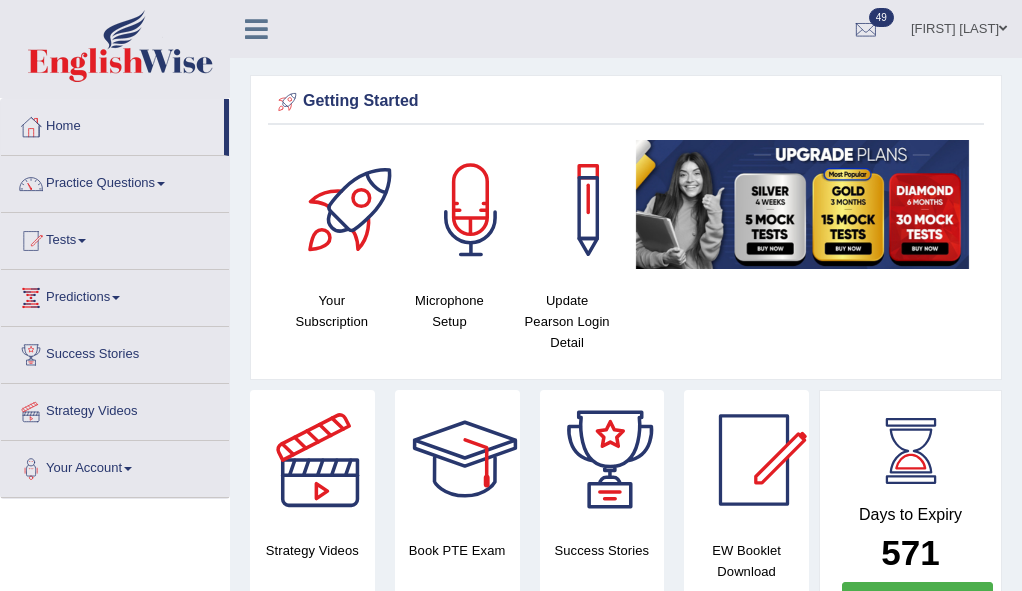 scroll, scrollTop: 0, scrollLeft: 0, axis: both 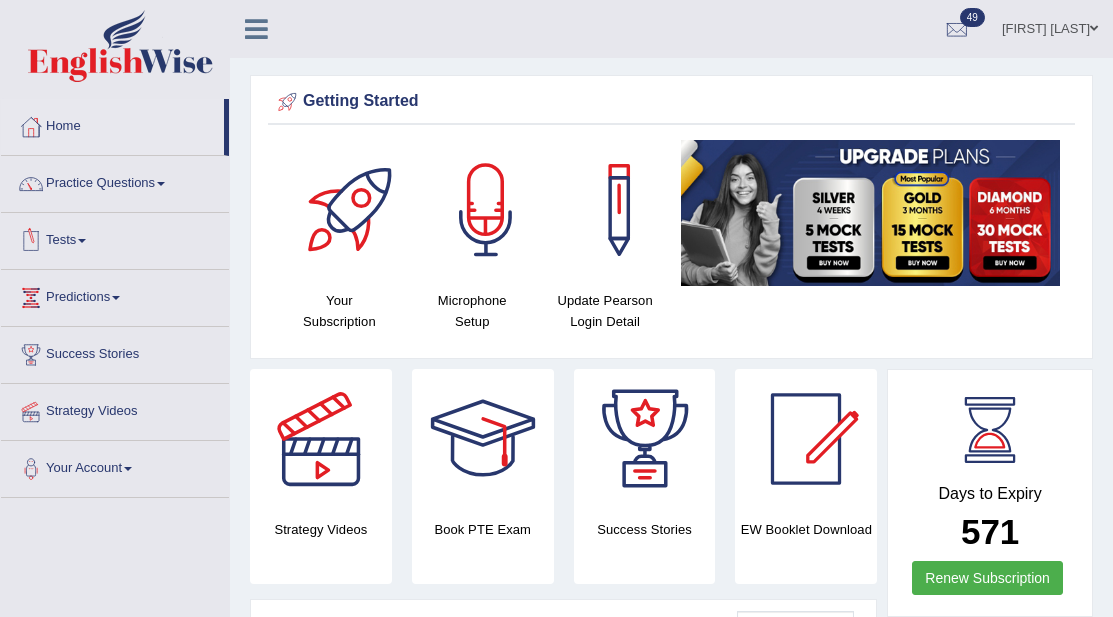click on "Tests" at bounding box center (115, 238) 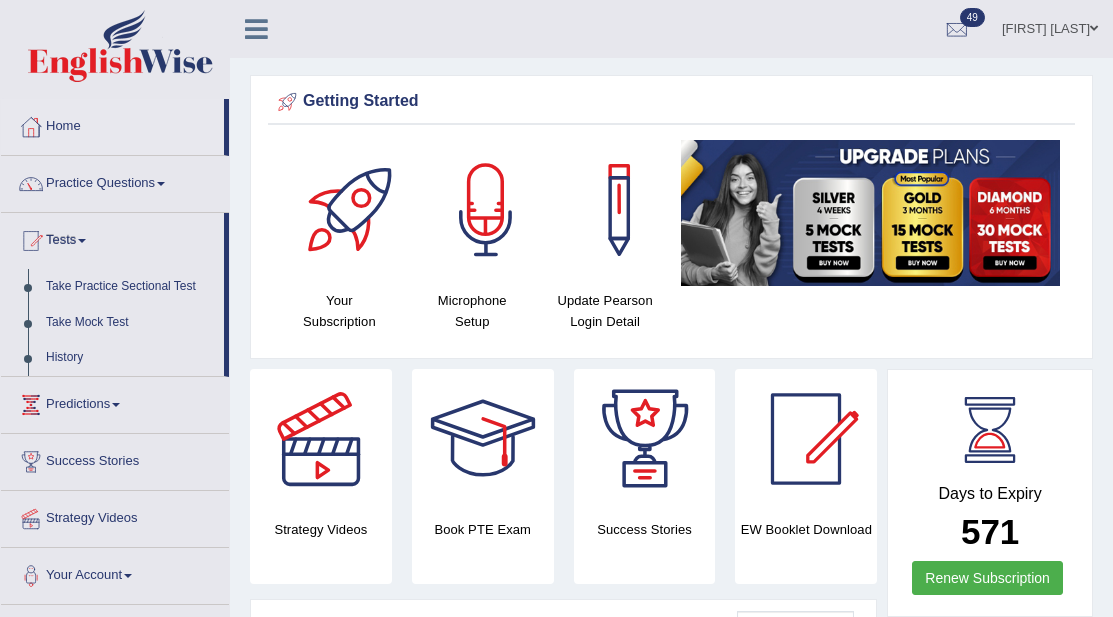 click on "Tests" at bounding box center [112, 238] 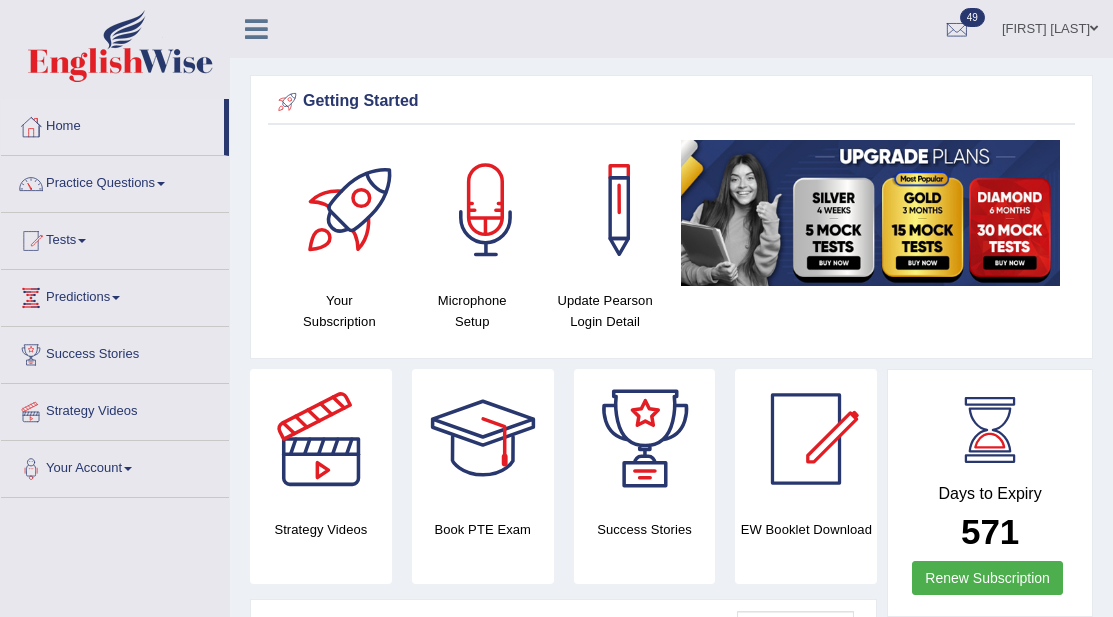 click on "Tests" at bounding box center [115, 238] 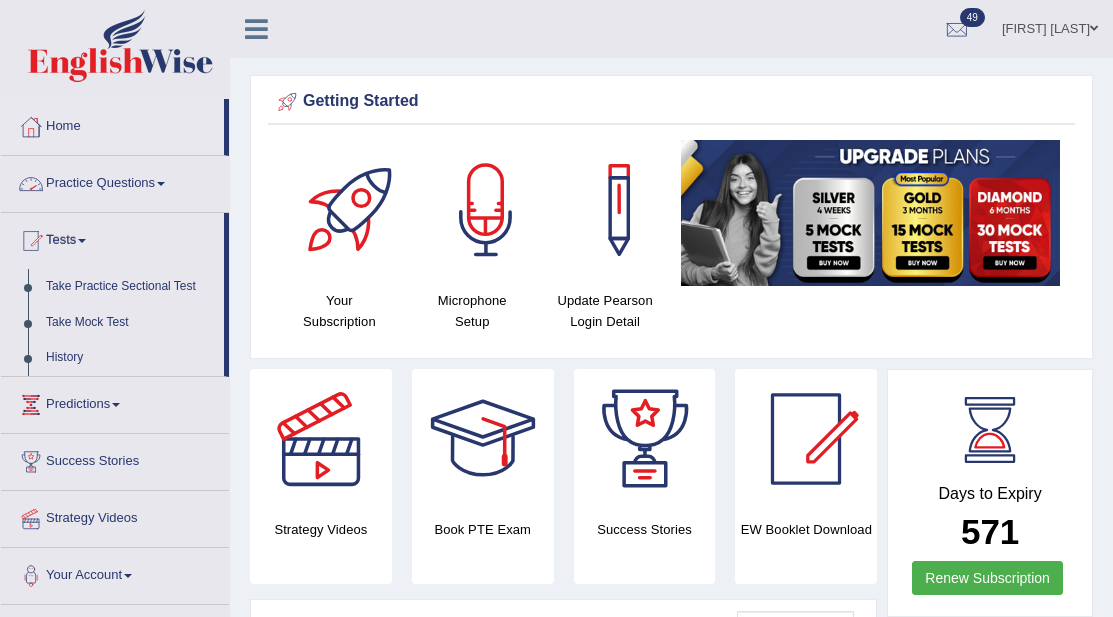 click on "Please login from Desktop. If you think this is an error (or logged in from desktop),  please click here to contact us
Getting Started
Your Subscription
Microphone Setup
Update Pearson Login Detail
×" at bounding box center (671, 1865) 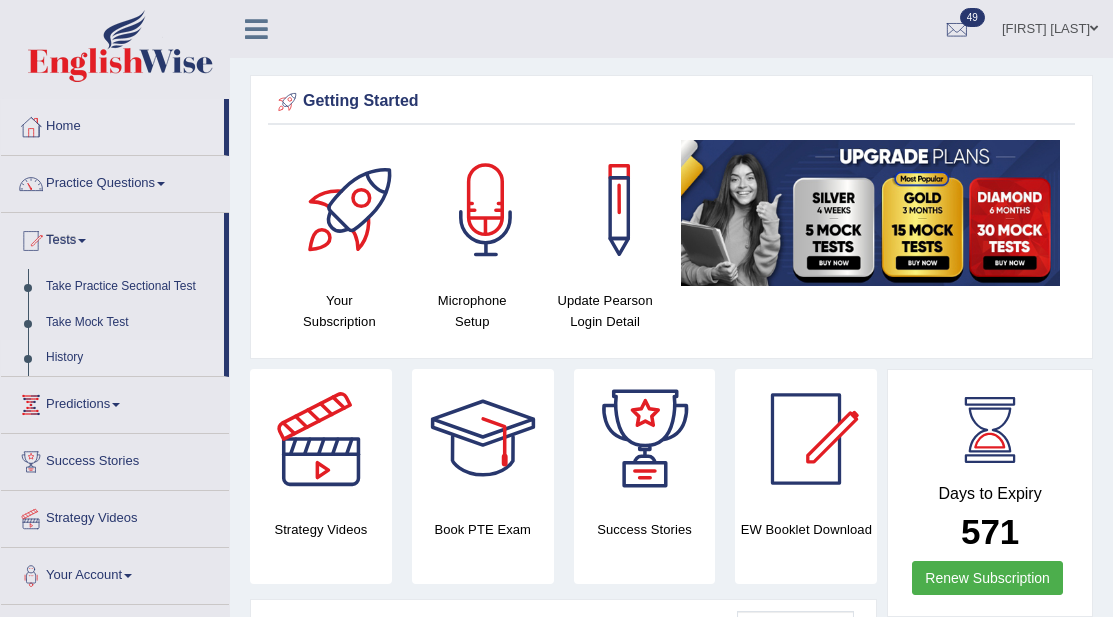 click on "History" at bounding box center [130, 358] 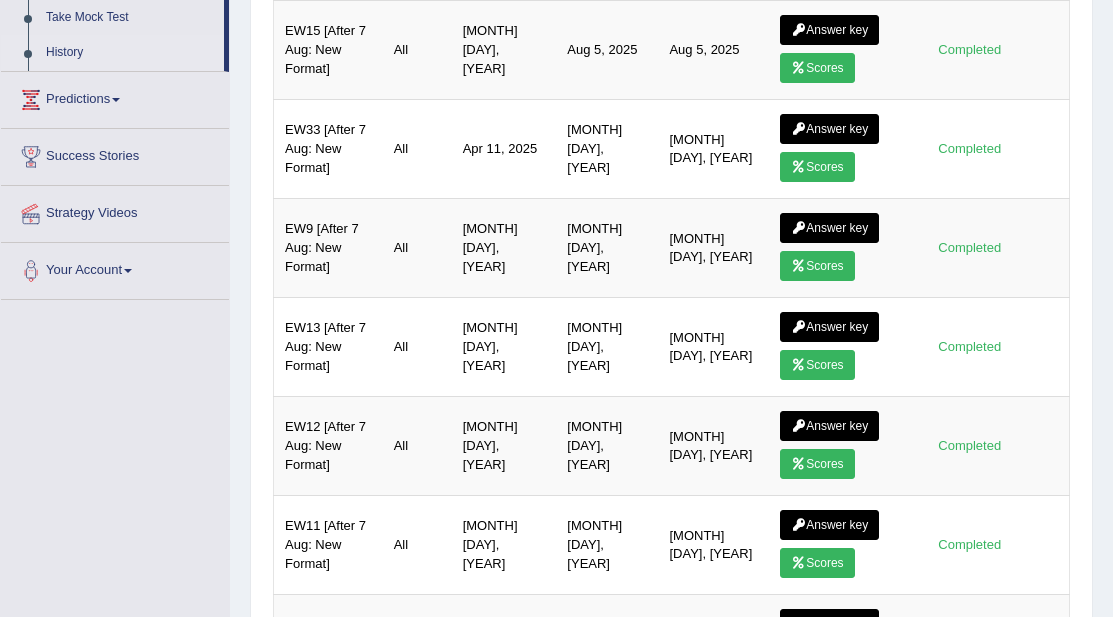 scroll, scrollTop: 0, scrollLeft: 0, axis: both 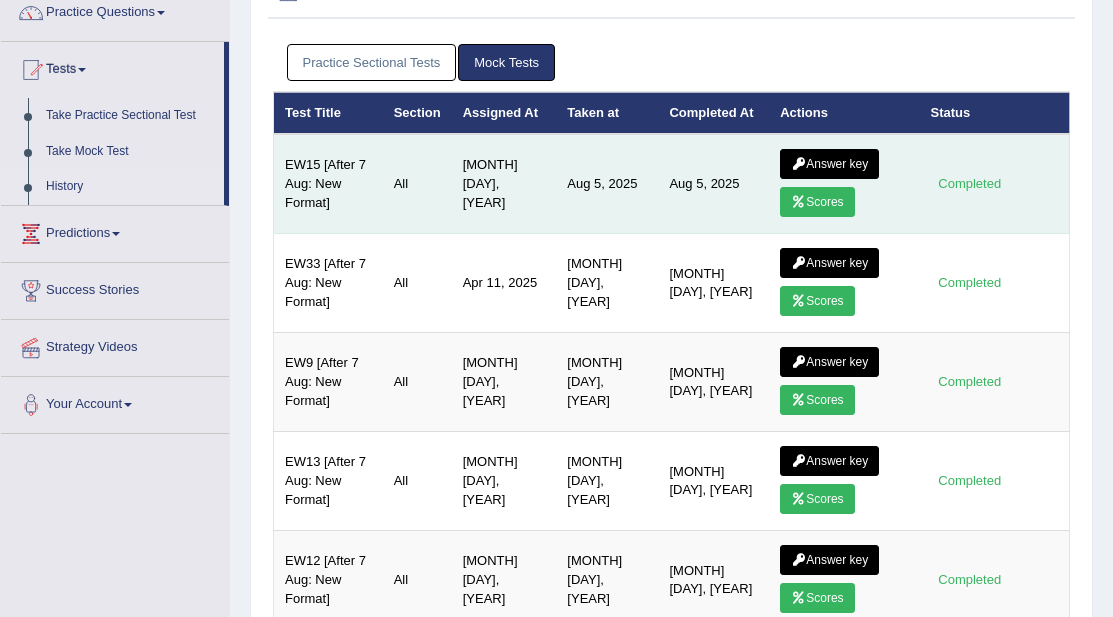 click on "Answer key" at bounding box center (829, 164) 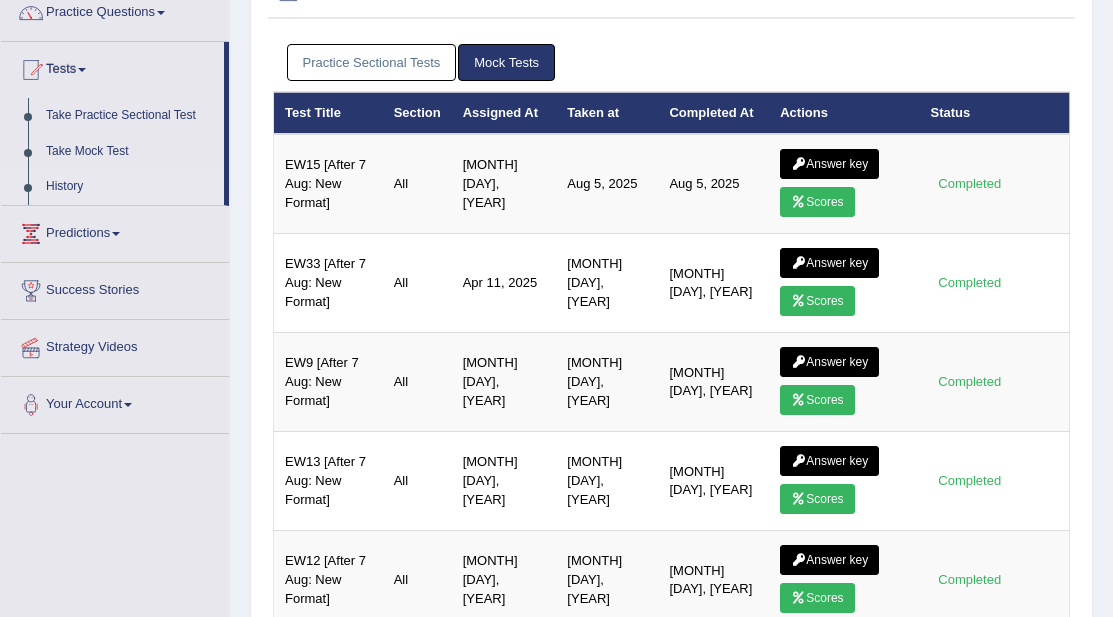 scroll, scrollTop: 171, scrollLeft: 0, axis: vertical 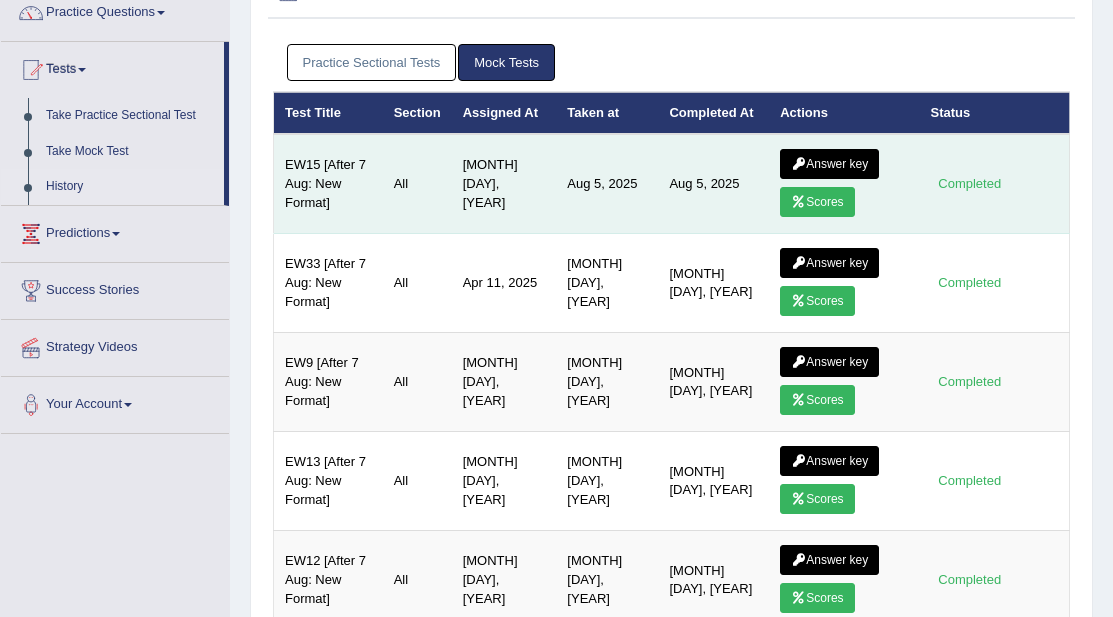 click at bounding box center (798, 202) 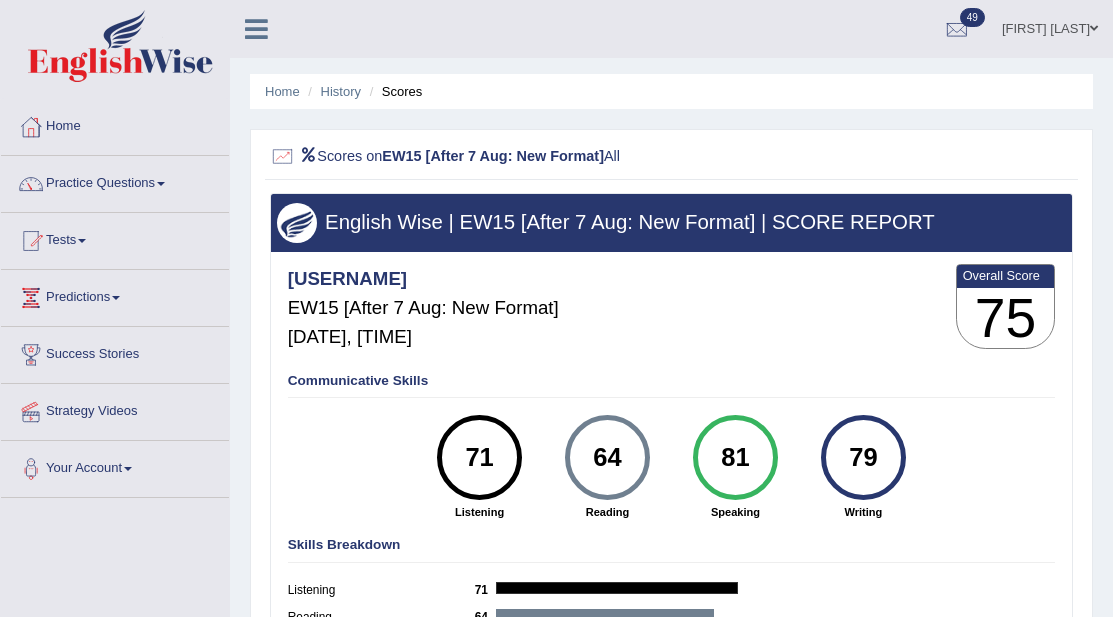 scroll, scrollTop: 0, scrollLeft: 0, axis: both 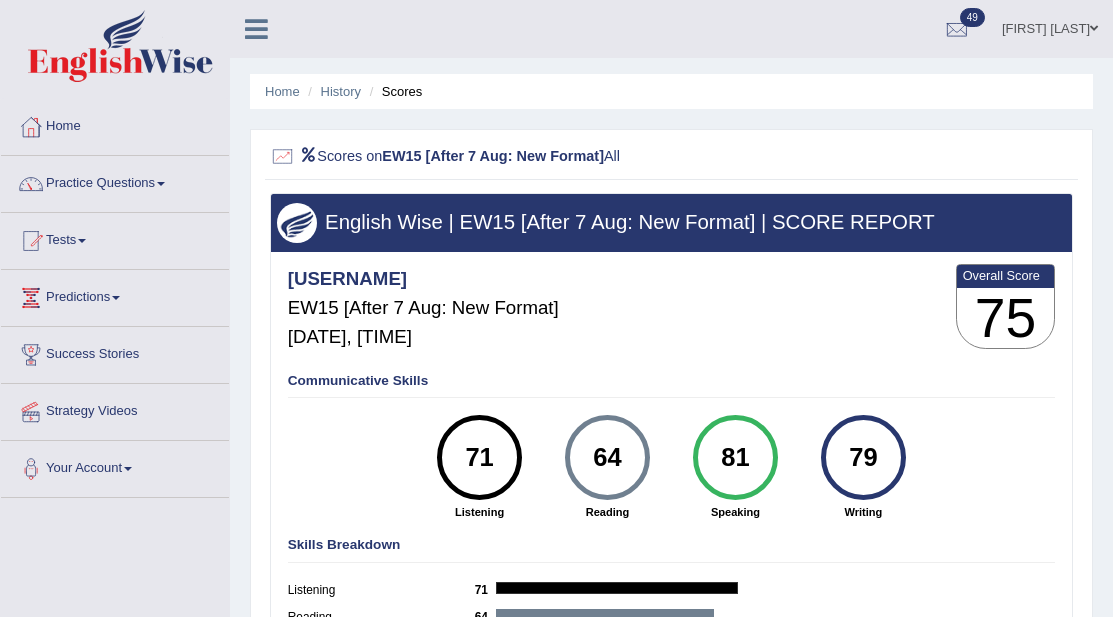 click on "Practice Questions" at bounding box center (115, 181) 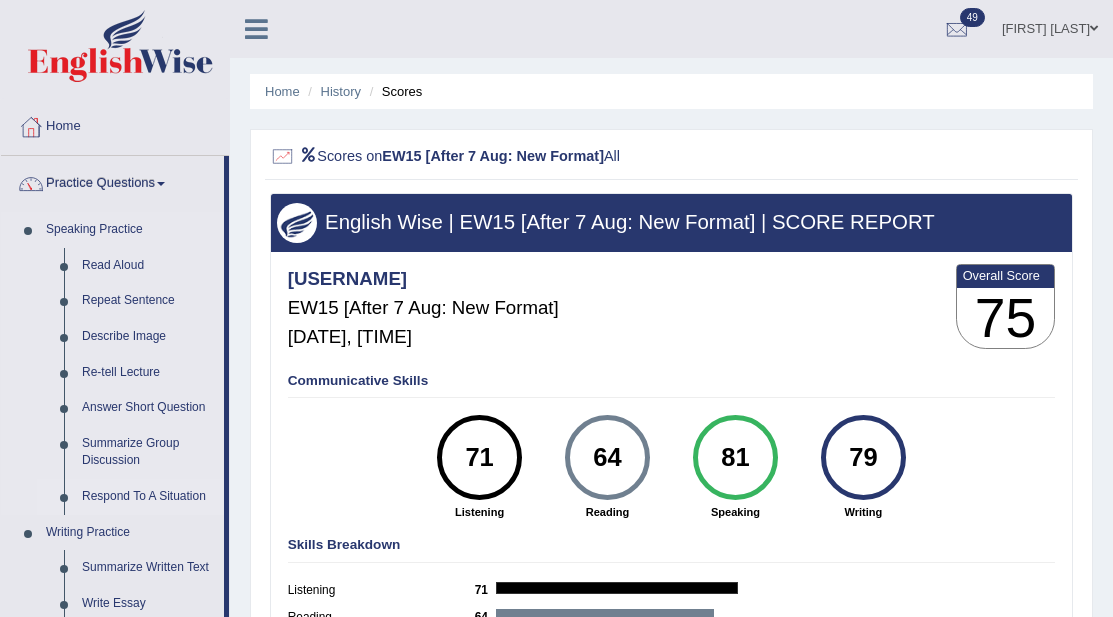 click on "Respond To A Situation" at bounding box center (148, 497) 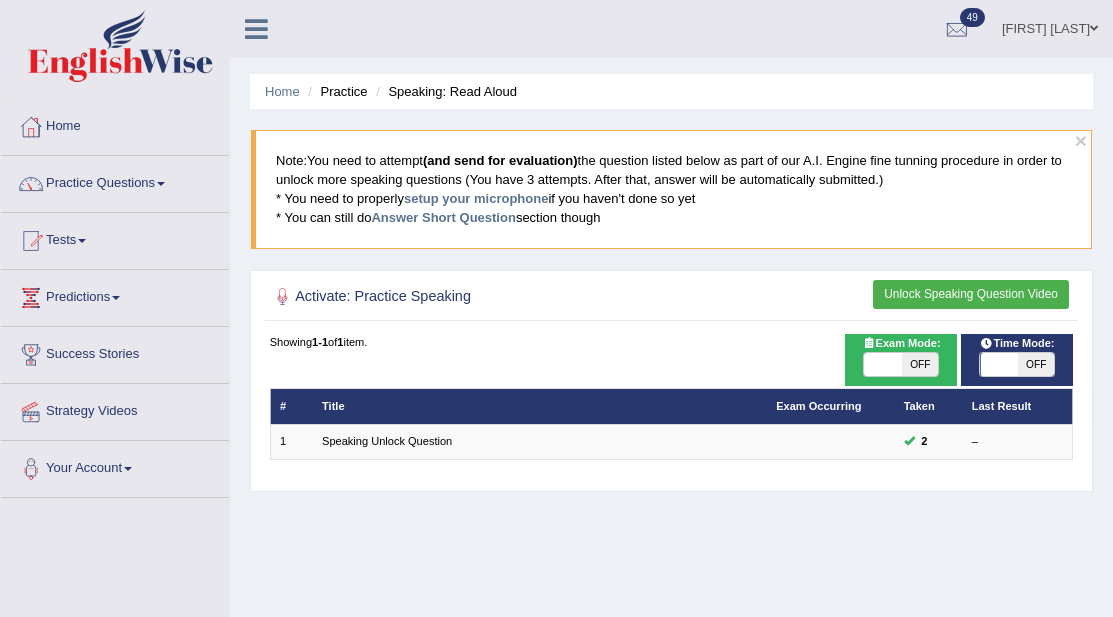 scroll, scrollTop: 0, scrollLeft: 0, axis: both 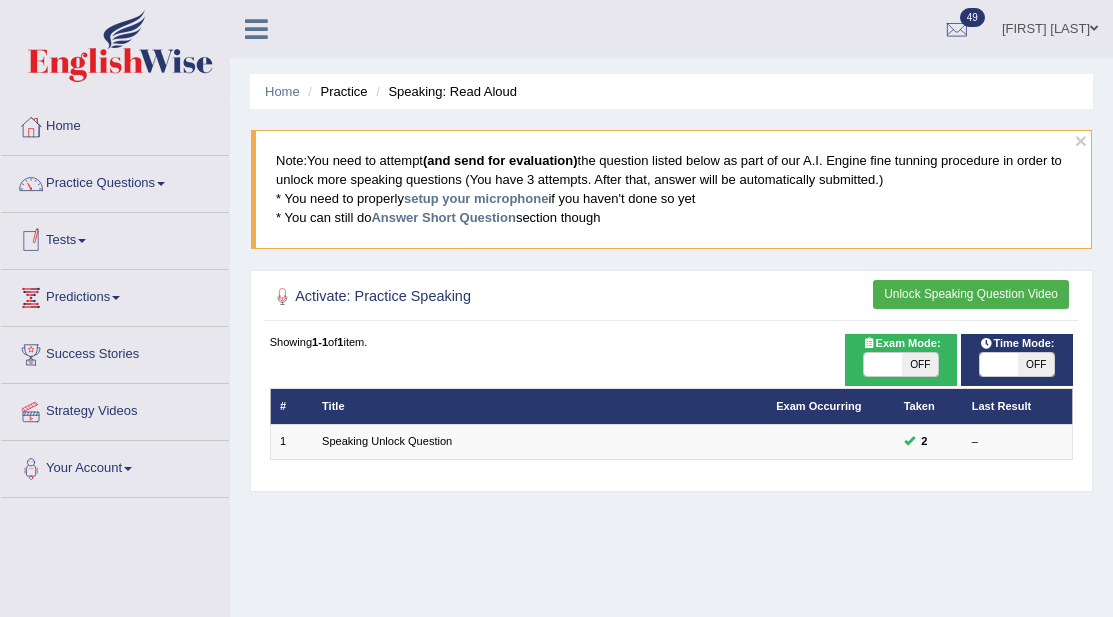 click on "Tests  Take Practice Sectional Test
Take Mock Test
History" at bounding box center [115, 241] 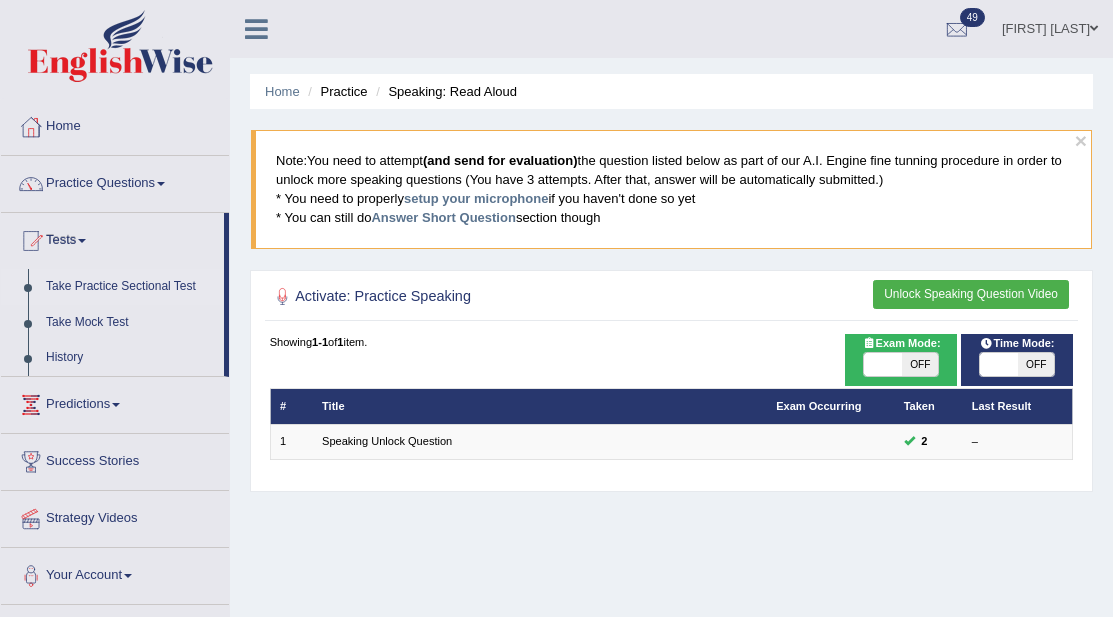 click on "Take Practice Sectional Test" at bounding box center [130, 287] 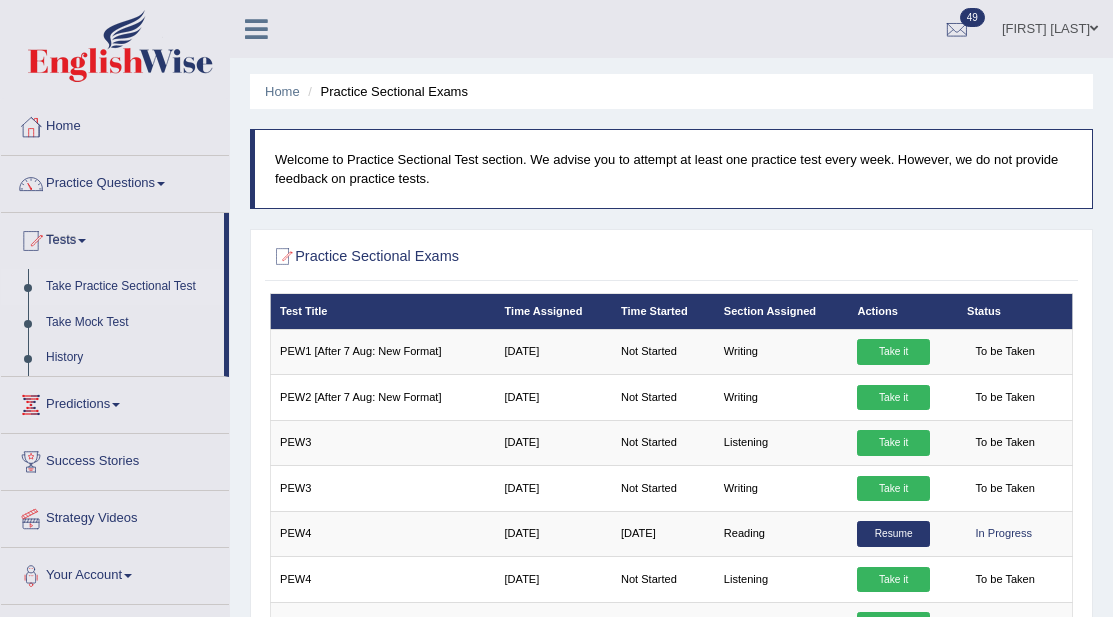 scroll, scrollTop: 0, scrollLeft: 0, axis: both 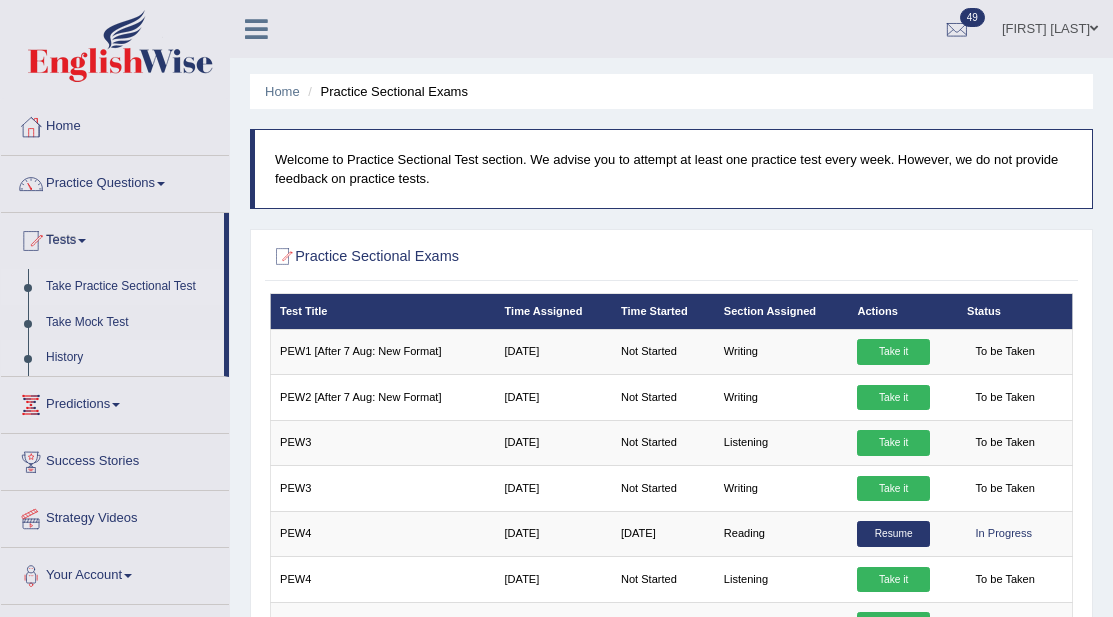 click on "History" at bounding box center [130, 358] 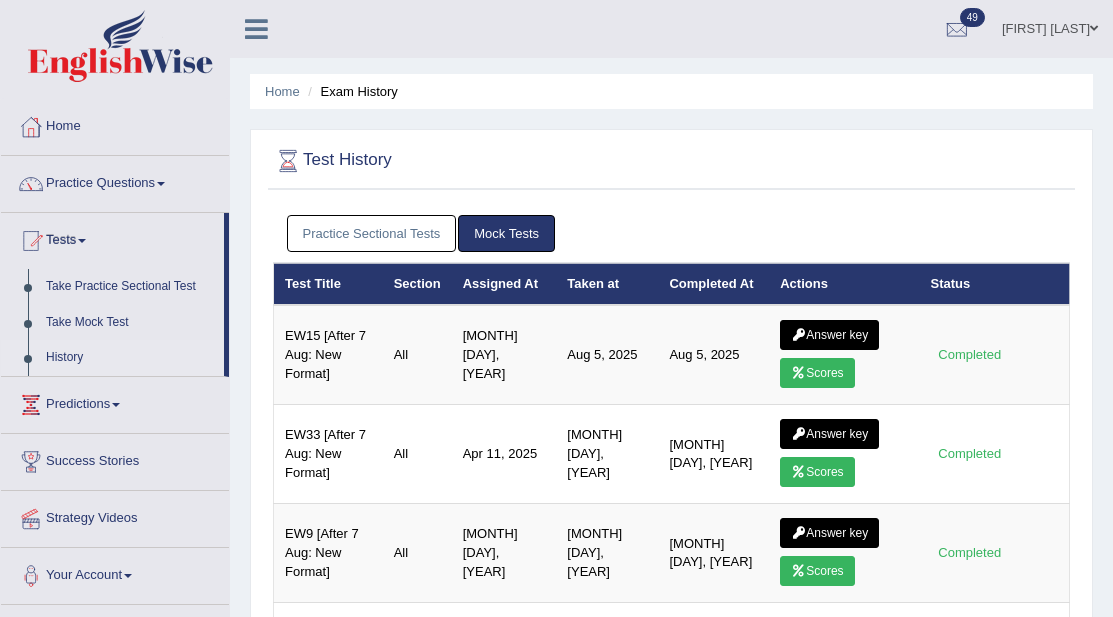 scroll, scrollTop: 0, scrollLeft: 0, axis: both 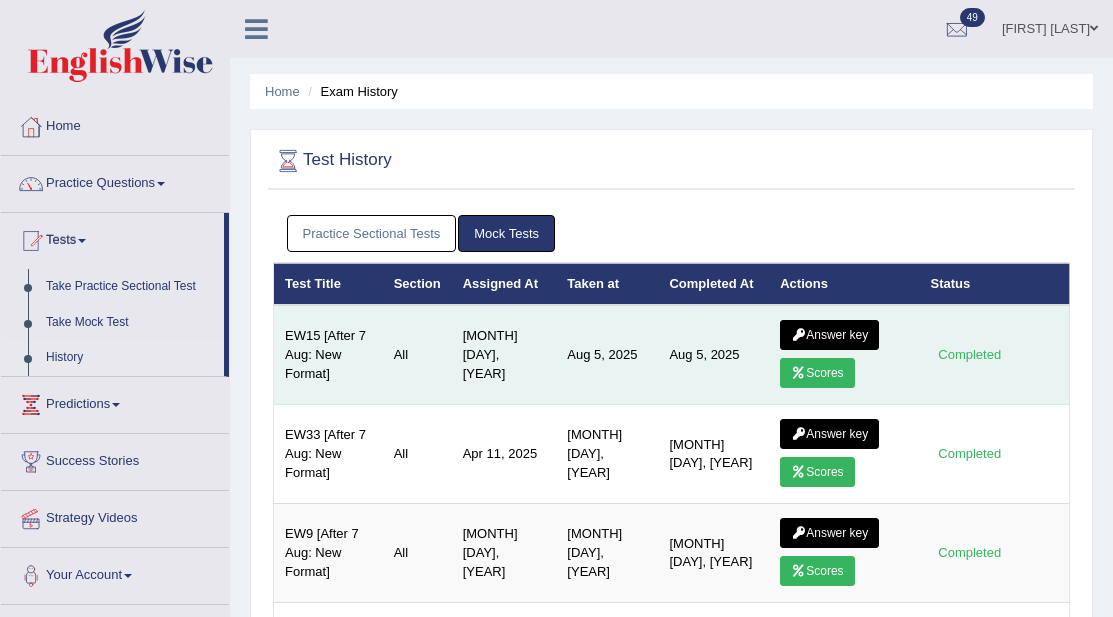 click on "Answer key" at bounding box center [829, 335] 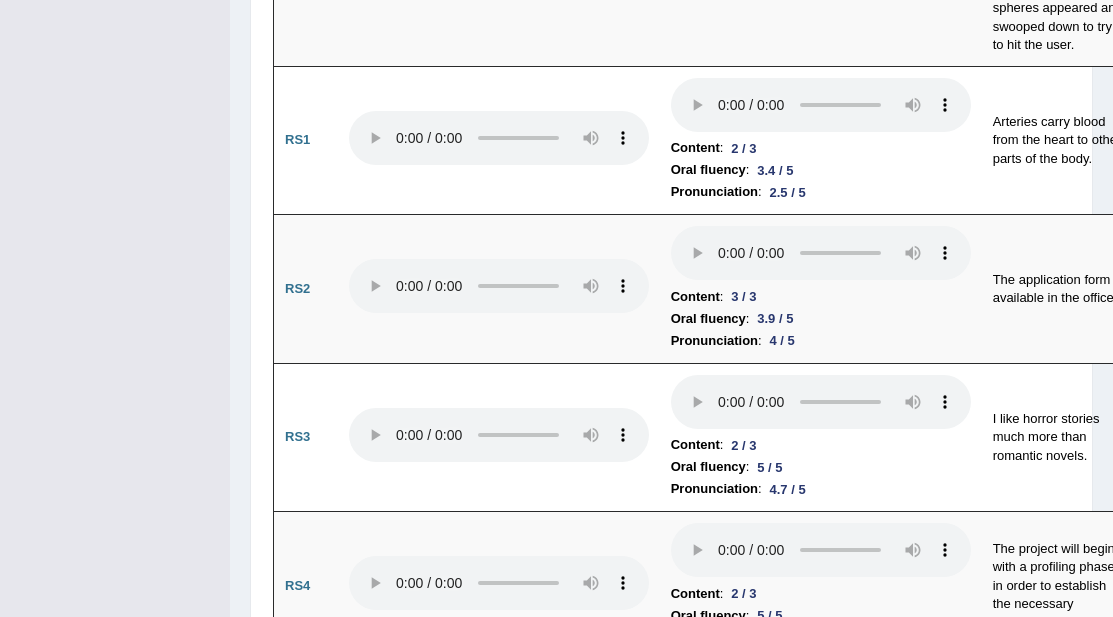 scroll, scrollTop: 2687, scrollLeft: 0, axis: vertical 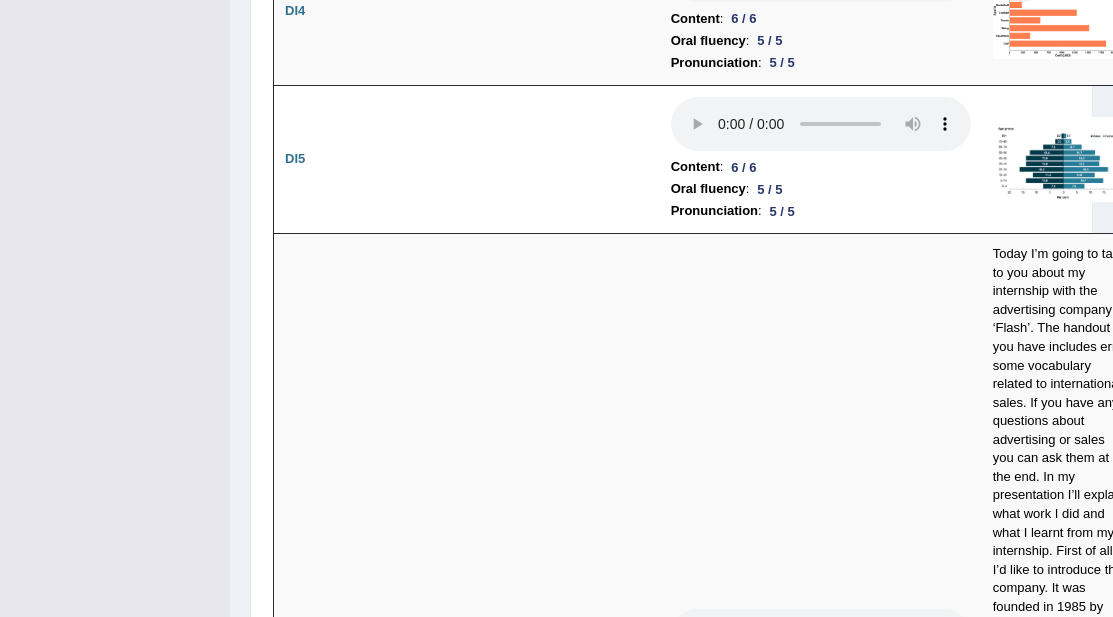 click at bounding box center (499, 672) 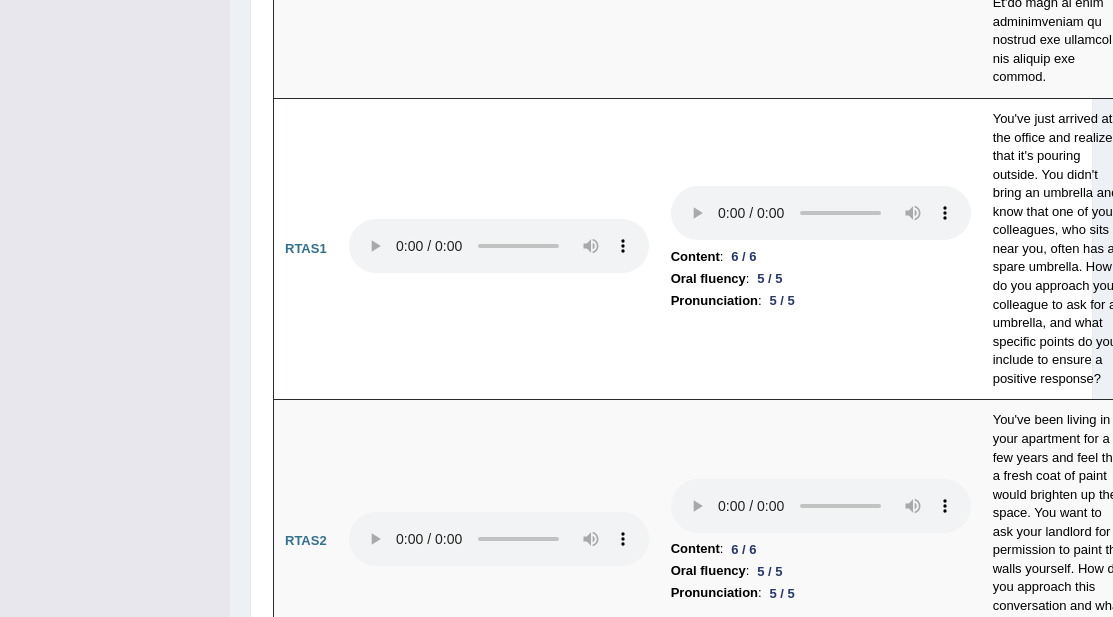 scroll, scrollTop: 10982, scrollLeft: 0, axis: vertical 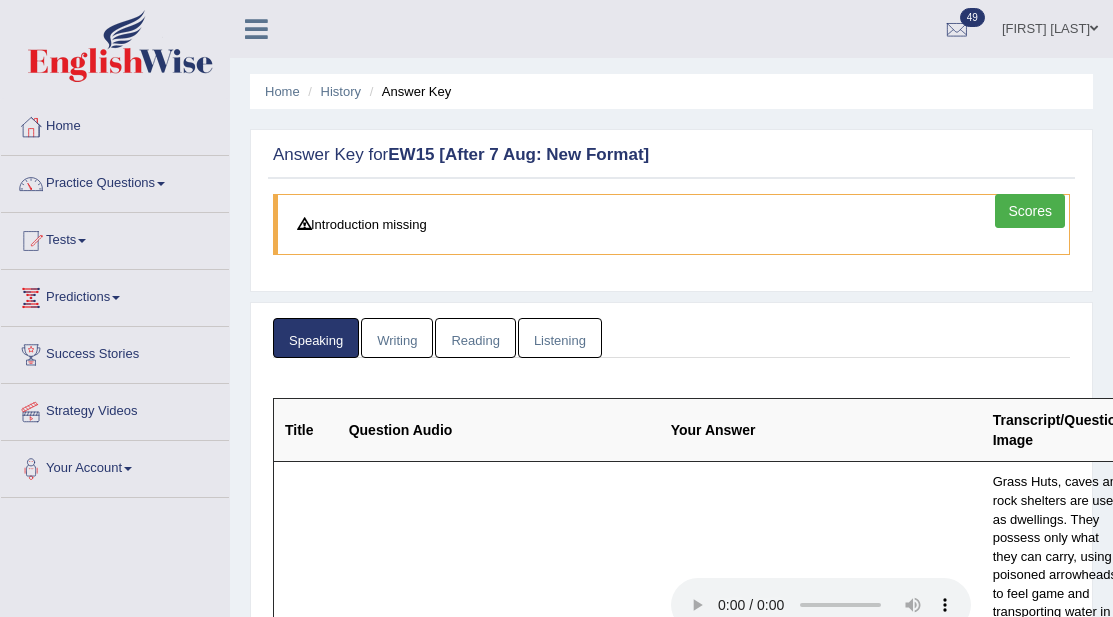 click on "Home" at bounding box center [115, 124] 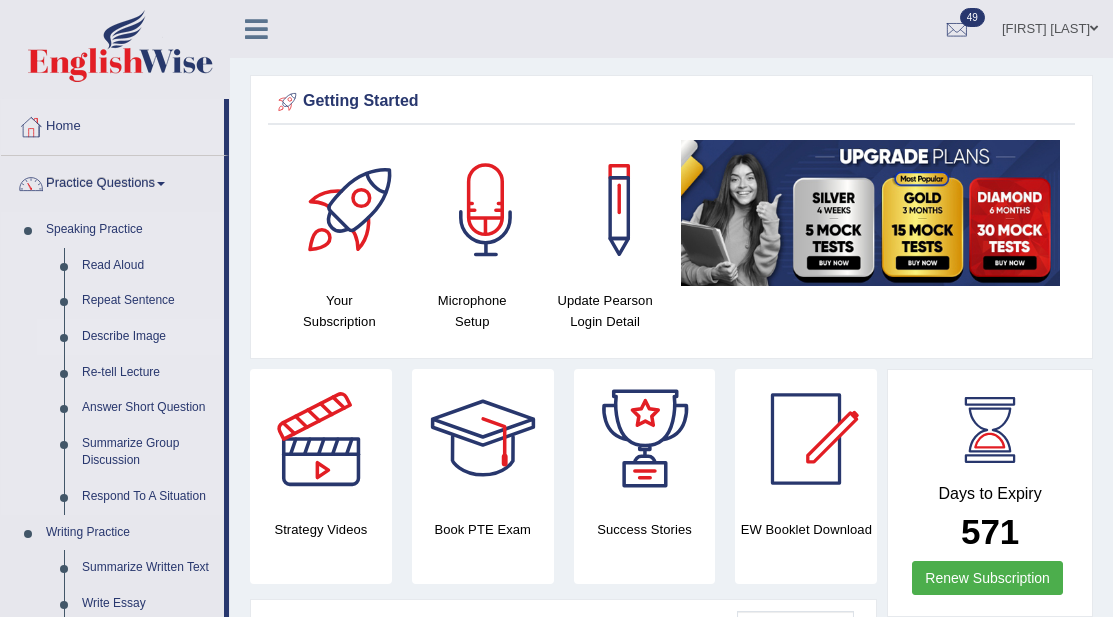 scroll, scrollTop: 0, scrollLeft: 0, axis: both 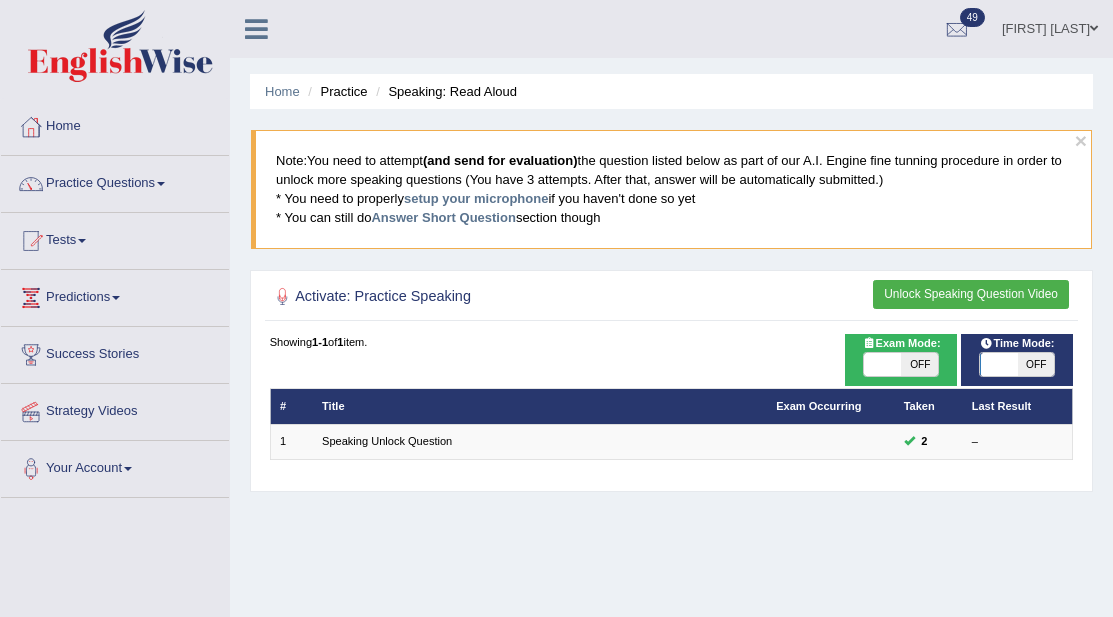 click on "Unlock Speaking Question Video" at bounding box center (971, 294) 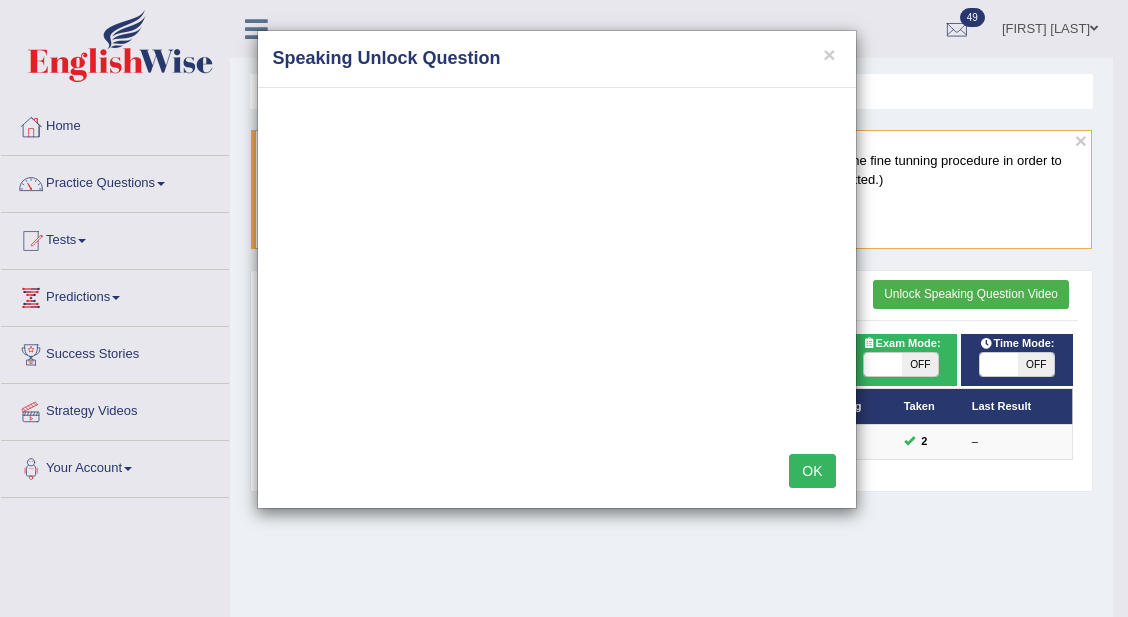 click on "OK" at bounding box center (812, 471) 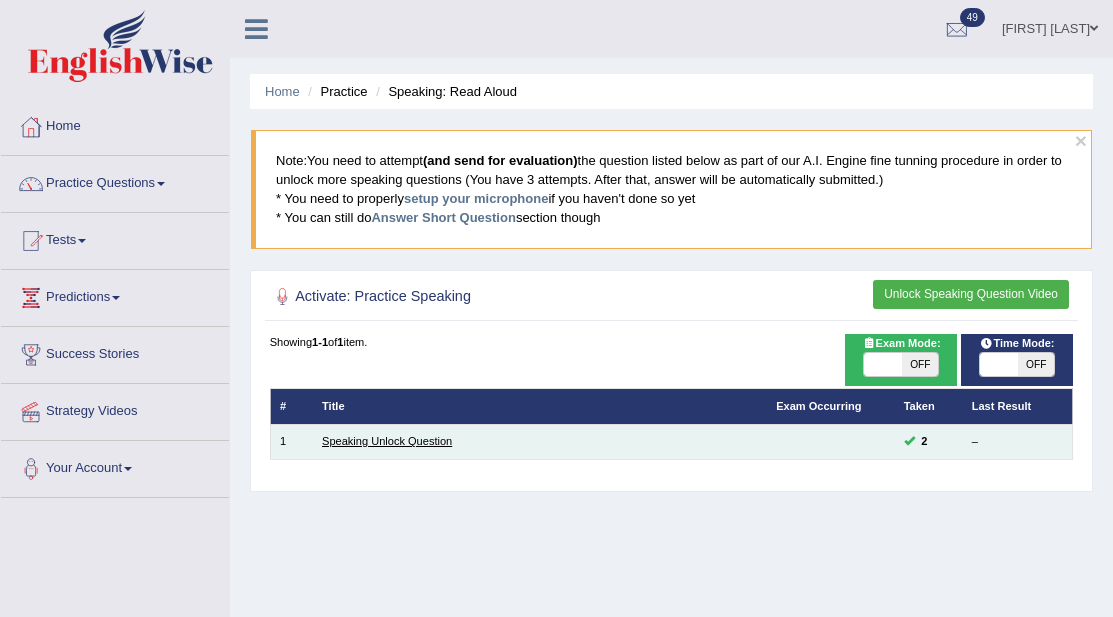 click on "Speaking Unlock Question" at bounding box center [387, 441] 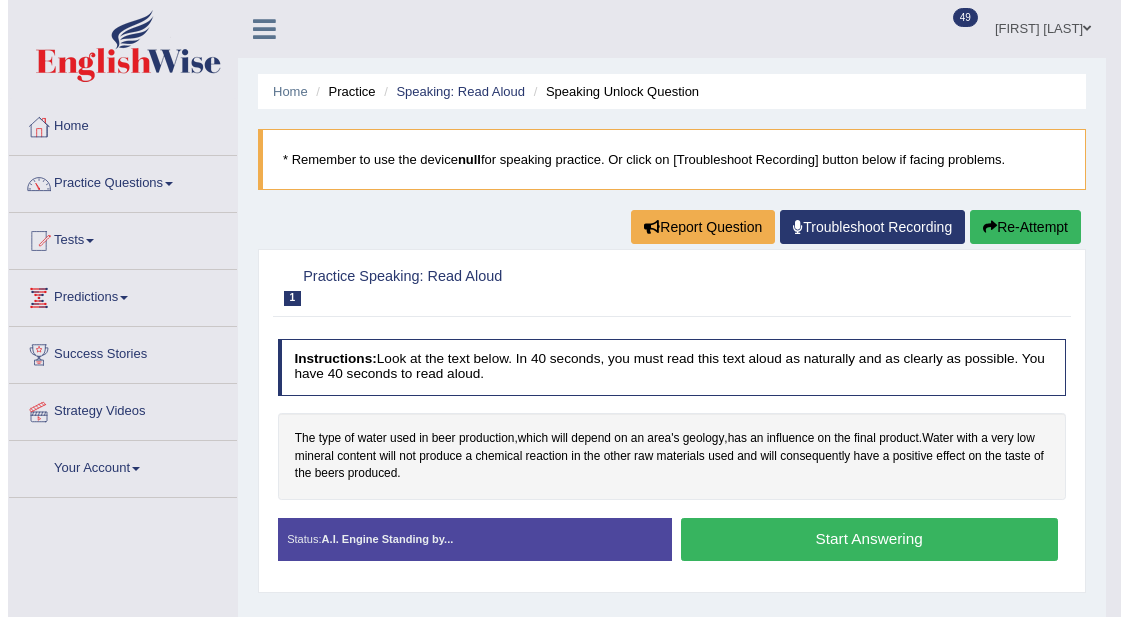 scroll, scrollTop: 0, scrollLeft: 0, axis: both 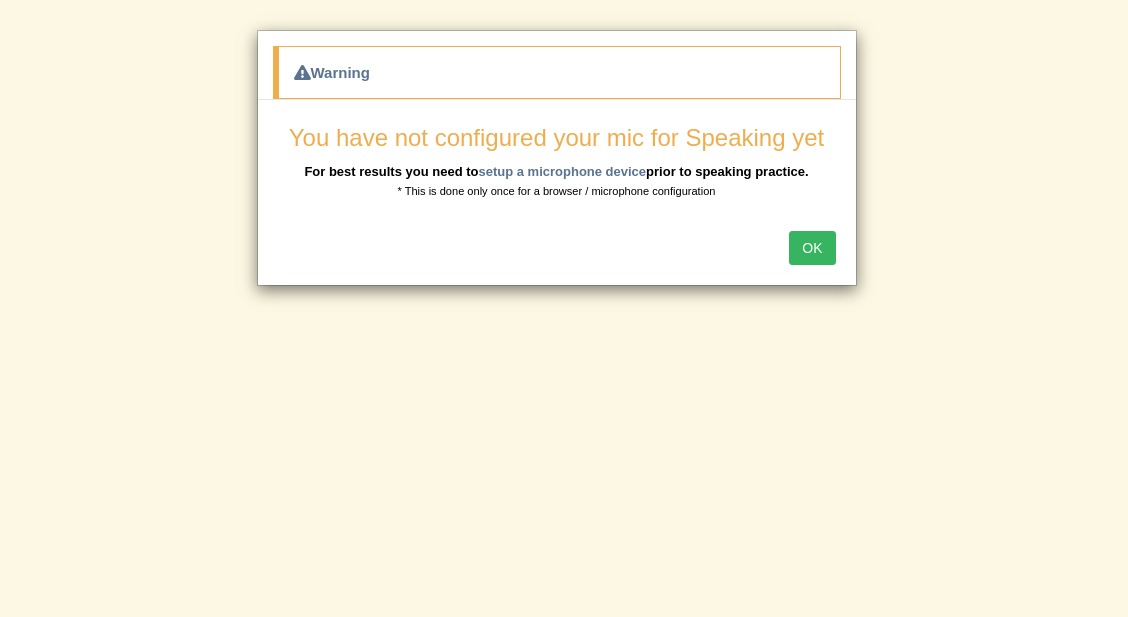 click on "OK" at bounding box center (812, 248) 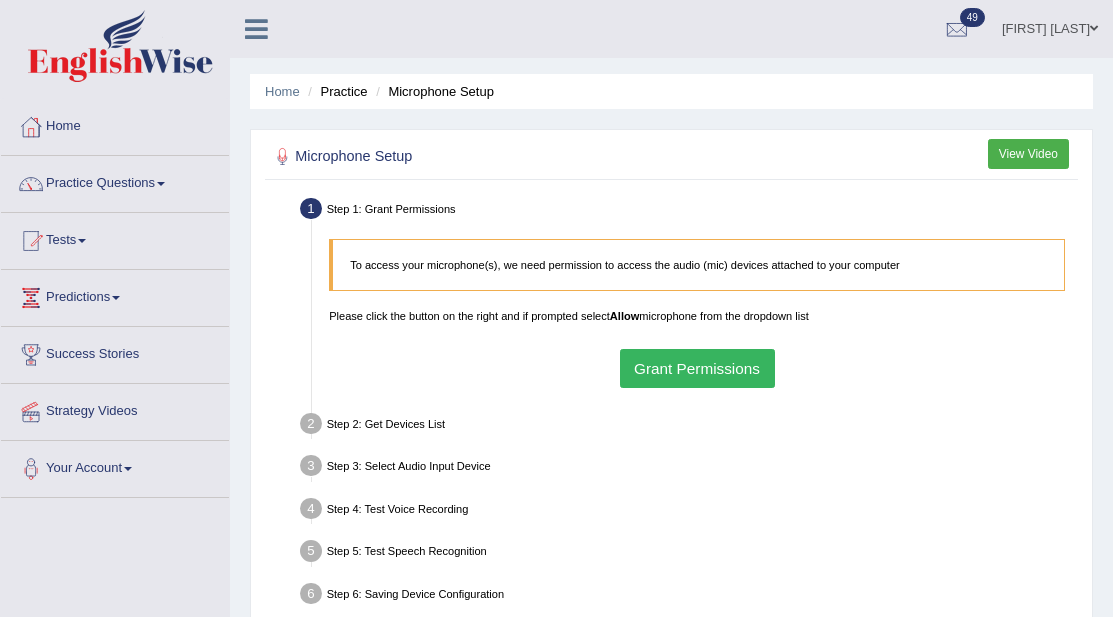 scroll, scrollTop: 0, scrollLeft: 0, axis: both 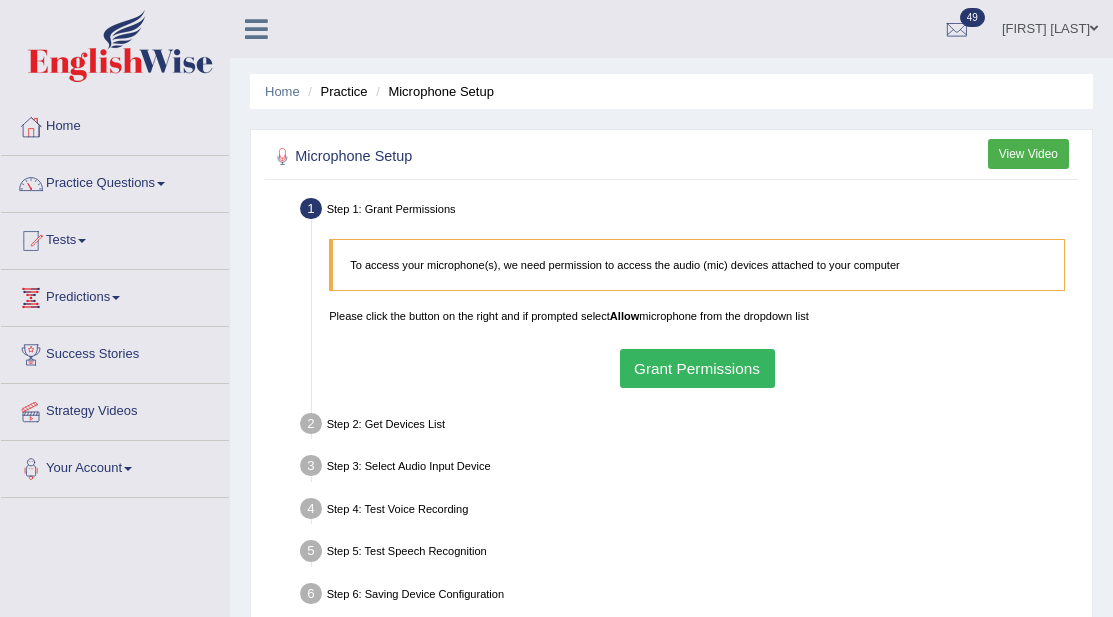 click on "Grant Permissions" at bounding box center [697, 368] 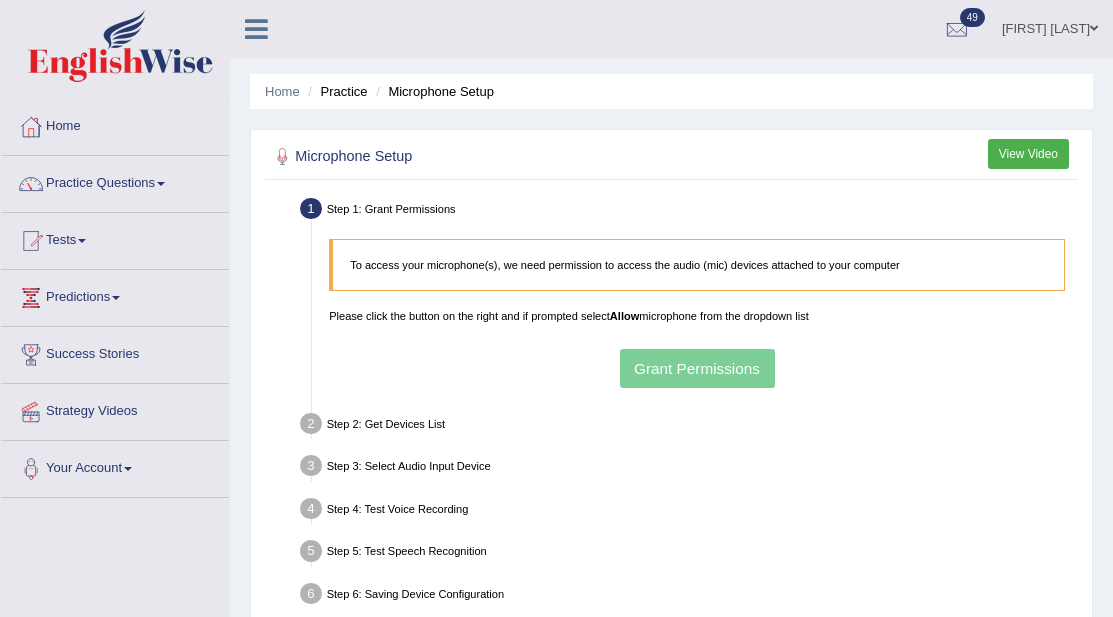 click at bounding box center [672, 156] 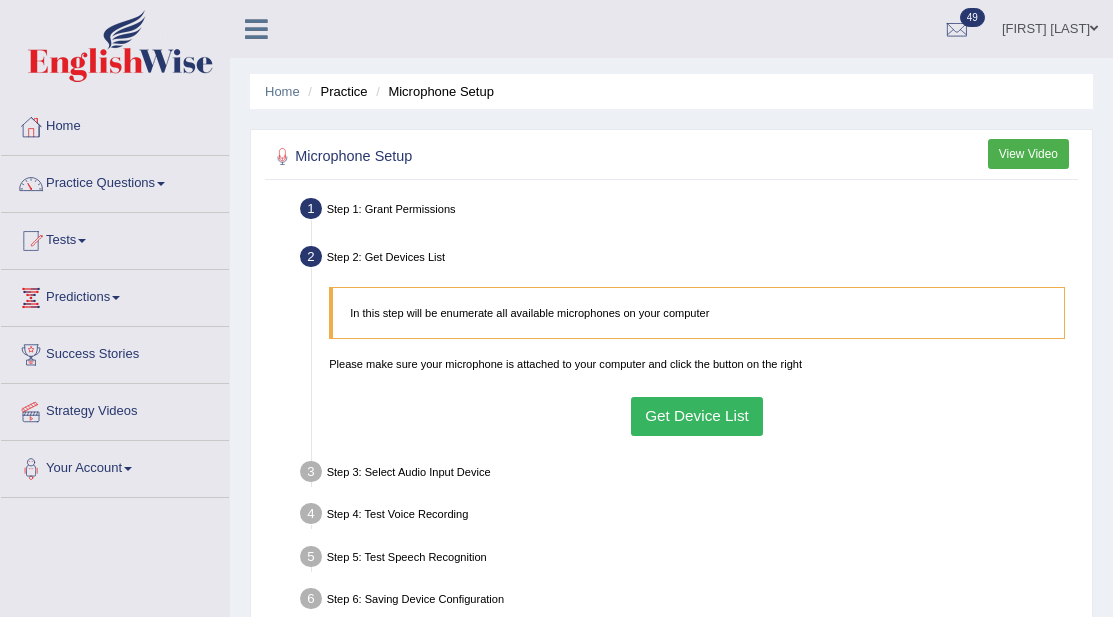 click on "Get Device List" at bounding box center [697, 416] 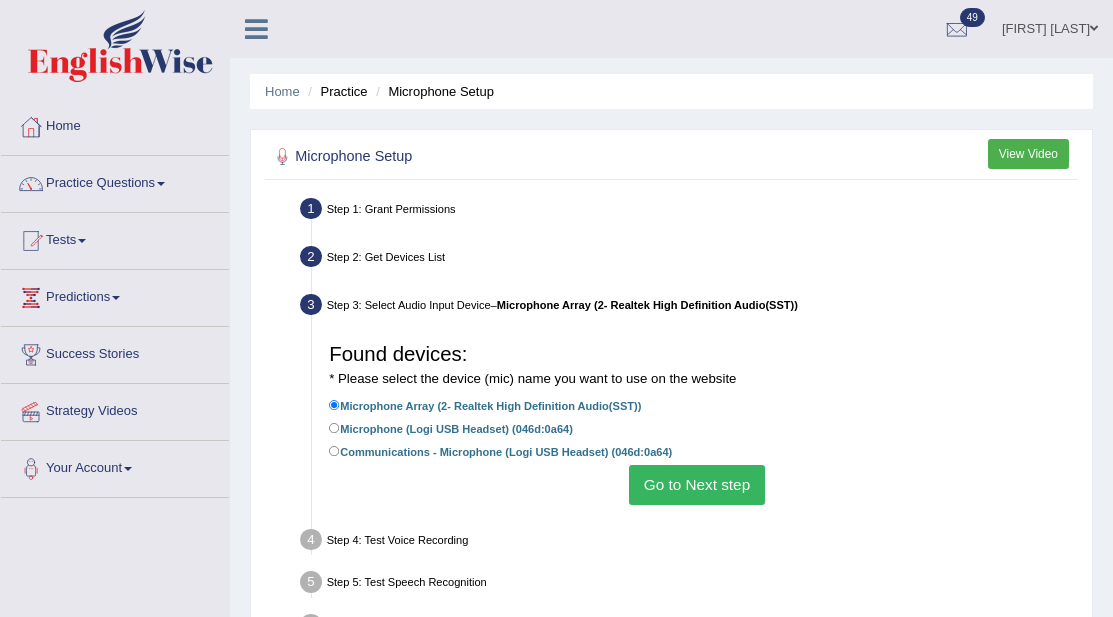 scroll, scrollTop: 433, scrollLeft: 0, axis: vertical 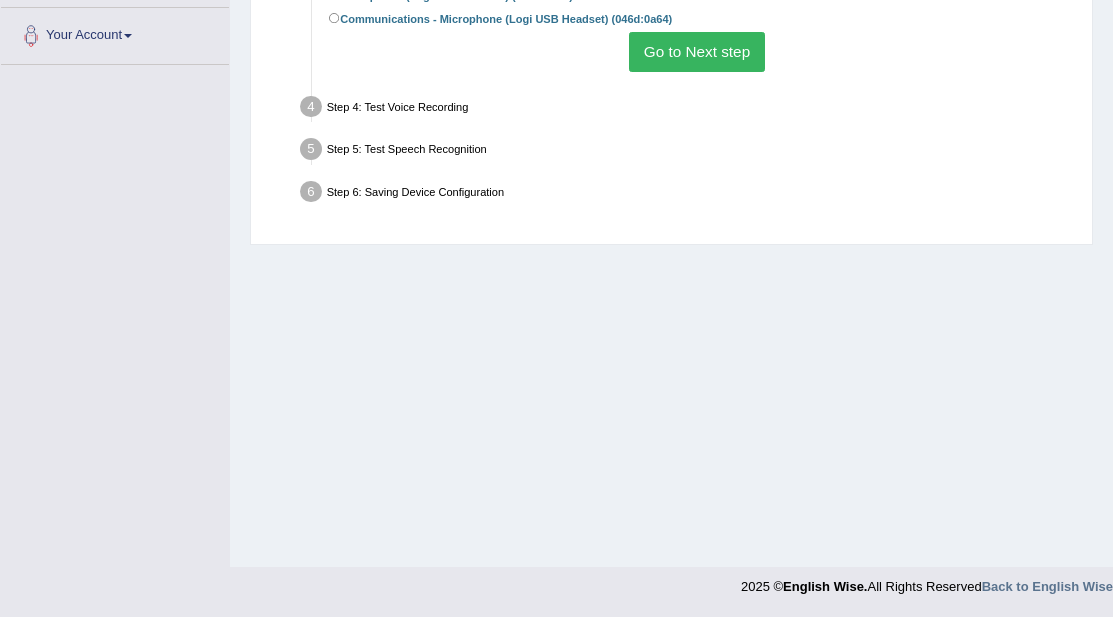 click on "Go to Next step" at bounding box center (696, 51) 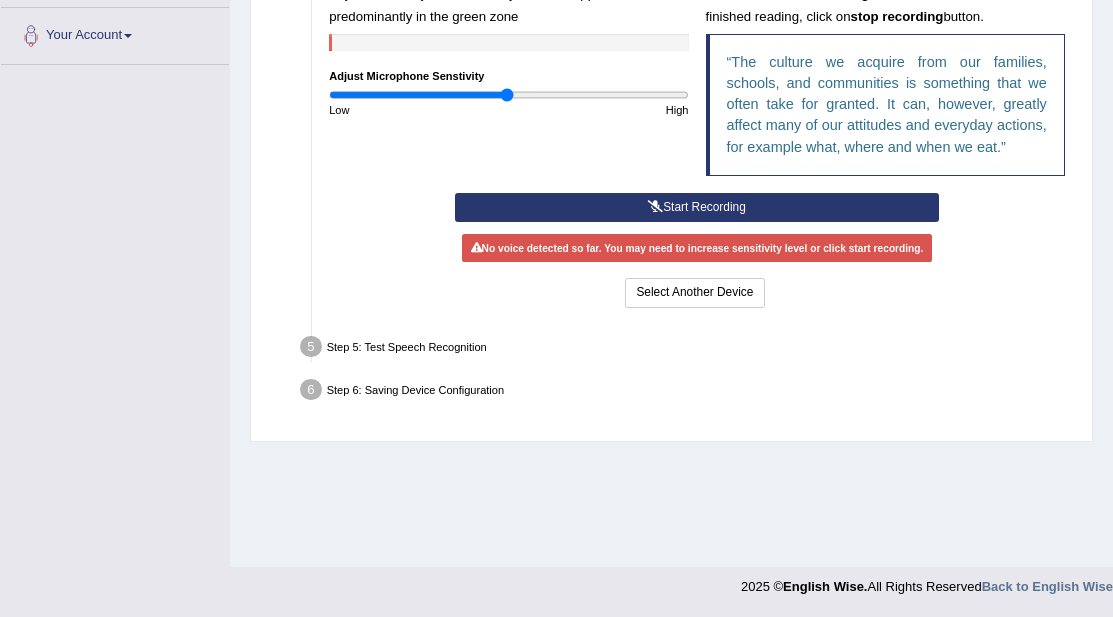 click on "Start Recording" at bounding box center [697, 207] 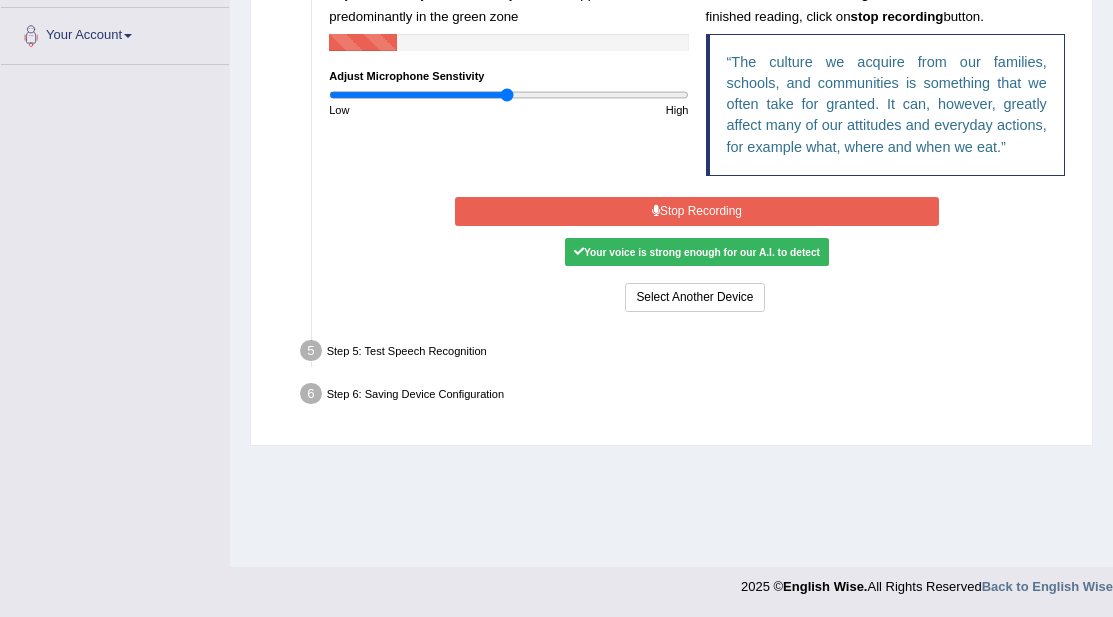 click on "Stop Recording" at bounding box center [697, 211] 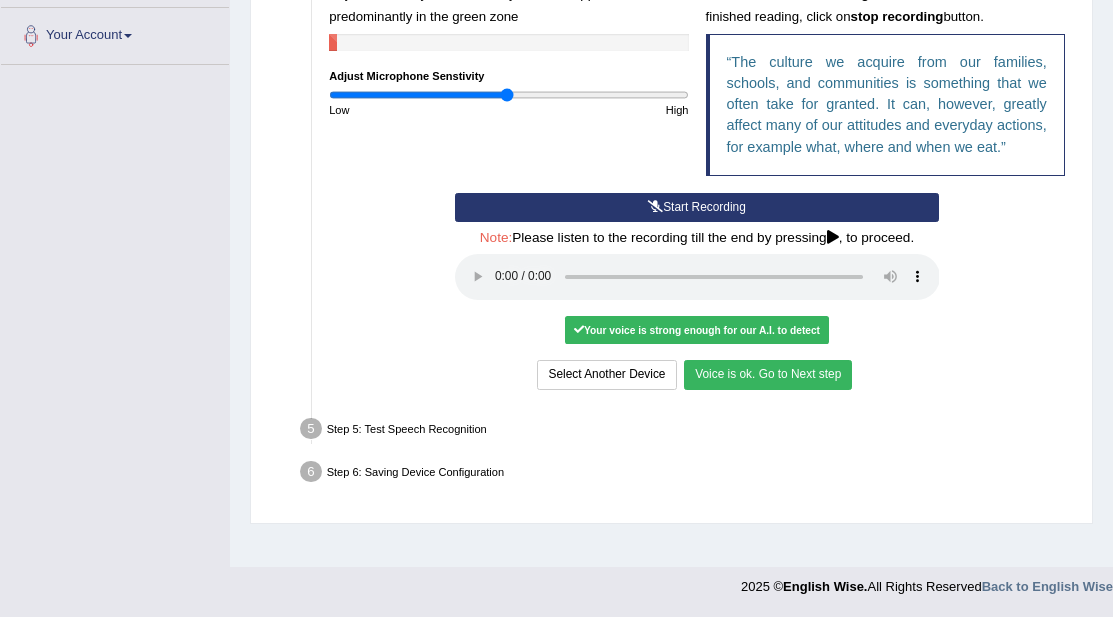click on "Voice is ok. Go to Next step" at bounding box center [768, 374] 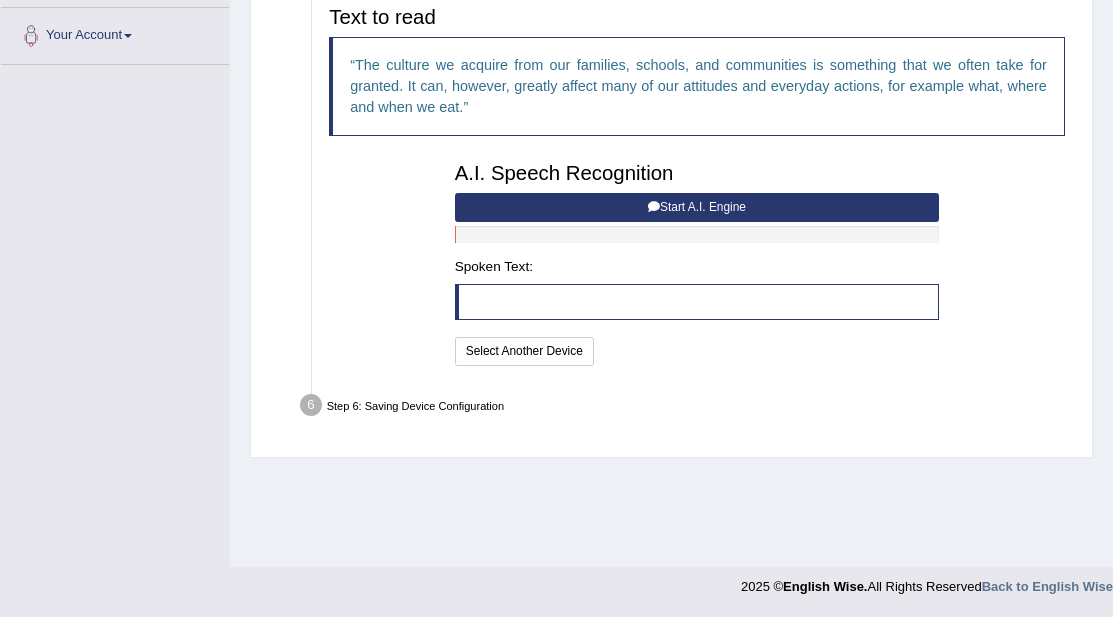 click on "A.I. Speech Recognition    Start A.I. Engine    Stop A.I. Engine     Note:  Please listen to the recording till the end by pressing  , to proceed.     Spoken Text:     I will practice without this feature   Select Another Device   Speech is ok. Go to Last step" at bounding box center (697, 261) 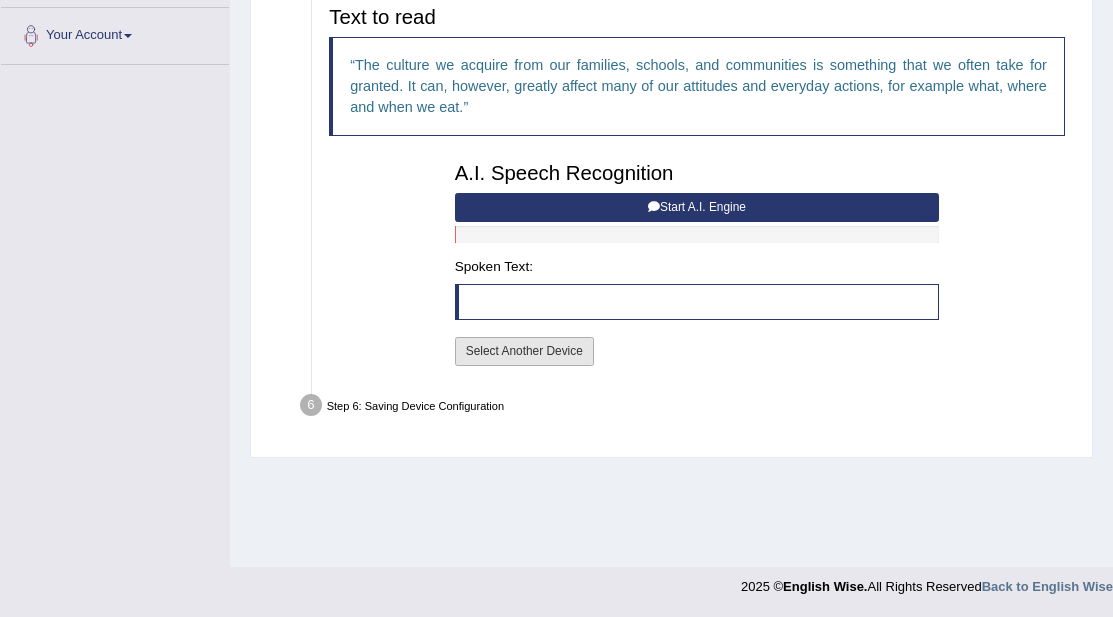 click on "Select Another Device" at bounding box center (524, 351) 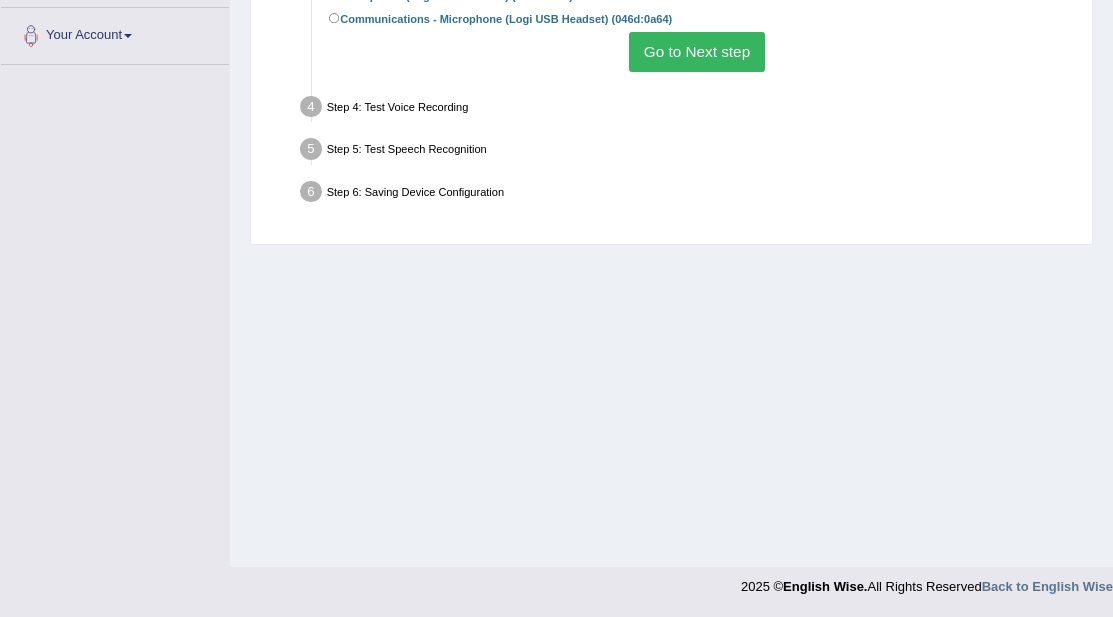 click on "Go to Next step" at bounding box center [696, 51] 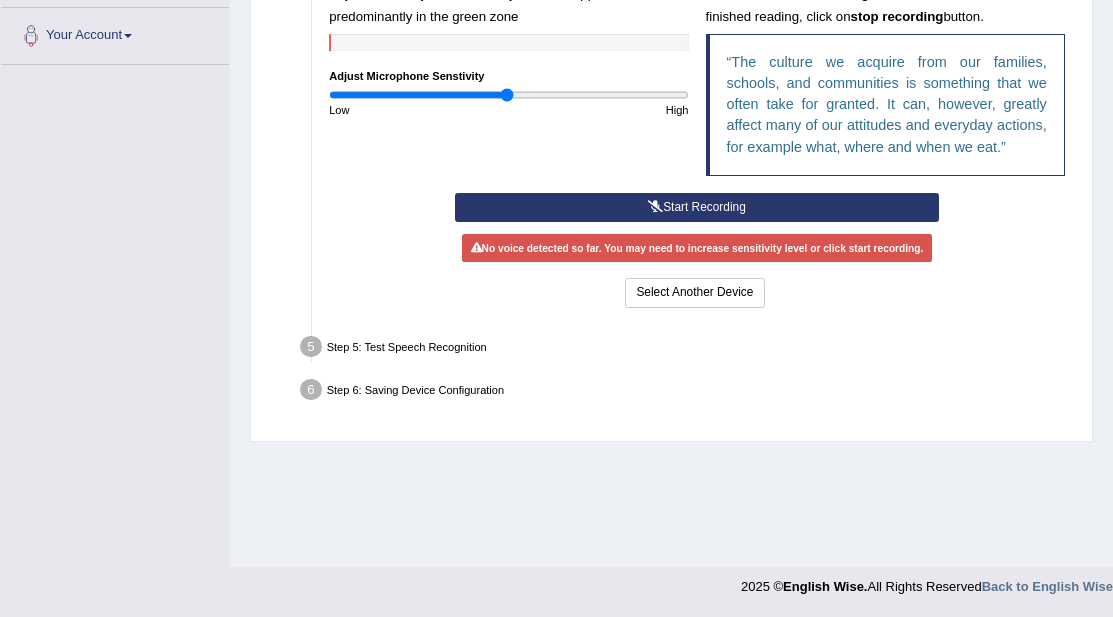 click on "Start Recording" at bounding box center (697, 207) 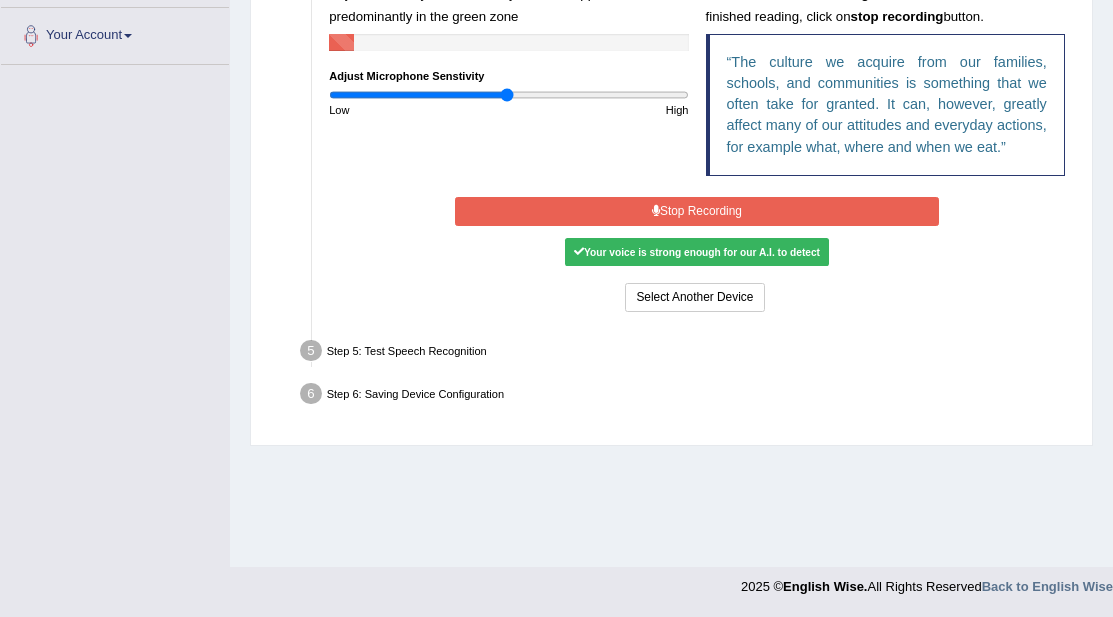 click on "Stop Recording" at bounding box center [697, 211] 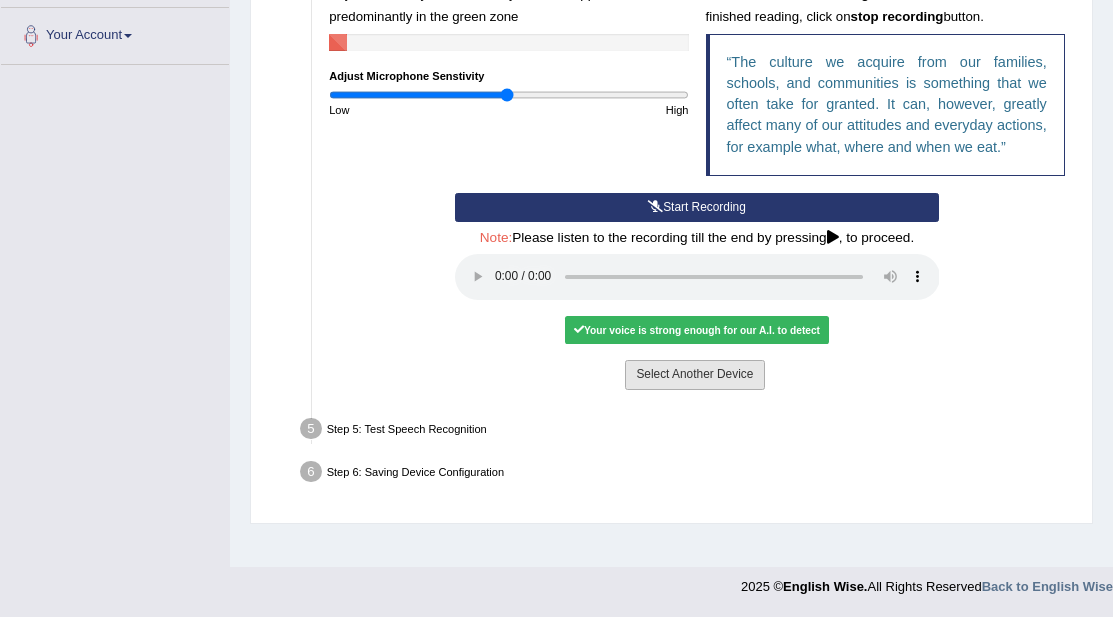 click on "Select Another Device" at bounding box center [694, 374] 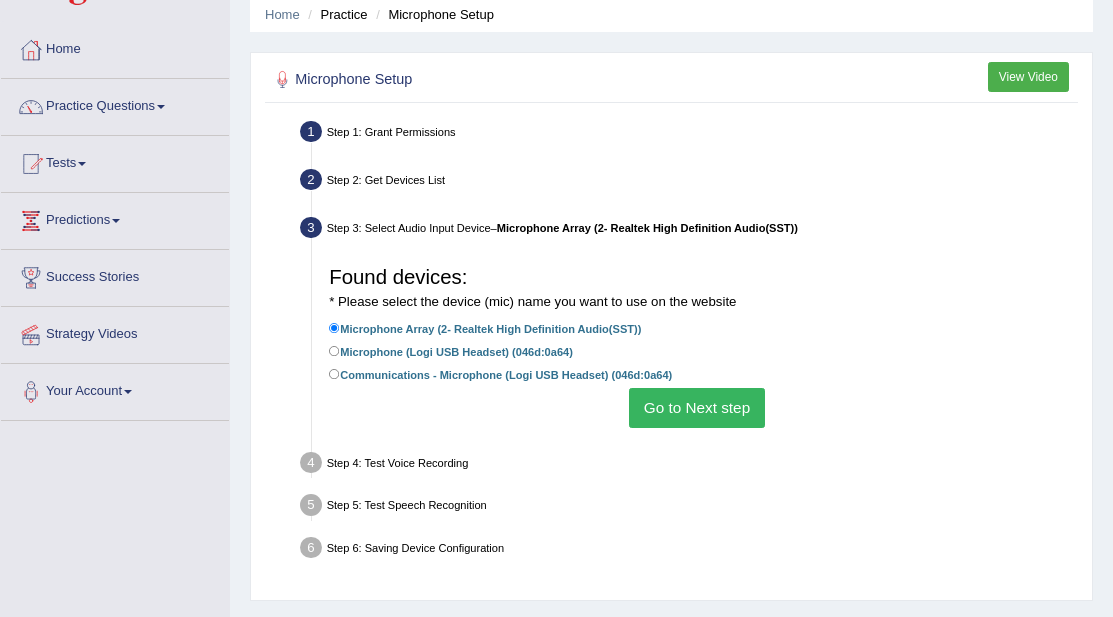 scroll, scrollTop: 89, scrollLeft: 0, axis: vertical 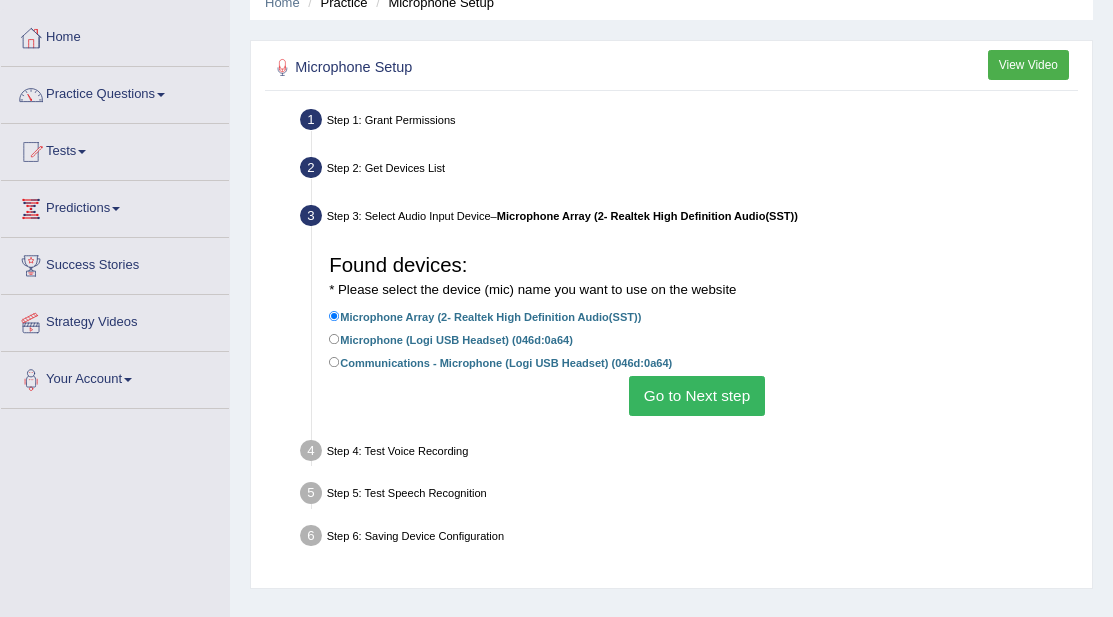 click on "Go to Next step" at bounding box center (696, 395) 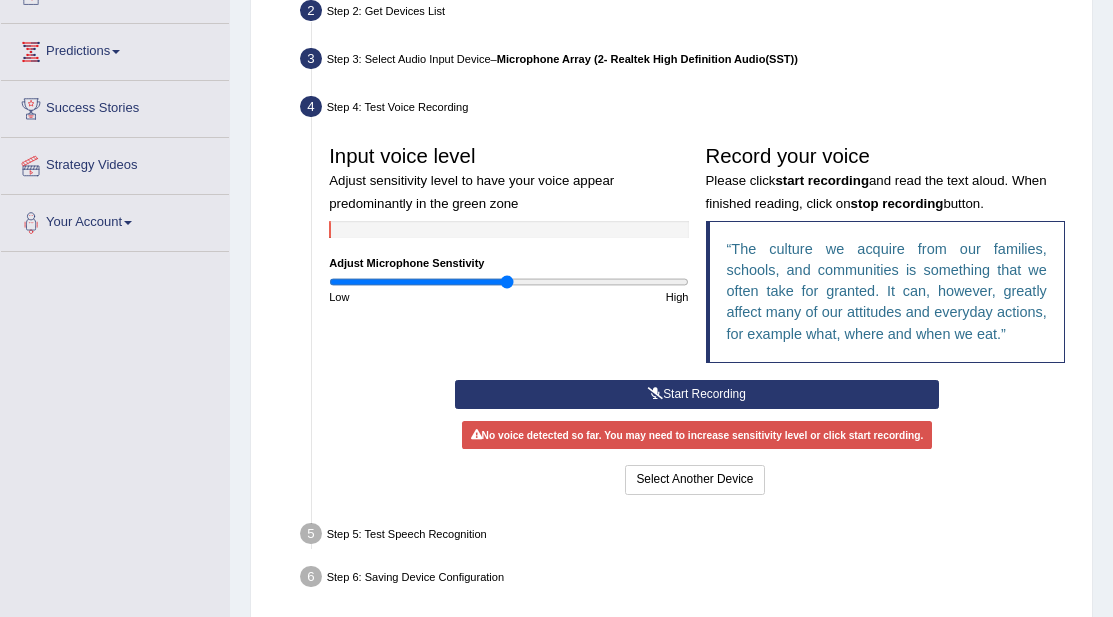 scroll, scrollTop: 248, scrollLeft: 0, axis: vertical 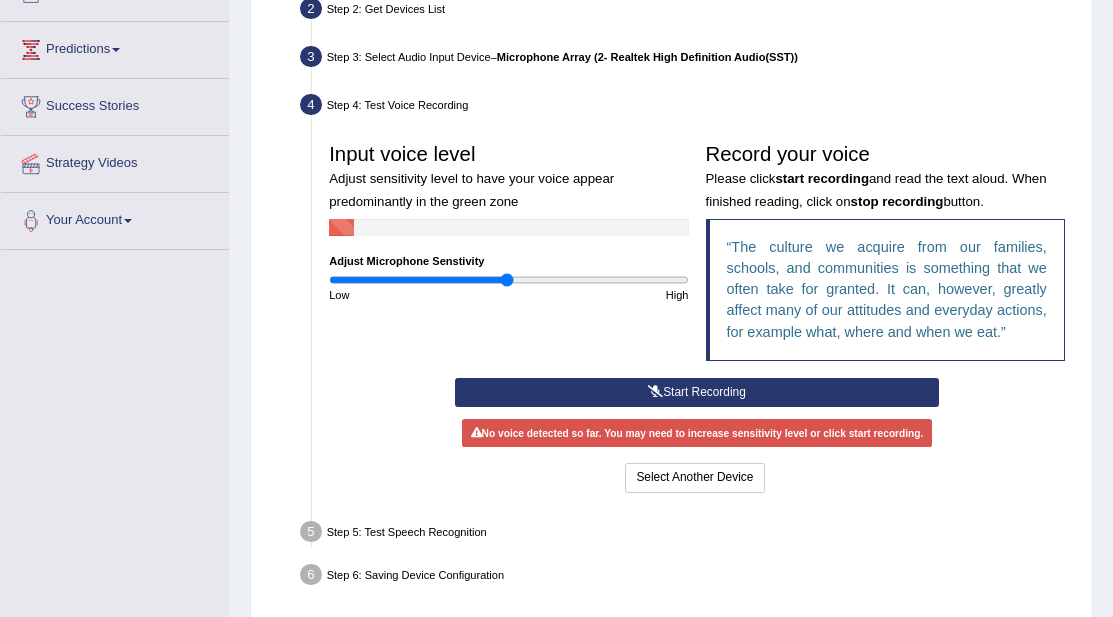 click on "Start Recording" at bounding box center [697, 392] 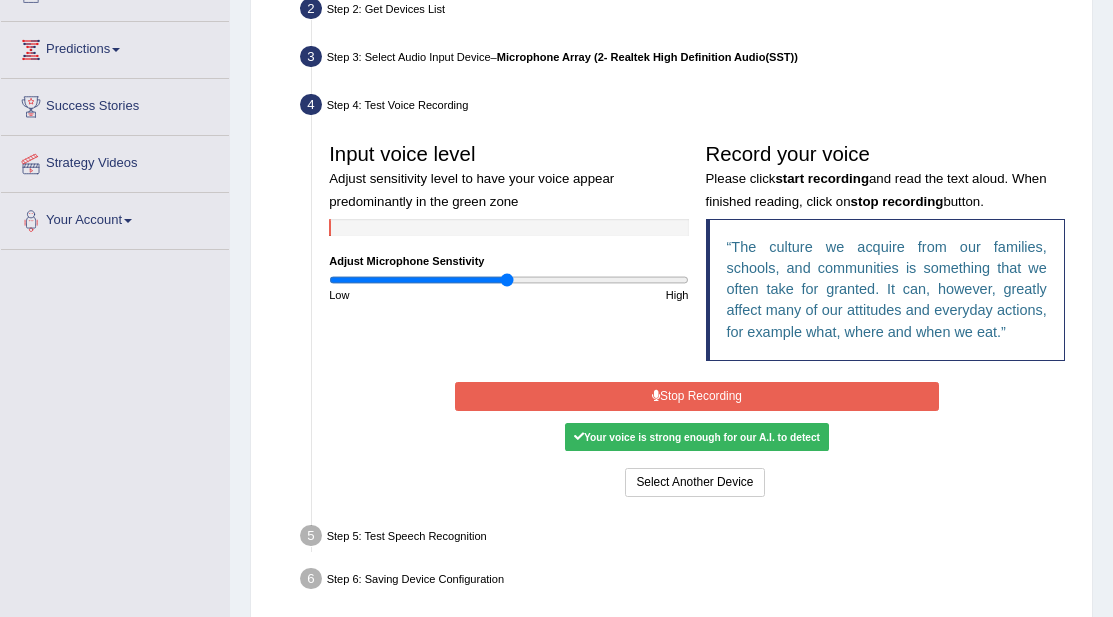 click on "Stop Recording" at bounding box center (697, 396) 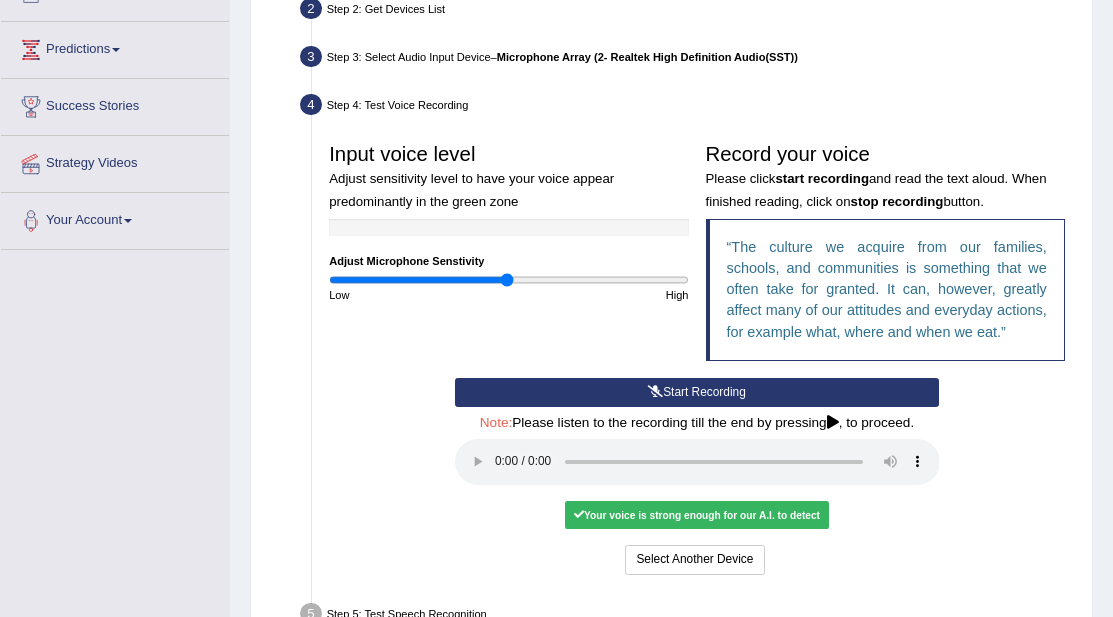 scroll, scrollTop: 433, scrollLeft: 0, axis: vertical 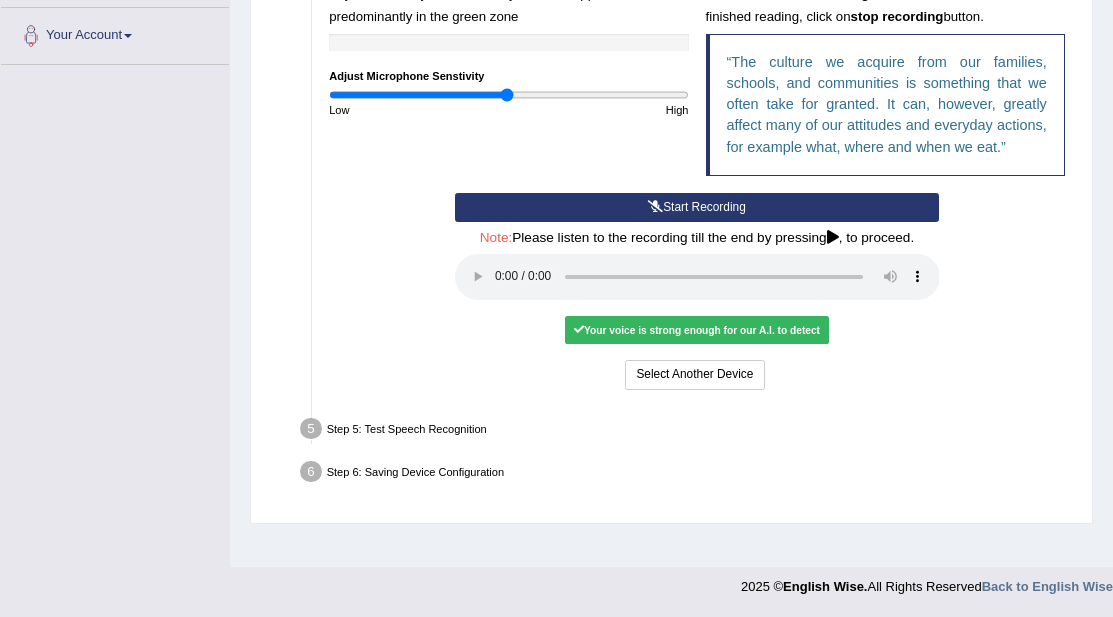 click on "Step 4: Test Voice Recording   Input voice level   Adjust sensitivity level to have your voice appear predominantly in the green zone     Adjust Microphone Senstivity     Low   High   Record your voice Please click  start recording  and read the text aloud. When finished reading, click on  stop recording  button.   The culture we acquire from our families, schools, and communities is something that we often take for granted. It can, however, greatly affect many of our attitudes and everyday actions, for example what, where and when we eat.    Start Recording    Stop Recording   Note:  Please listen to the recording till the end by pressing  , to proceed.       No voice detected so far. You may need to increase sensitivity level or click start recording.     Voice level is too low yet. Please increase the sensitivity level from the bar on the left.     Your voice is strong enough for our A.I. to detect    Voice level is too high. Please reduce the sensitivity level from the bar on the left." at bounding box center [689, 153] 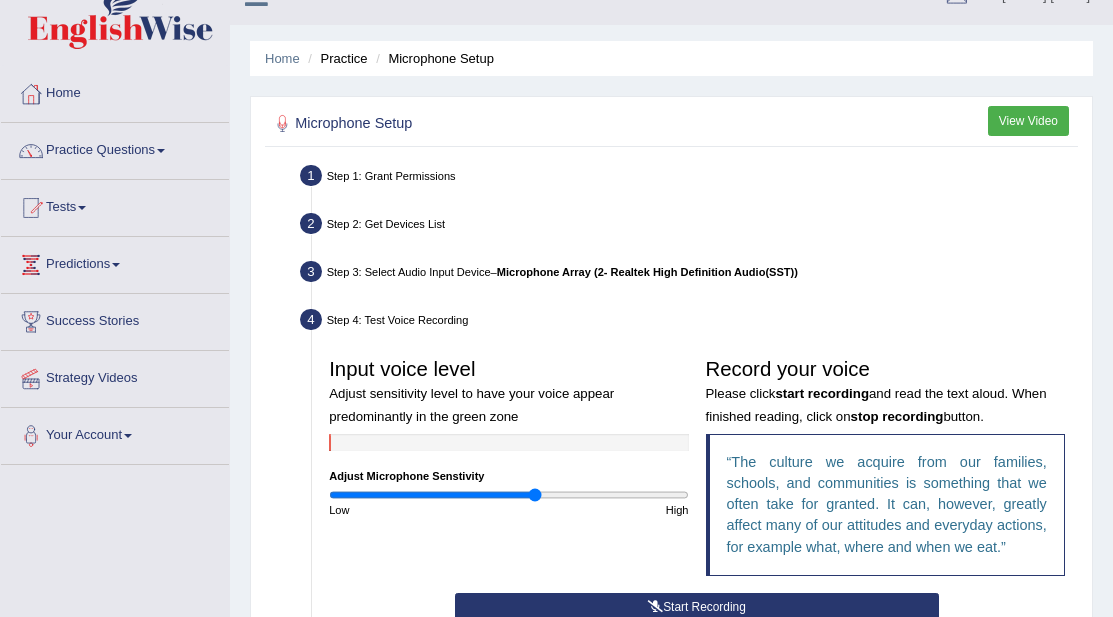 scroll, scrollTop: 0, scrollLeft: 0, axis: both 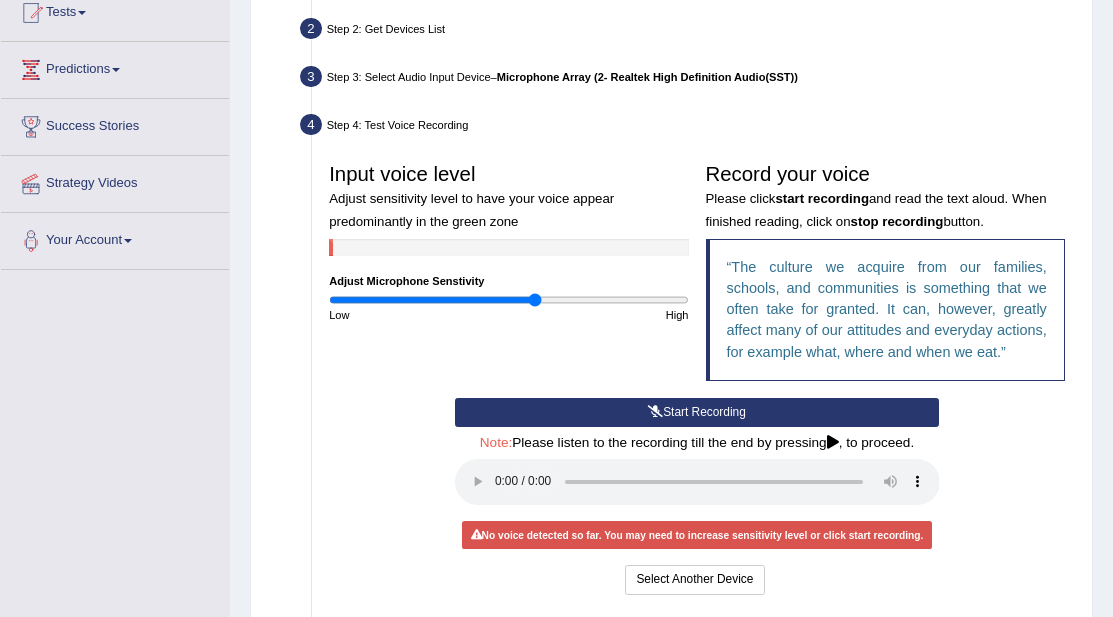 type on "1.16" 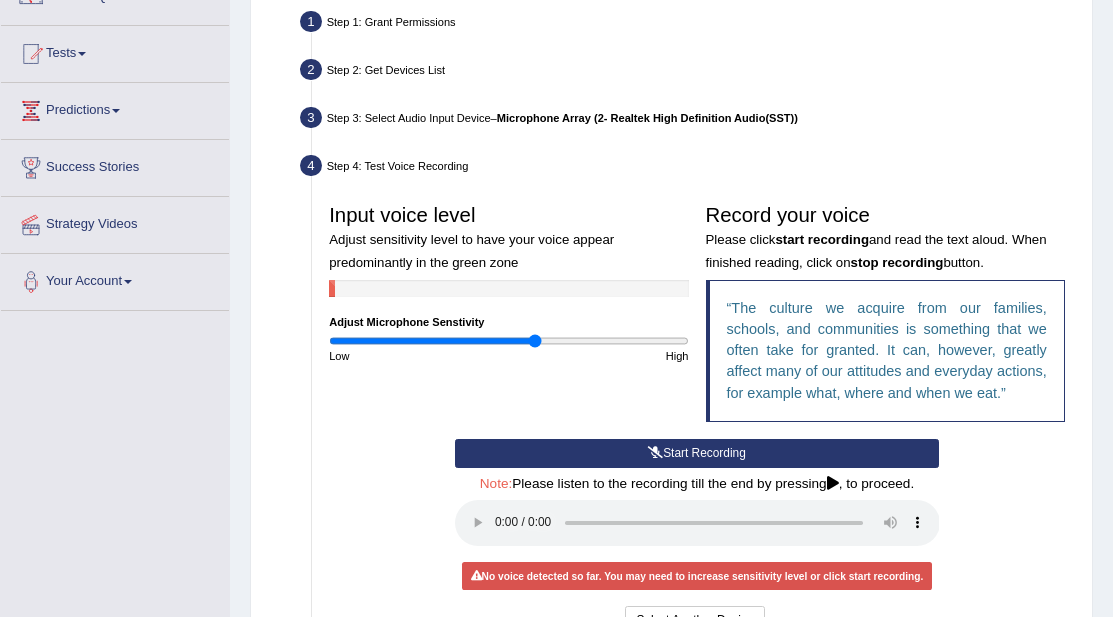scroll, scrollTop: 433, scrollLeft: 0, axis: vertical 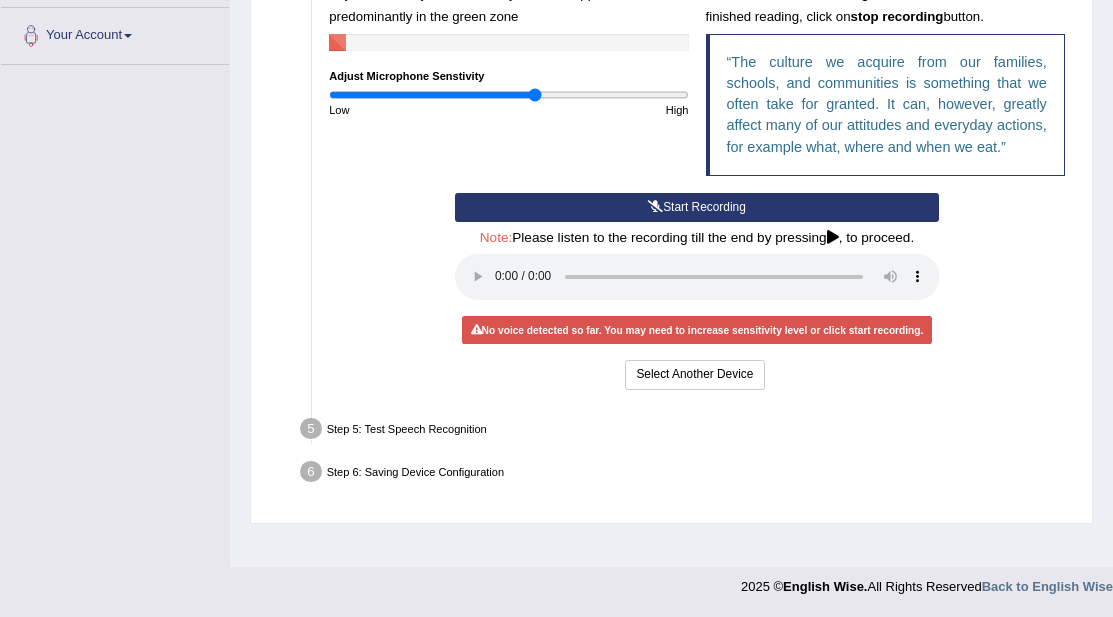 click on "Start Recording" at bounding box center (697, 207) 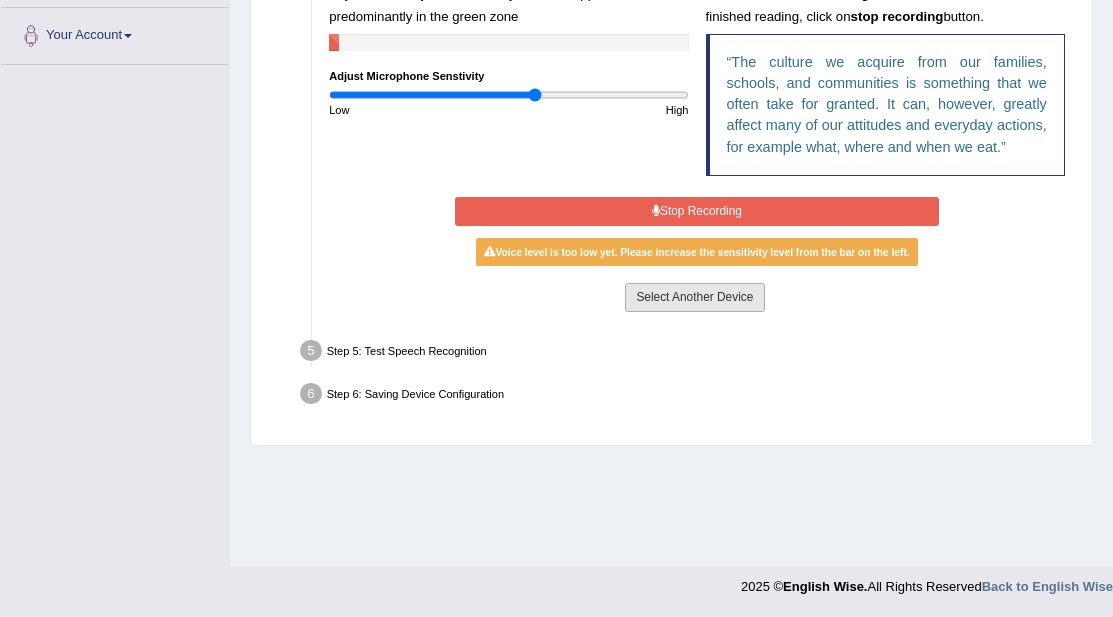 click on "Select Another Device" at bounding box center [694, 297] 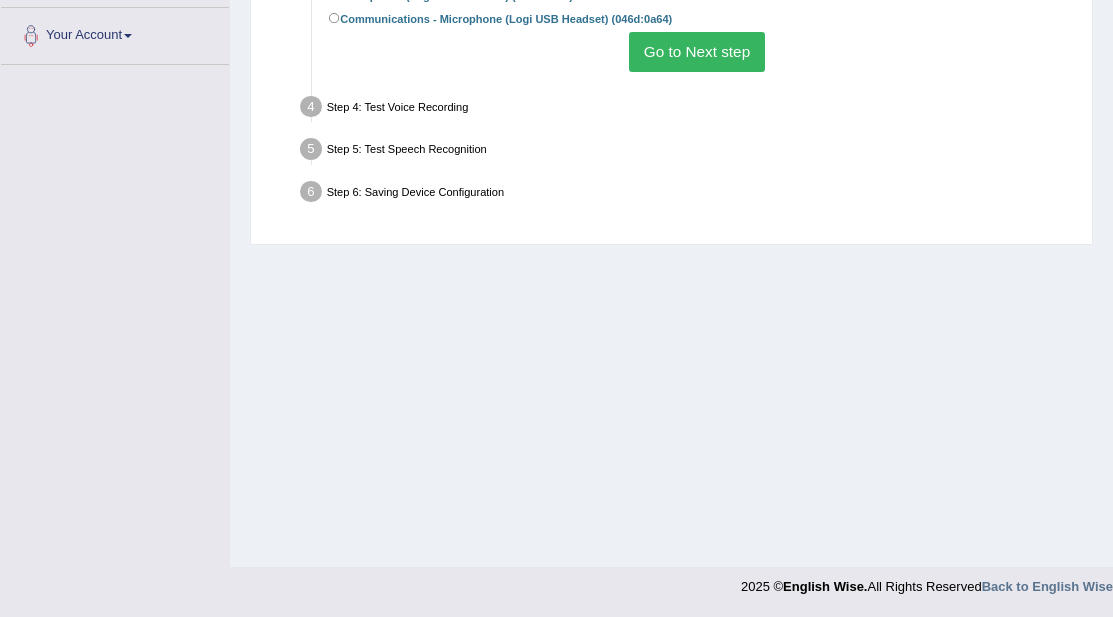 click on "Go to Next step" at bounding box center [696, 51] 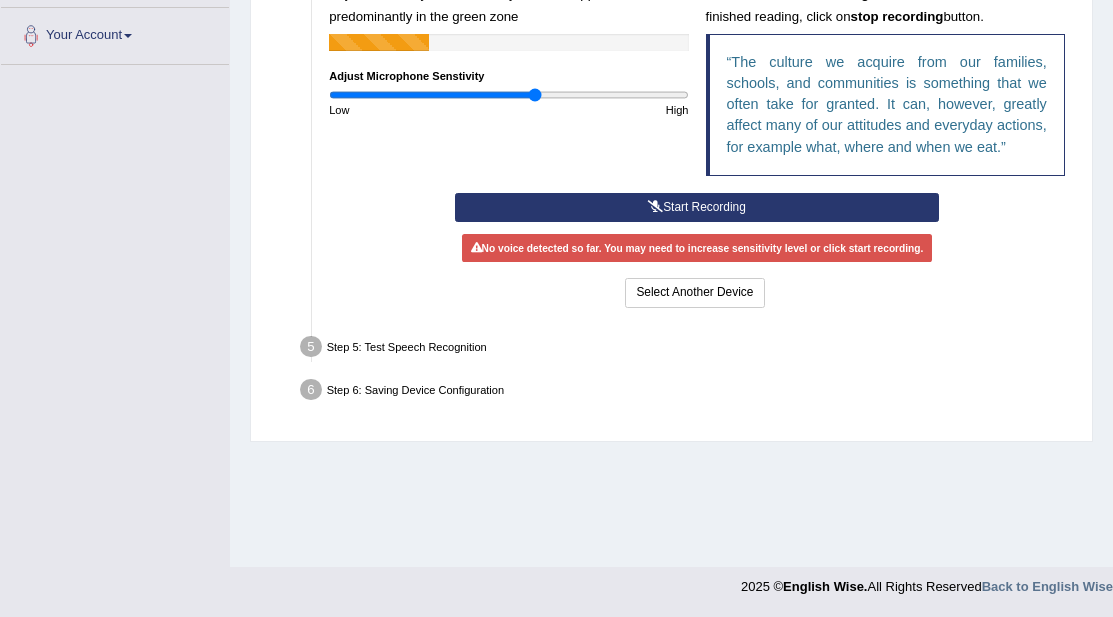 click on "Start Recording" at bounding box center (697, 207) 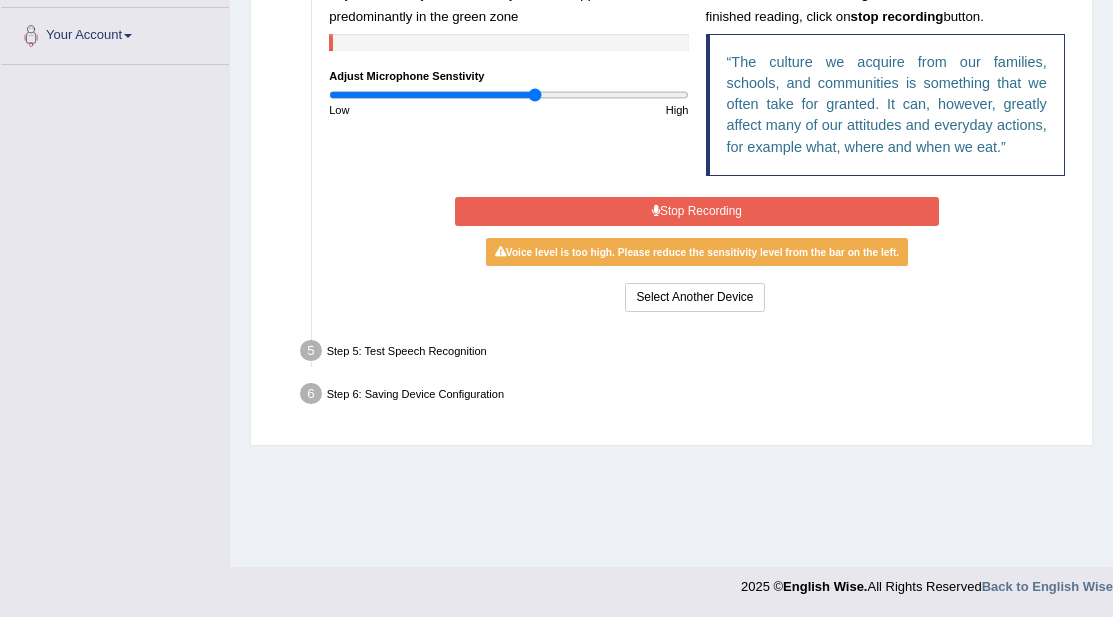 click on "Stop Recording" at bounding box center [697, 211] 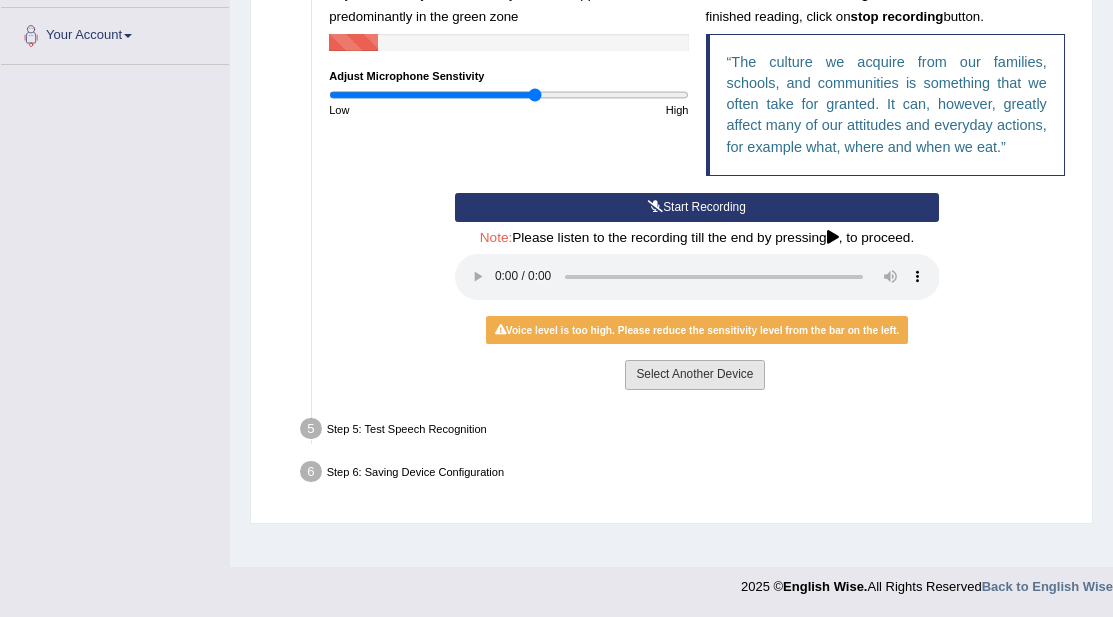click on "Select Another Device" at bounding box center (694, 374) 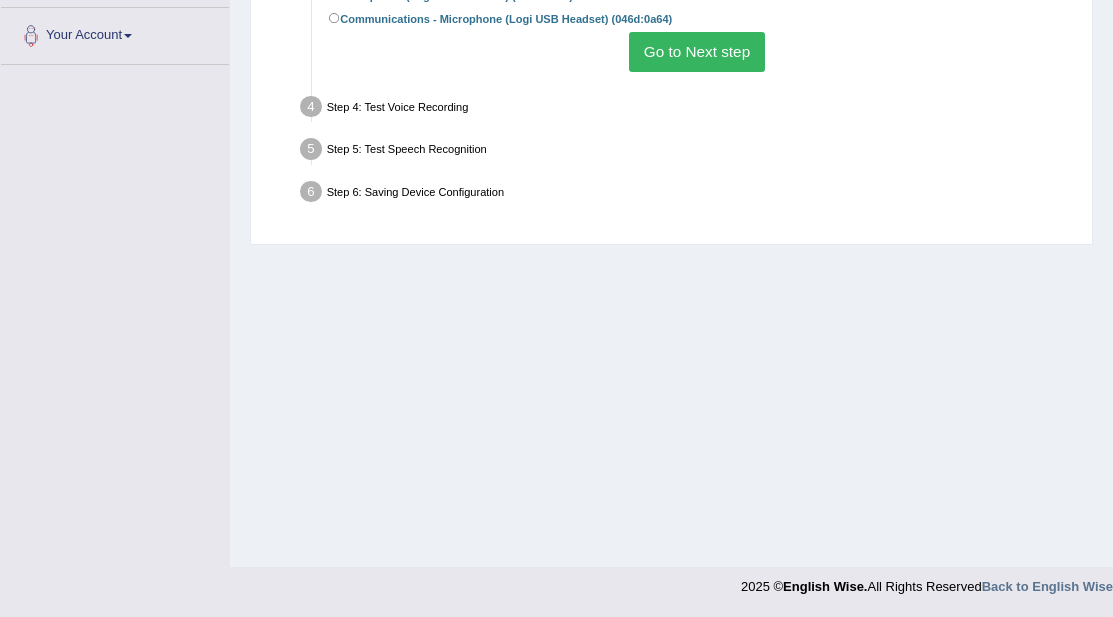click on "Go to Next step" at bounding box center [696, 51] 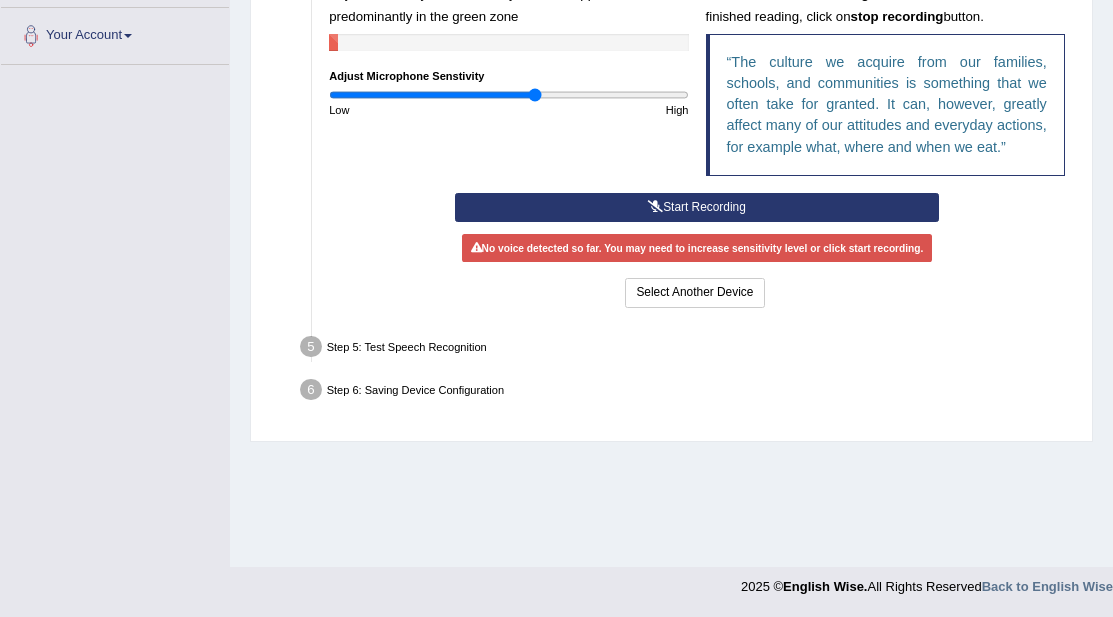 click on "Start Recording" at bounding box center [697, 207] 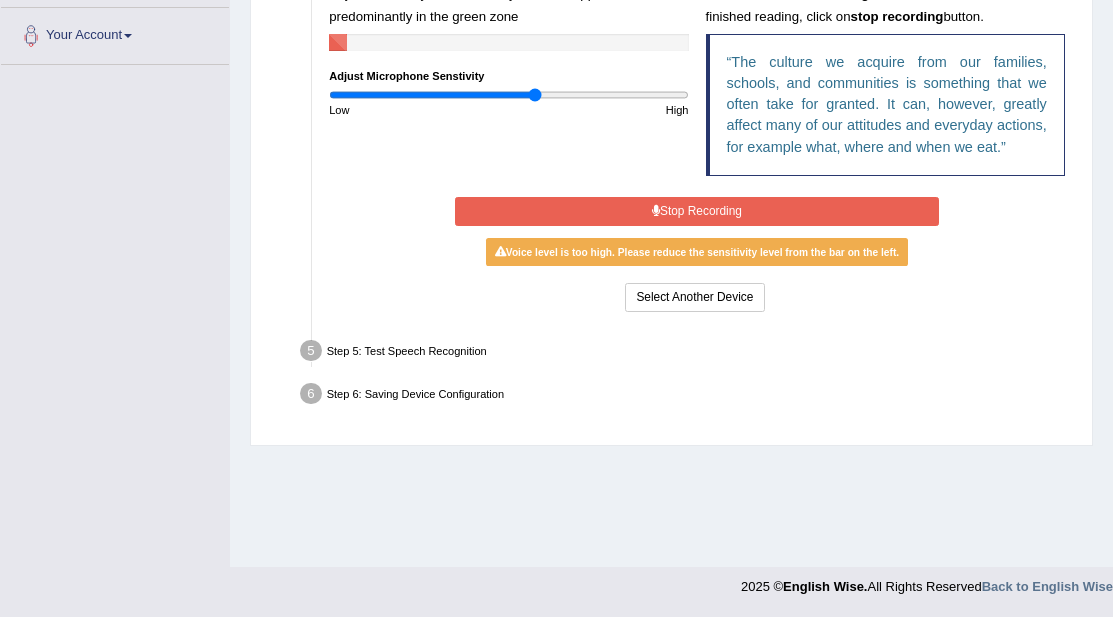 click on "Stop Recording" at bounding box center (697, 211) 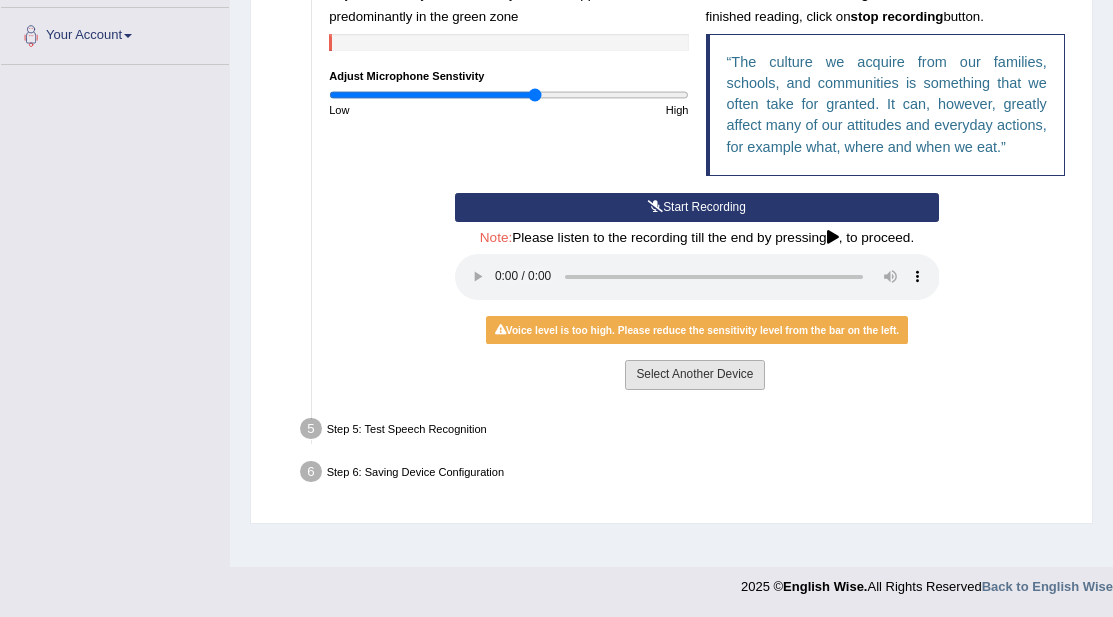 click on "Select Another Device" at bounding box center [694, 374] 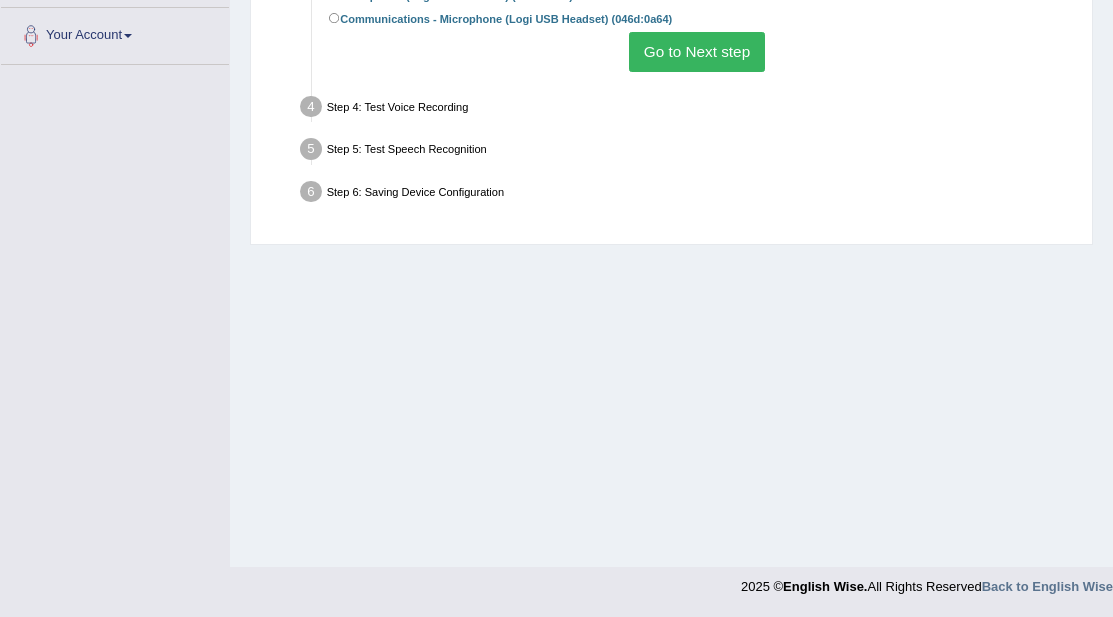 click on "Go to Next step" at bounding box center [696, 51] 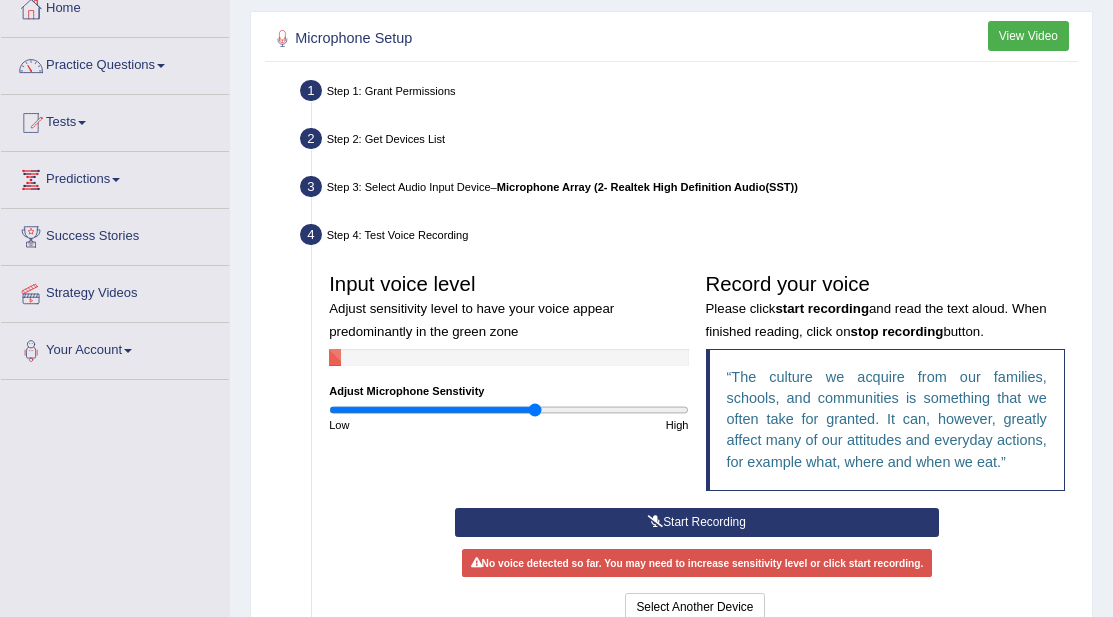 scroll, scrollTop: 118, scrollLeft: 0, axis: vertical 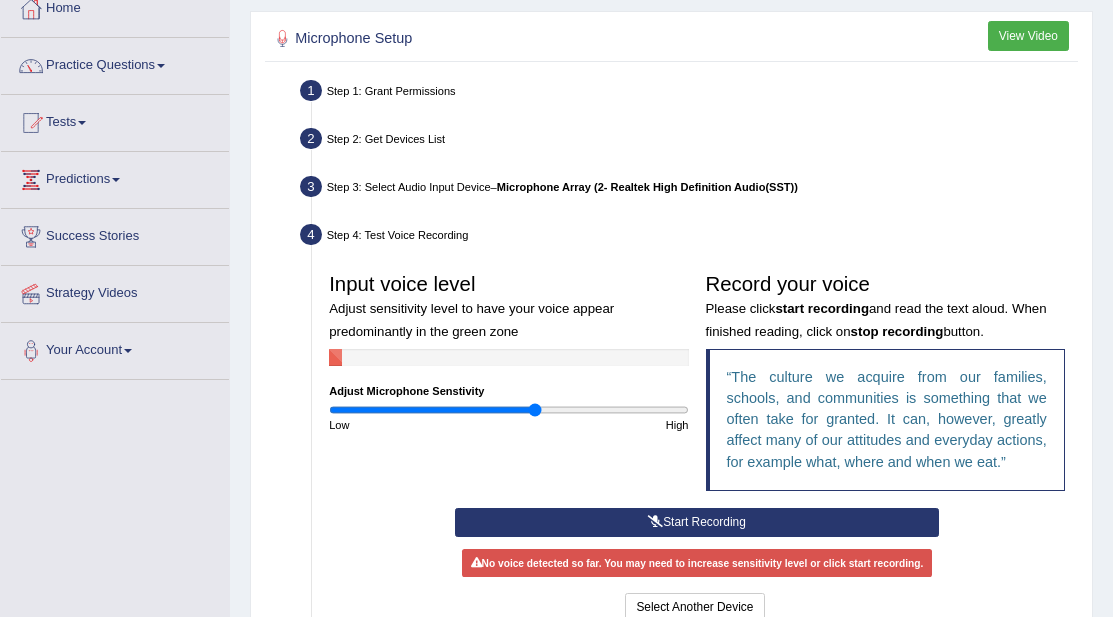 click on "Start Recording" at bounding box center (697, 522) 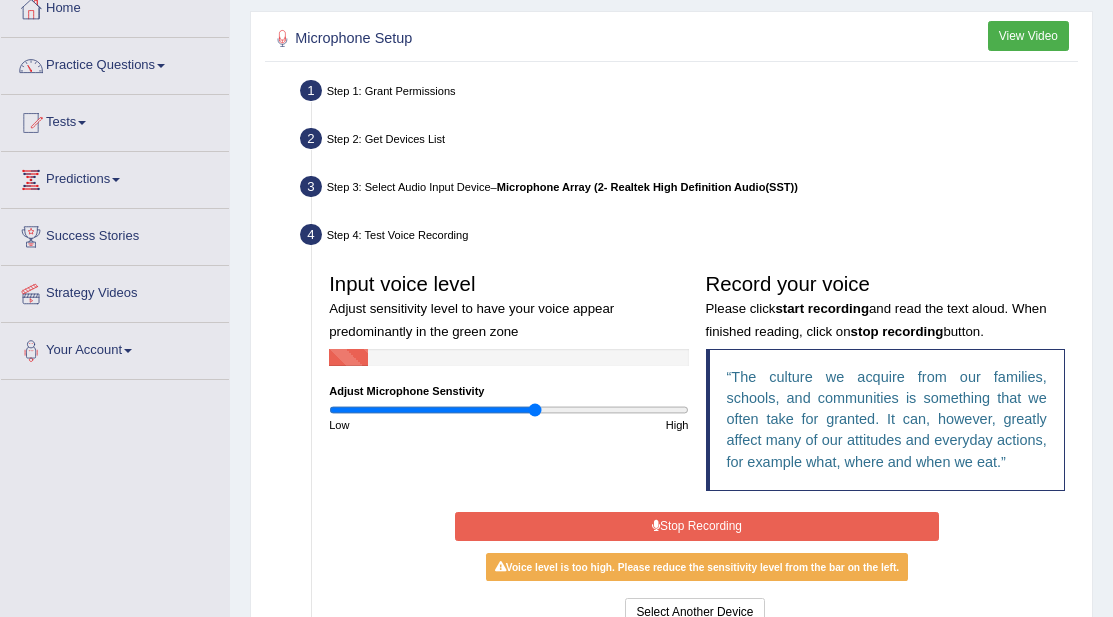 click on "Stop Recording" at bounding box center [697, 526] 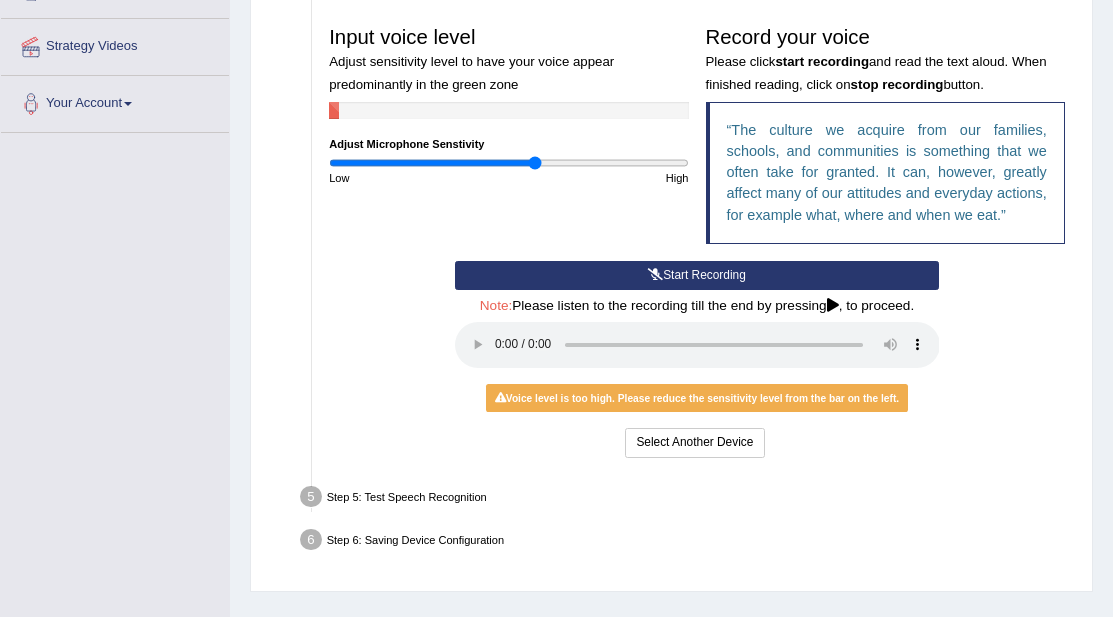 scroll, scrollTop: 372, scrollLeft: 0, axis: vertical 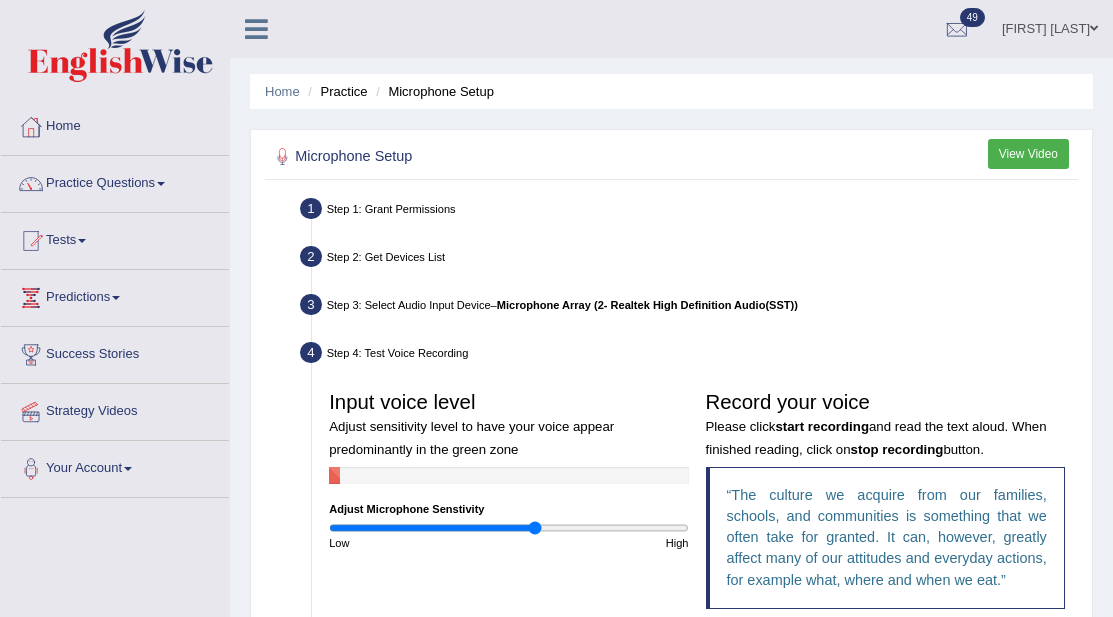 click on "Home" at bounding box center (115, 124) 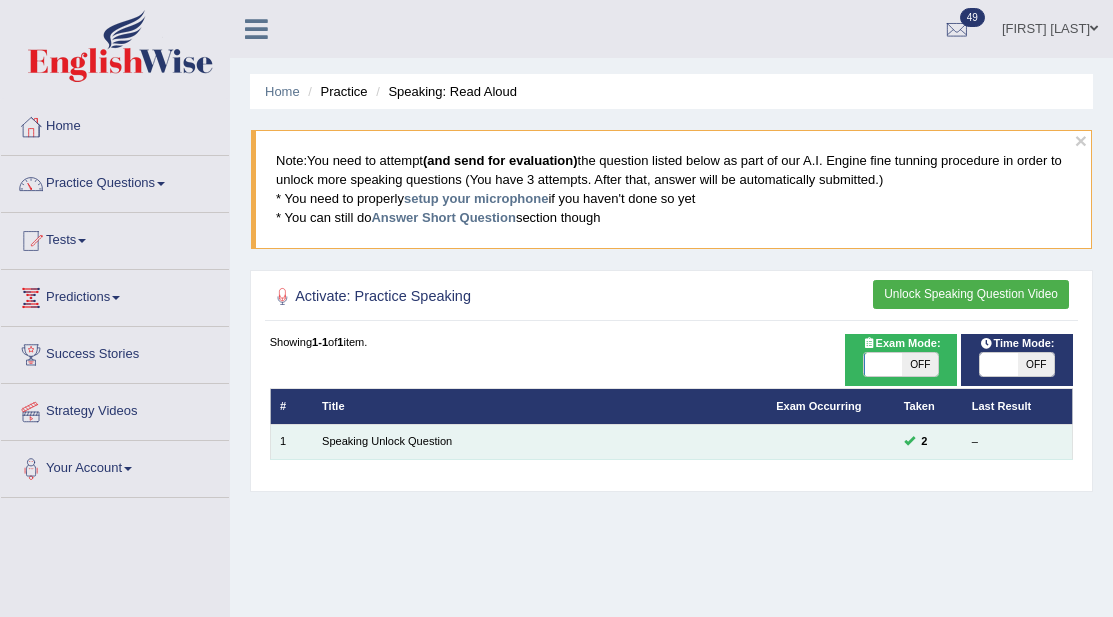 scroll, scrollTop: 0, scrollLeft: 0, axis: both 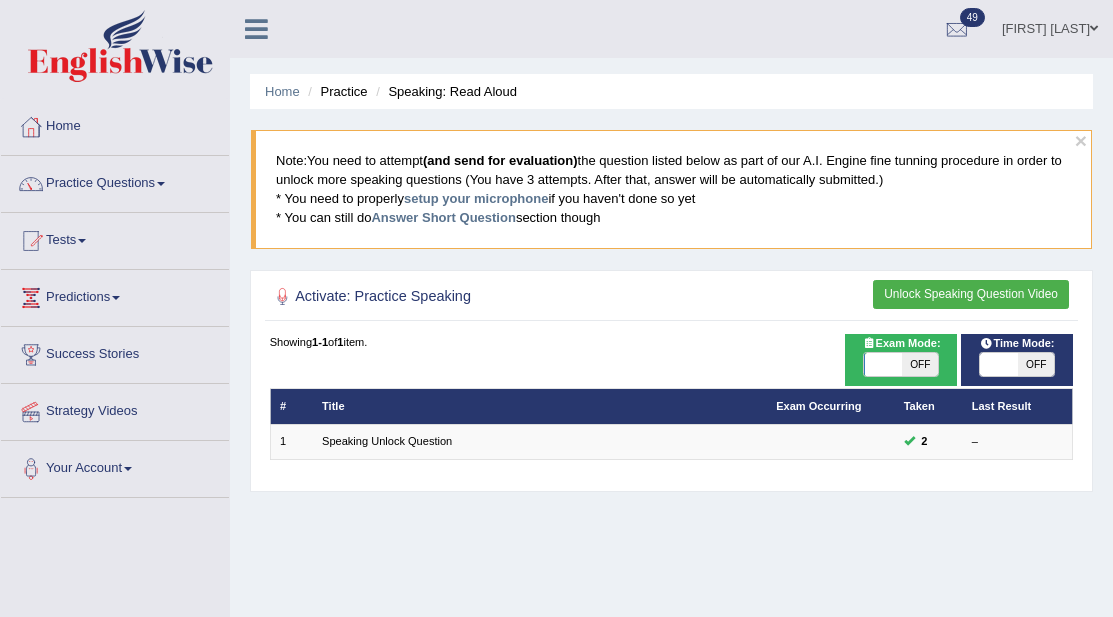 click on "Unlock Speaking Question Video" at bounding box center [971, 294] 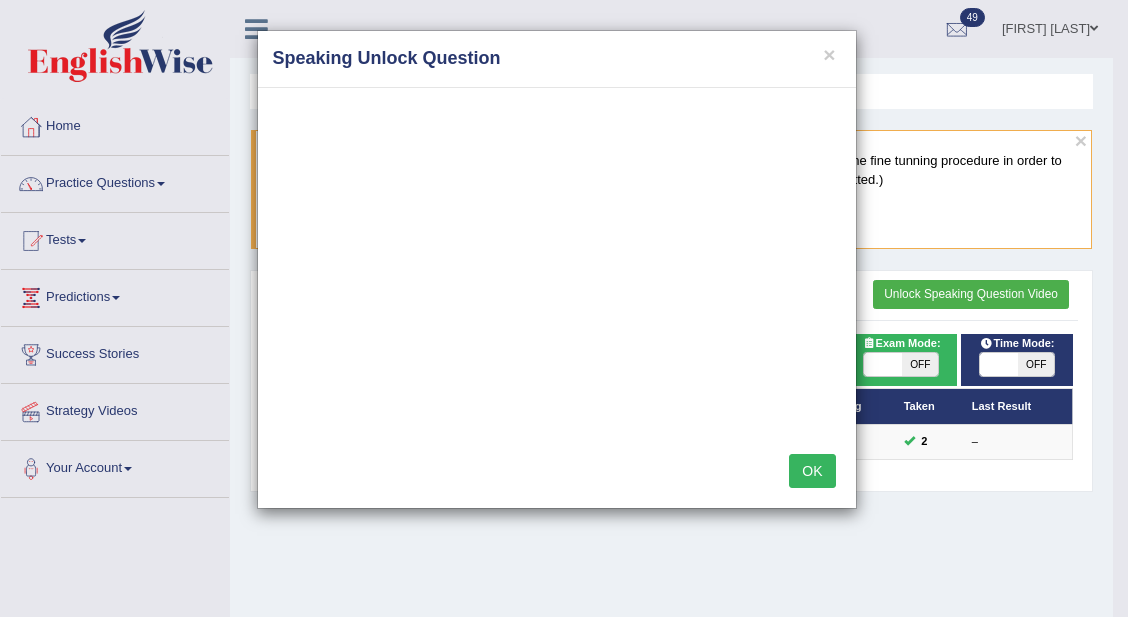 click on "OK" at bounding box center (812, 471) 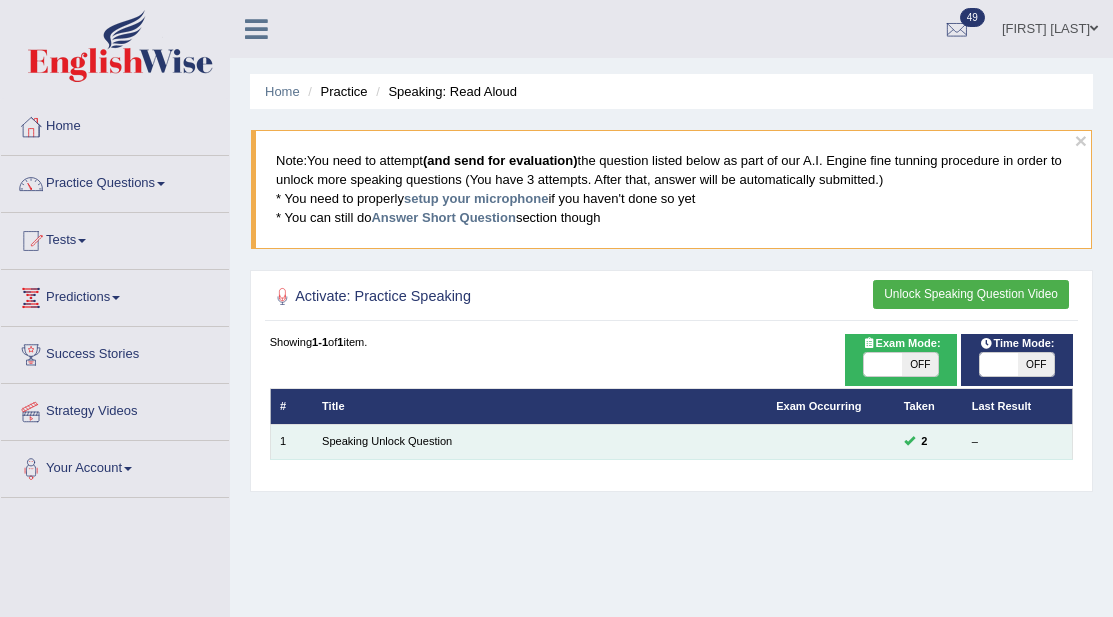 click on "Speaking Unlock Question" at bounding box center [540, 441] 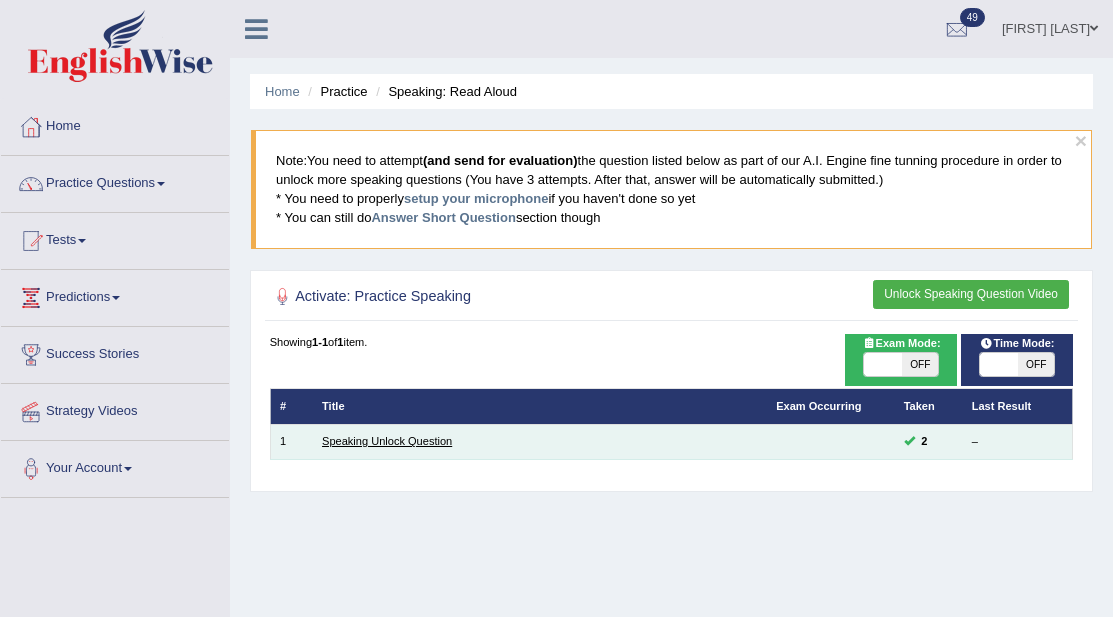 click on "Speaking Unlock Question" at bounding box center [387, 441] 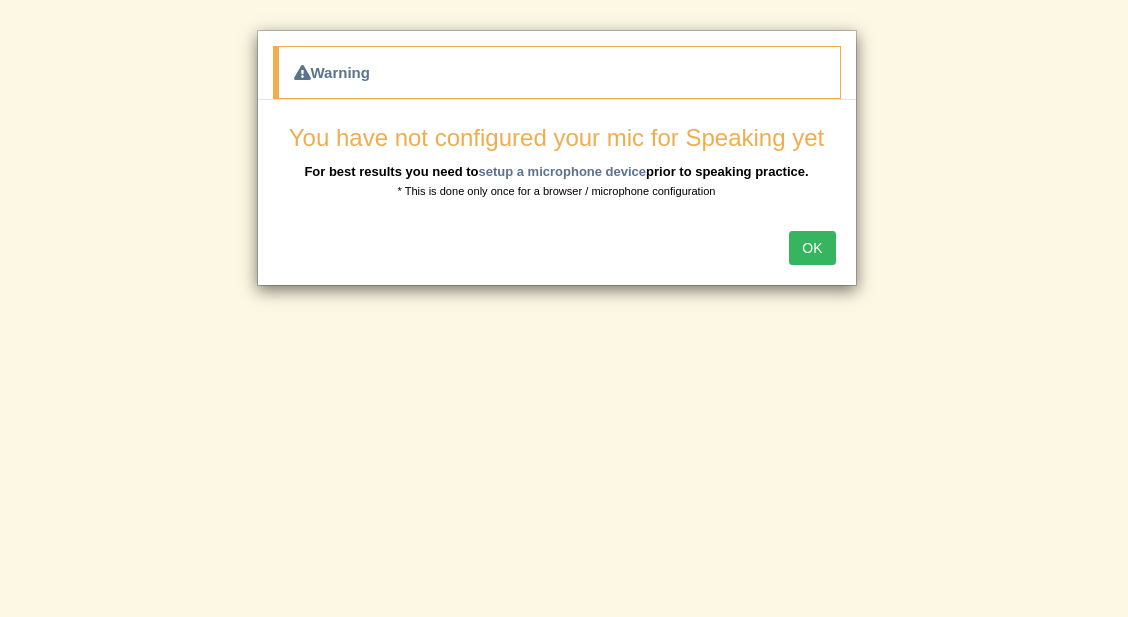 scroll, scrollTop: 0, scrollLeft: 0, axis: both 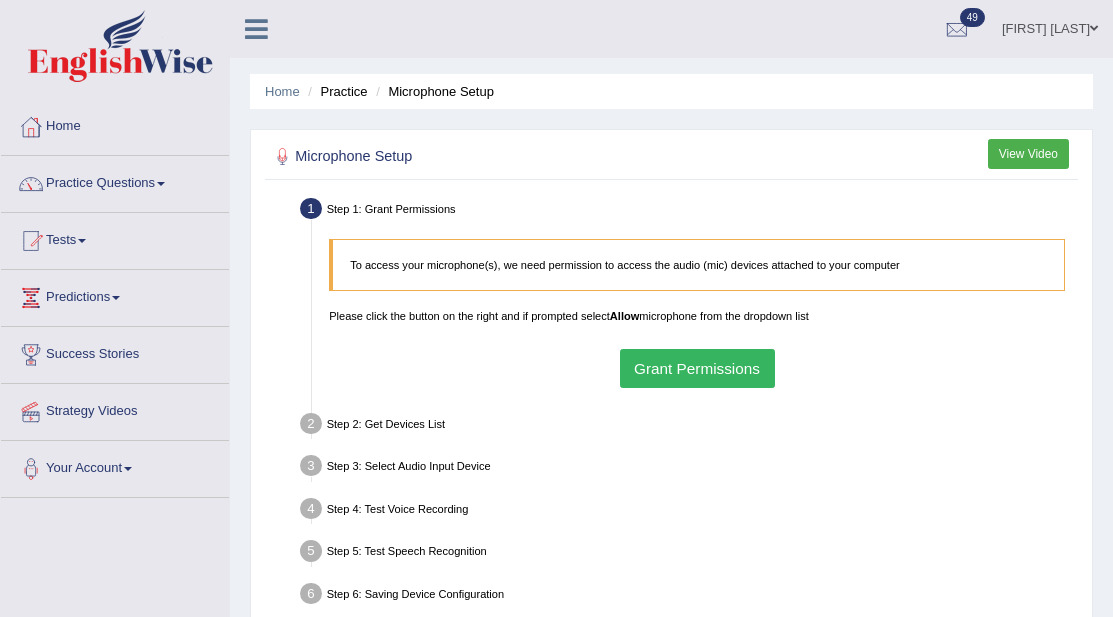 click on "Grant Permissions" at bounding box center (697, 368) 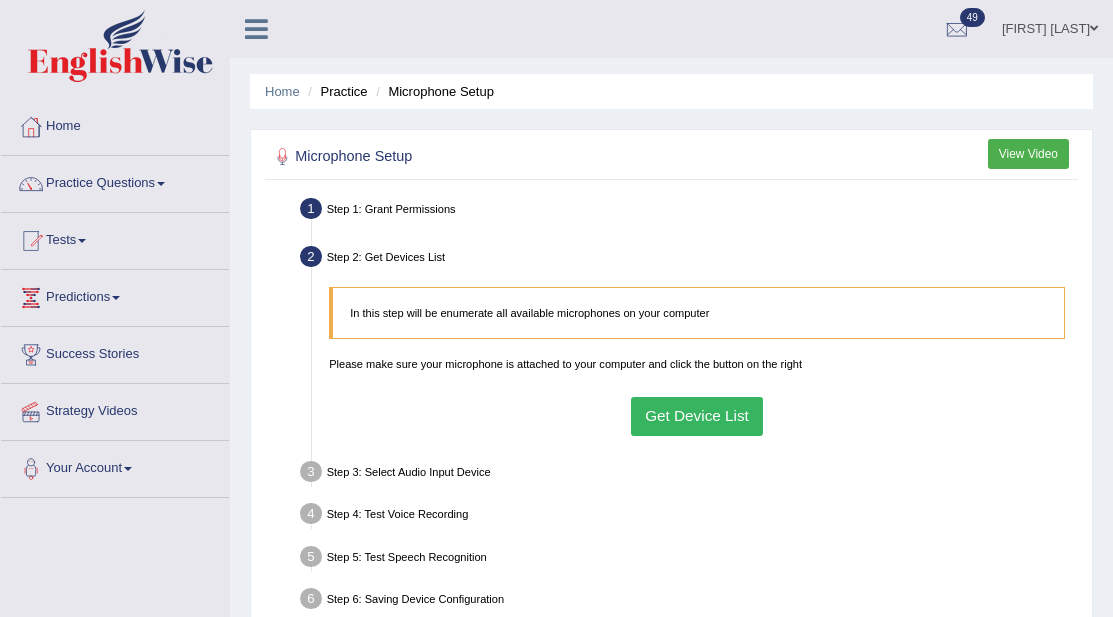 click on "Get Device List" at bounding box center (697, 416) 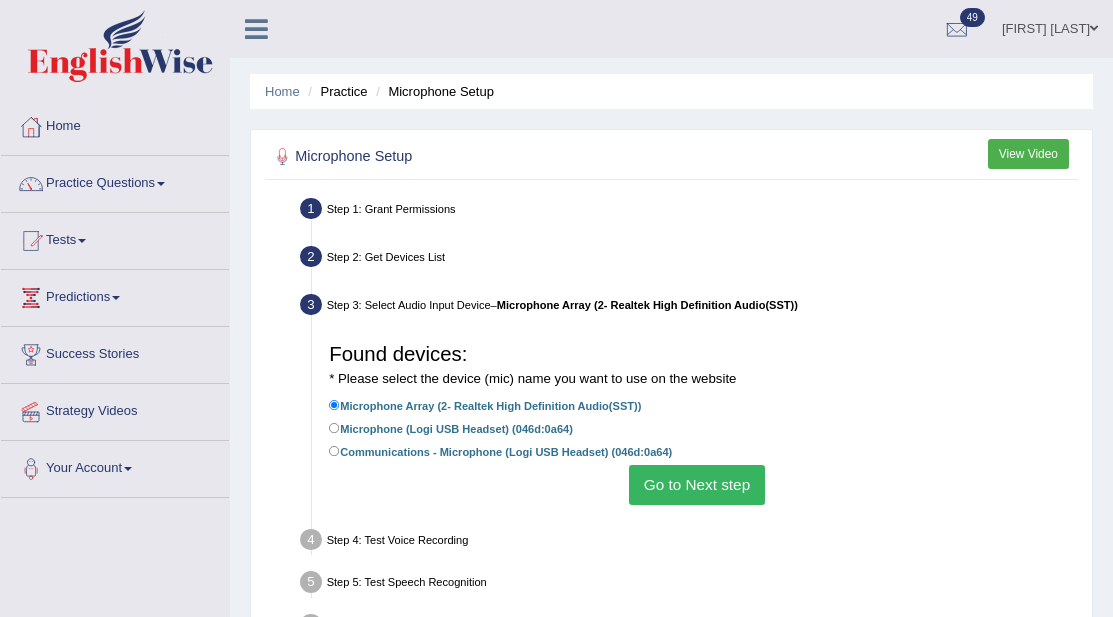 click on "Step 3: Select Audio Input Device  –  Microphone Array (2- Realtek High Definition Audio(SST))   Found devices:
* Please select the device (mic) name you want to use on the website    Microphone Array (2- Realtek High Definition Audio(SST))  Microphone (Logi USB Headset) (046d:0a64)  Communications - Microphone (Logi USB Headset) (046d:0a64)   Go to Next step" at bounding box center [689, 401] 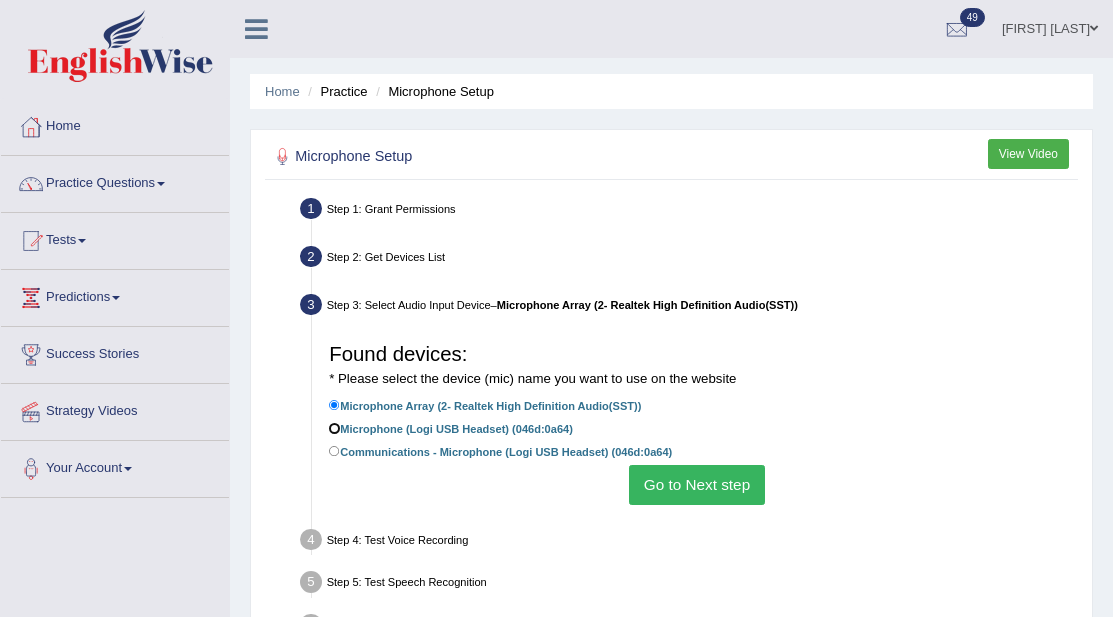 click on "Microphone (Logi USB Headset) (046d:0a64)" at bounding box center (334, 428) 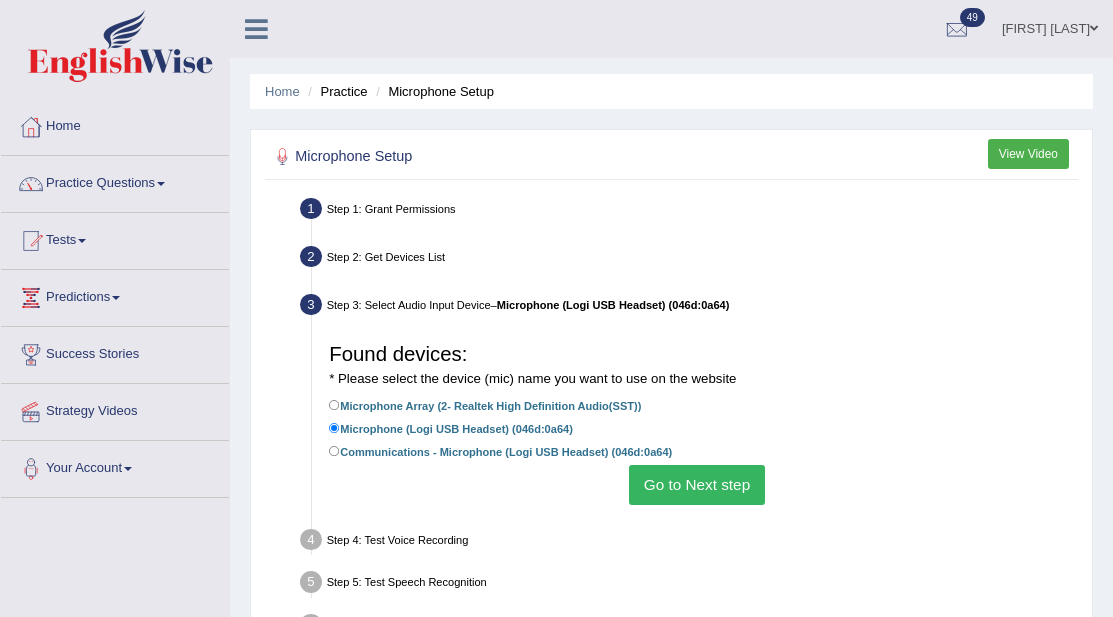 click on "Go to Next step" at bounding box center (696, 484) 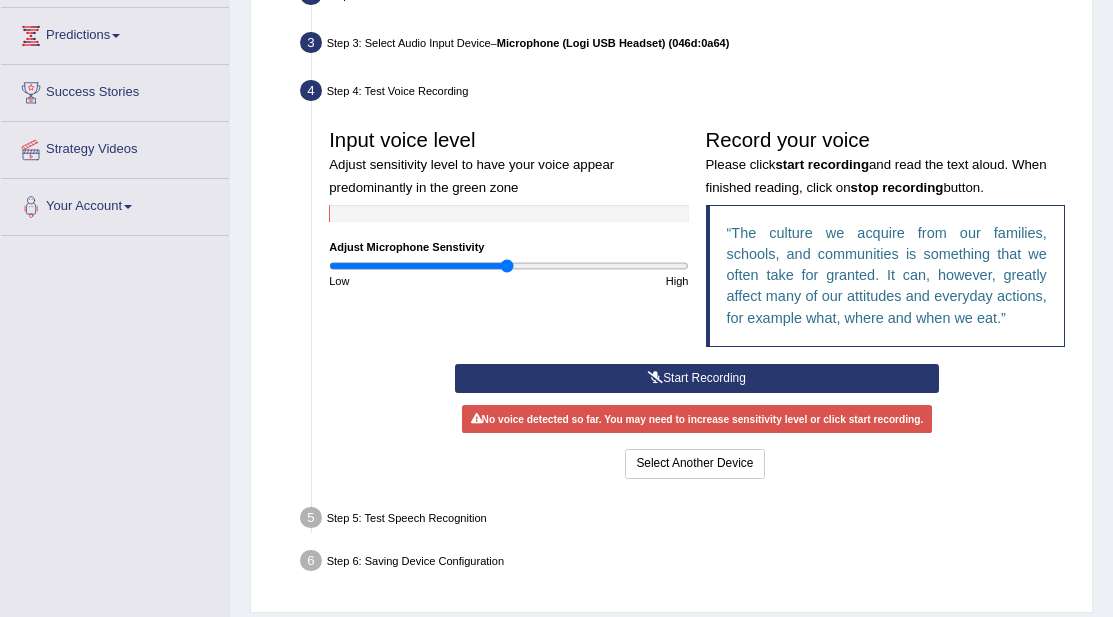 scroll, scrollTop: 285, scrollLeft: 0, axis: vertical 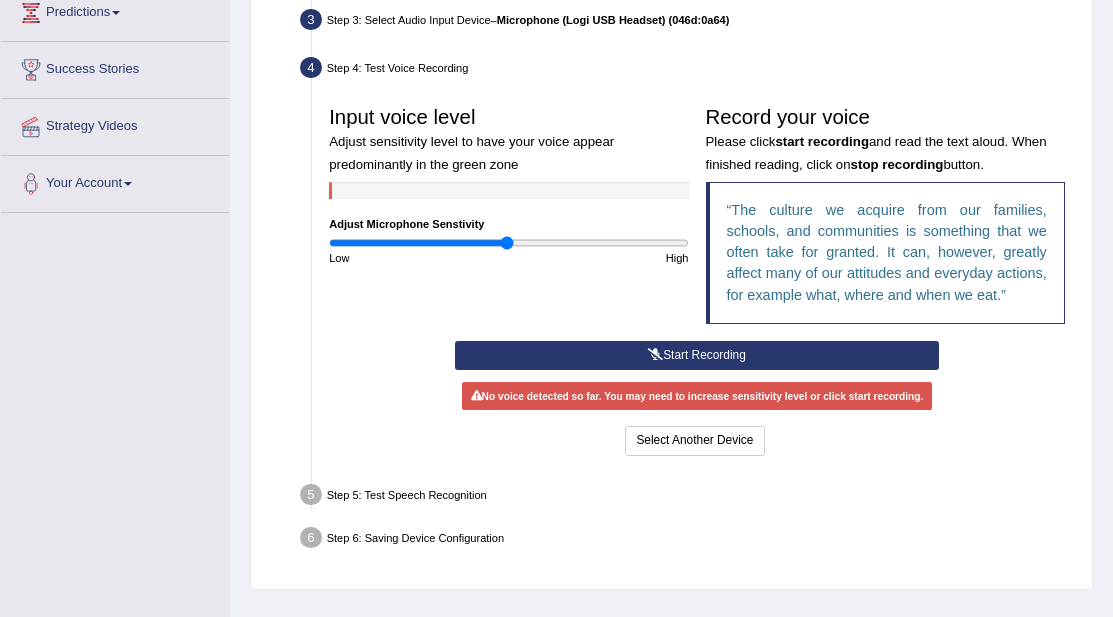 click on "Start Recording" at bounding box center [697, 355] 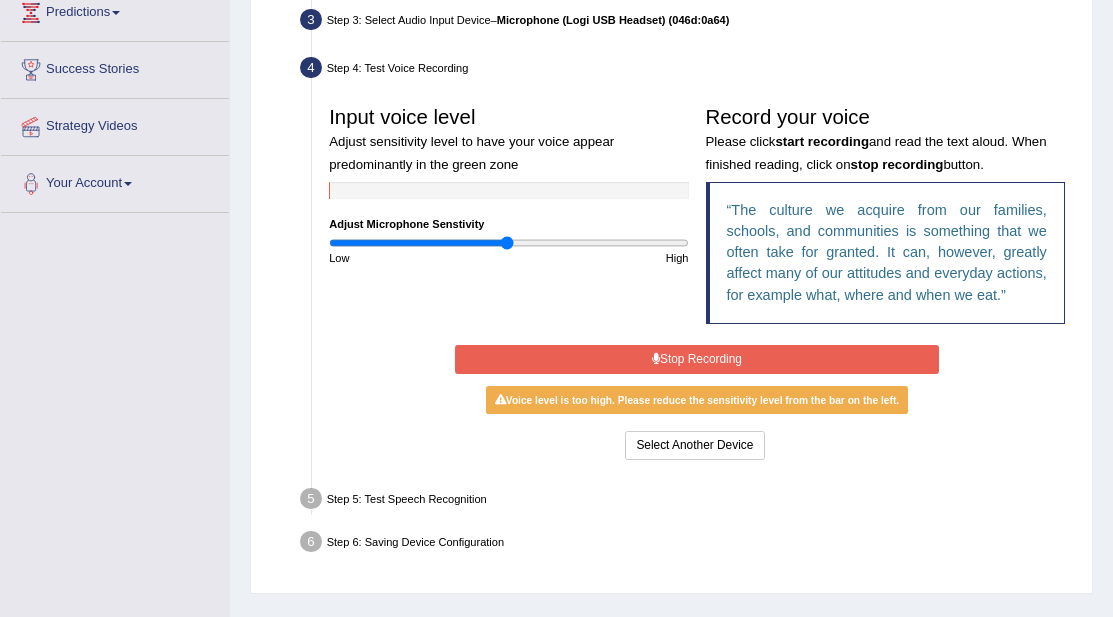 click on "Stop Recording" at bounding box center [697, 359] 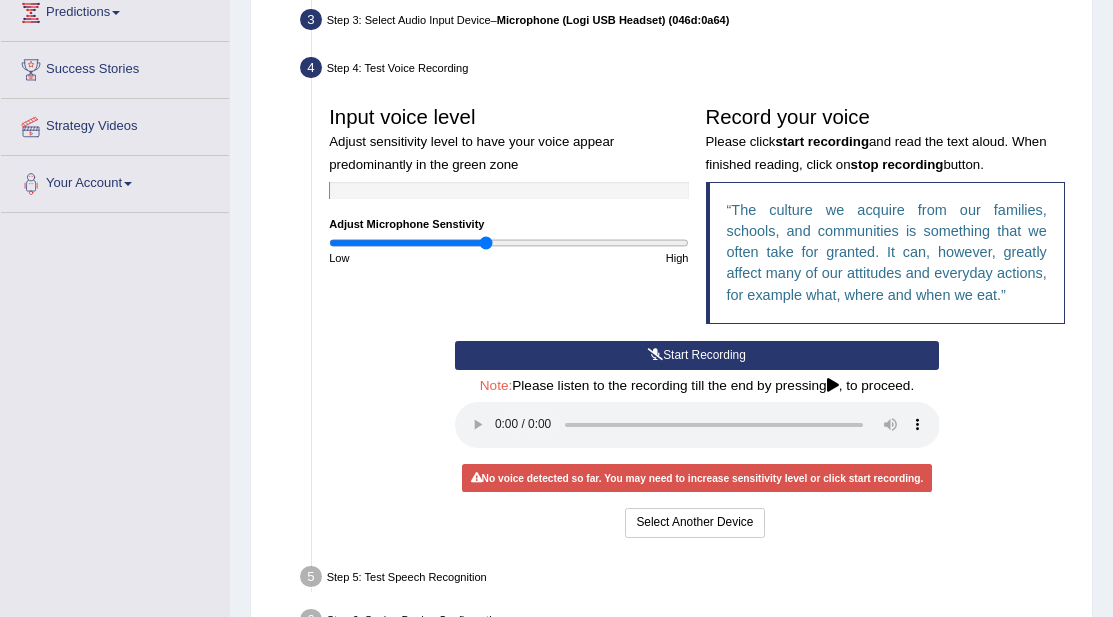 drag, startPoint x: 502, startPoint y: 244, endPoint x: 487, endPoint y: 266, distance: 26.627054 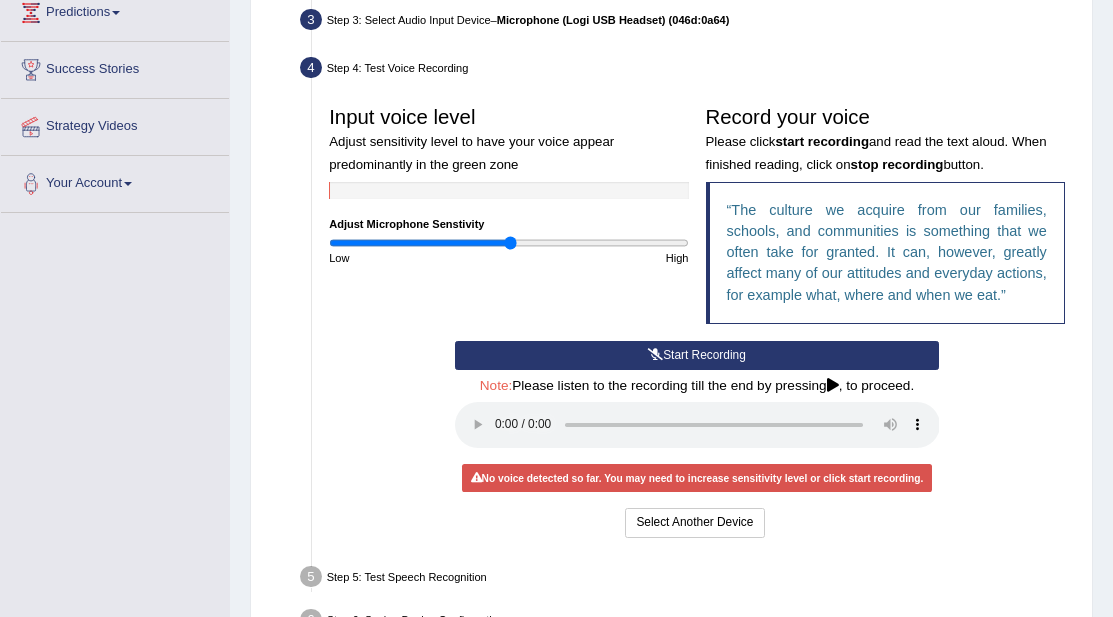 drag, startPoint x: 482, startPoint y: 239, endPoint x: 511, endPoint y: 248, distance: 30.364452 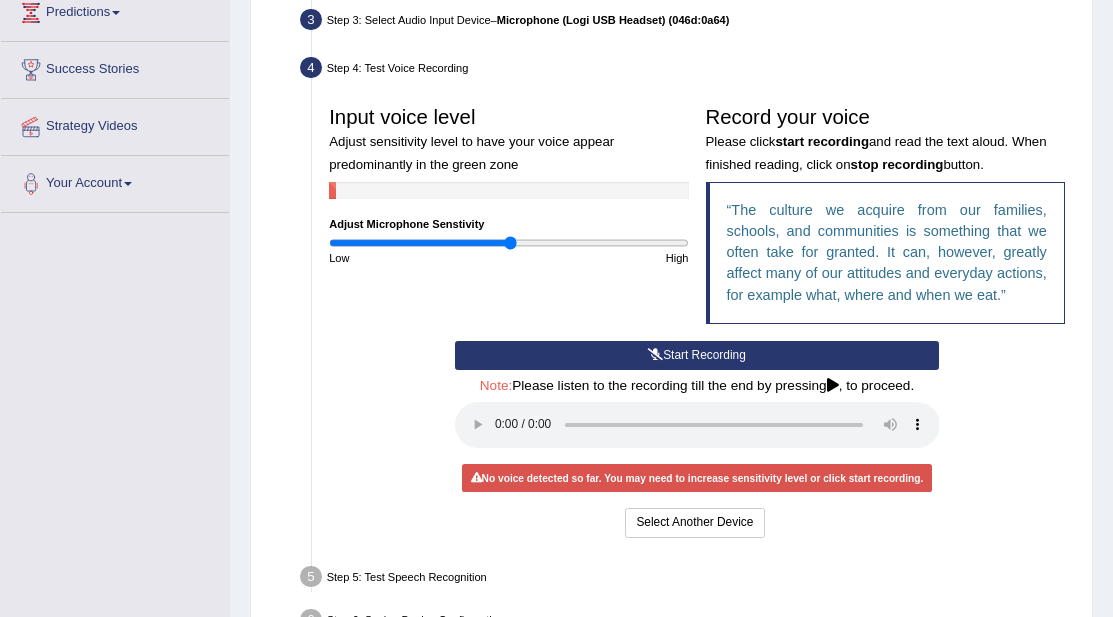 click on "Start Recording" at bounding box center [697, 355] 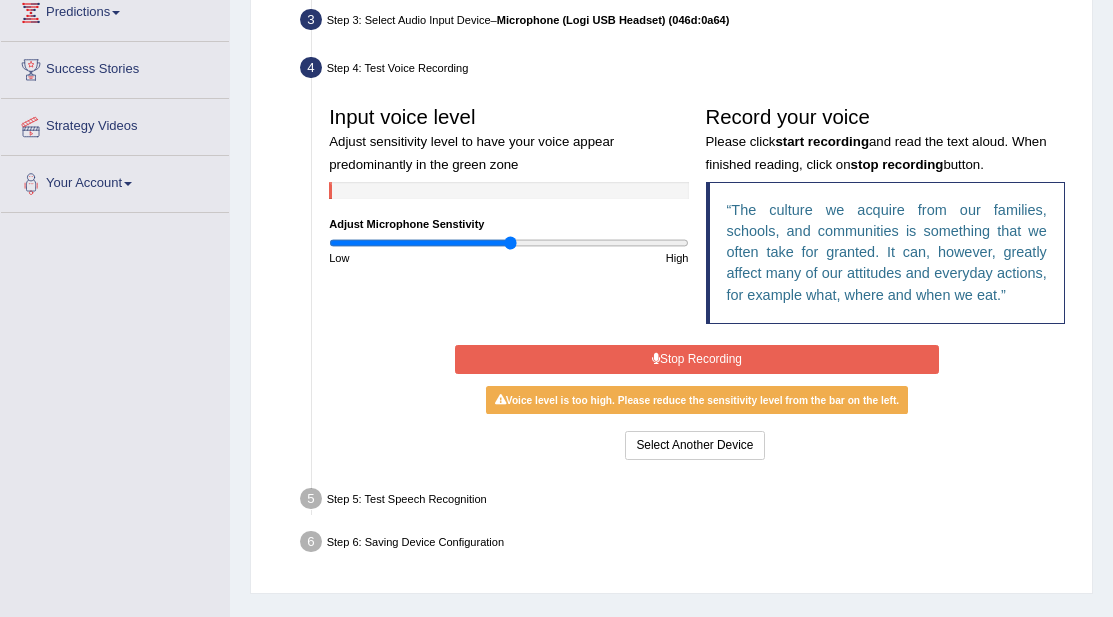 click on "Stop Recording" at bounding box center [697, 359] 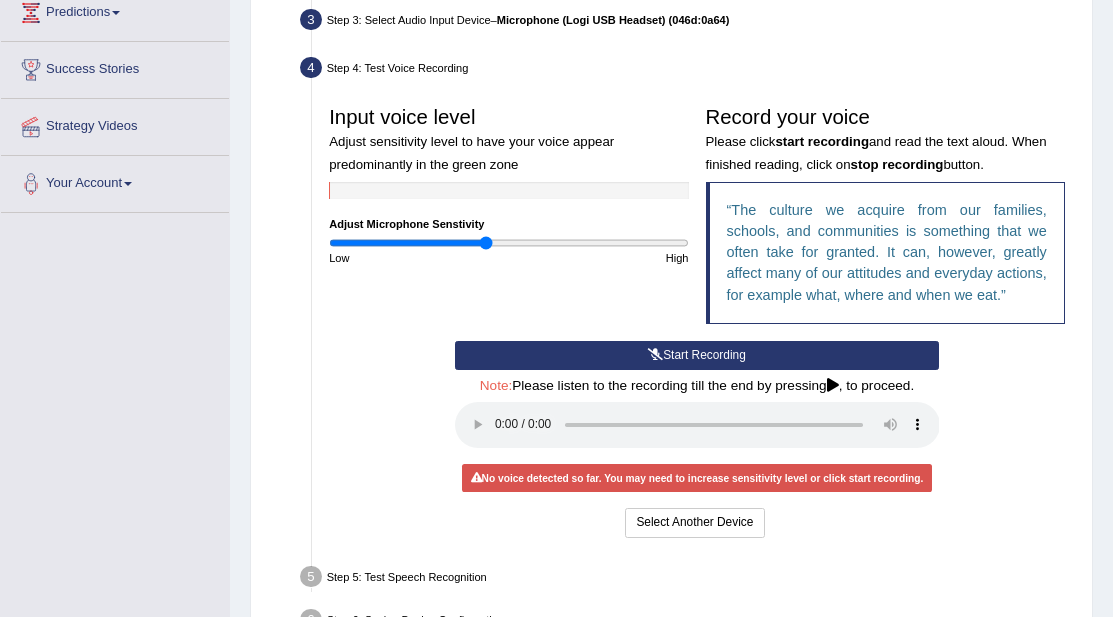 drag, startPoint x: 503, startPoint y: 245, endPoint x: 487, endPoint y: 255, distance: 18.867962 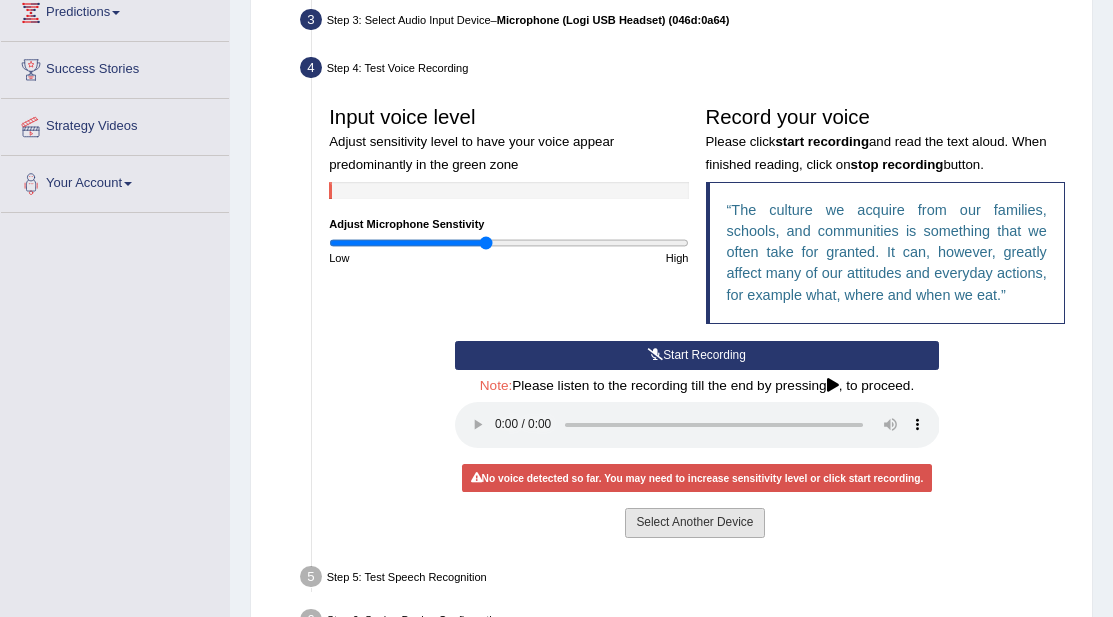 click on "Select Another Device" at bounding box center [694, 522] 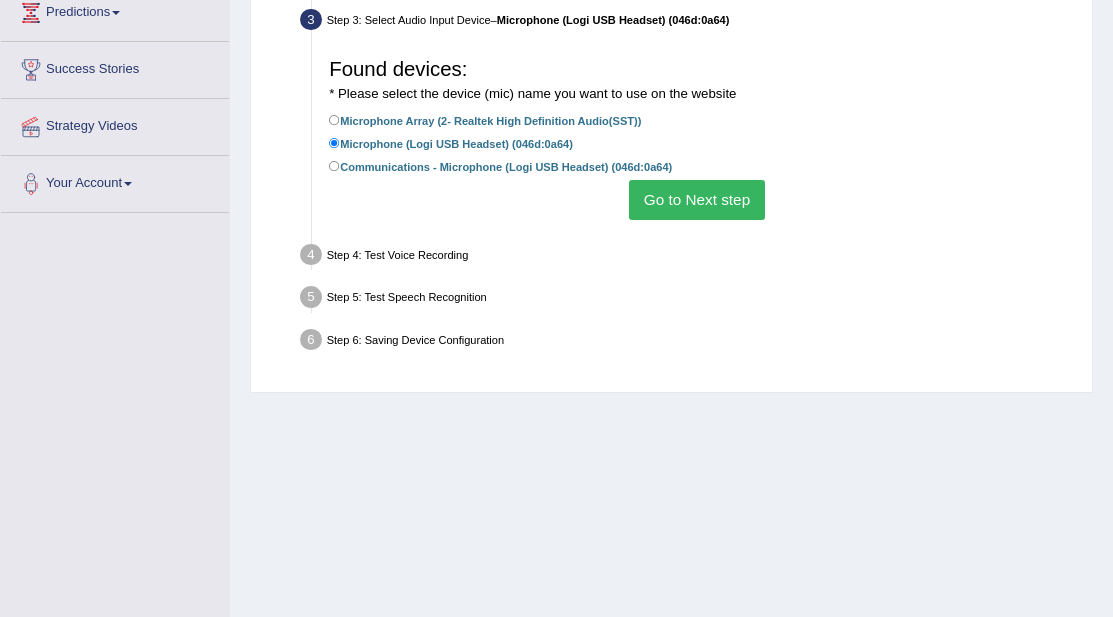 click on "Go to Next step" at bounding box center [696, 199] 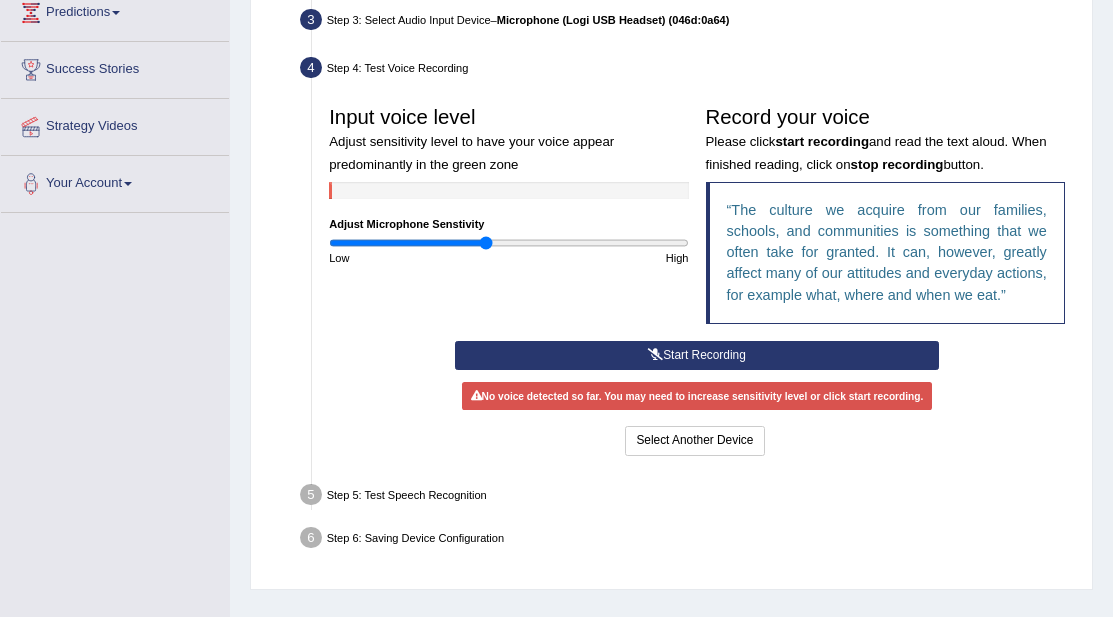 click on "Input voice level   Adjust sensitivity level to have your voice appear predominantly in the green zone     Adjust Microphone Senstivity     Low   High   Record your voice Please click  start recording  and read the text aloud. When finished reading, click on  stop recording  button.   The culture we acquire from our families, schools, and communities is something that we often take for granted. It can, however, greatly affect many of our attitudes and everyday actions, for example what, where and when we eat." at bounding box center (697, 219) 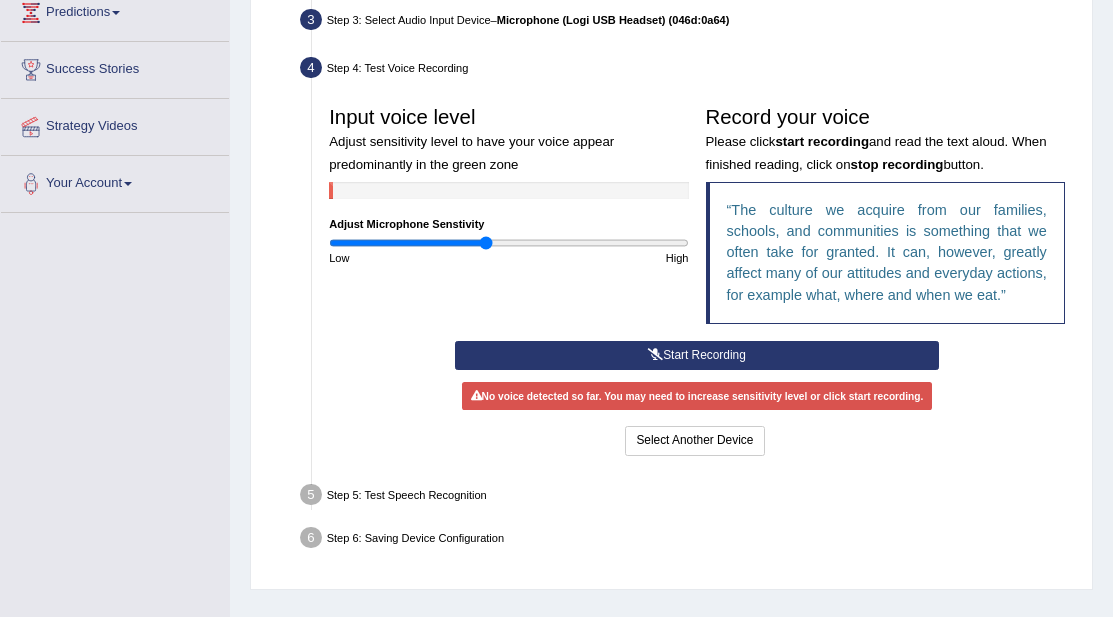 click on "Start Recording" at bounding box center (697, 355) 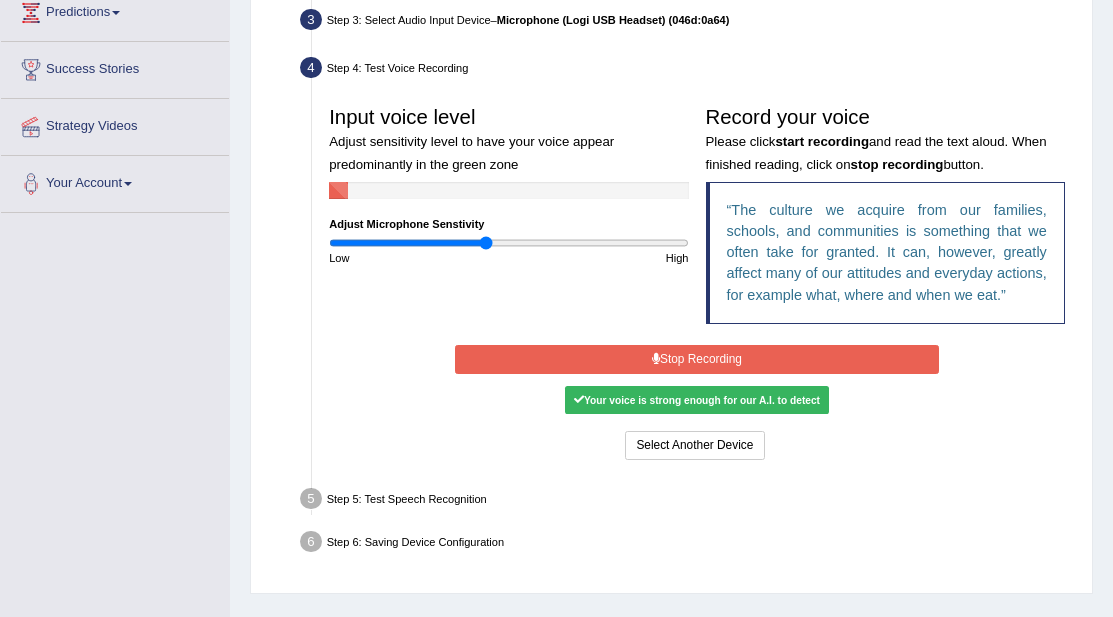 click on "Stop Recording" at bounding box center [697, 359] 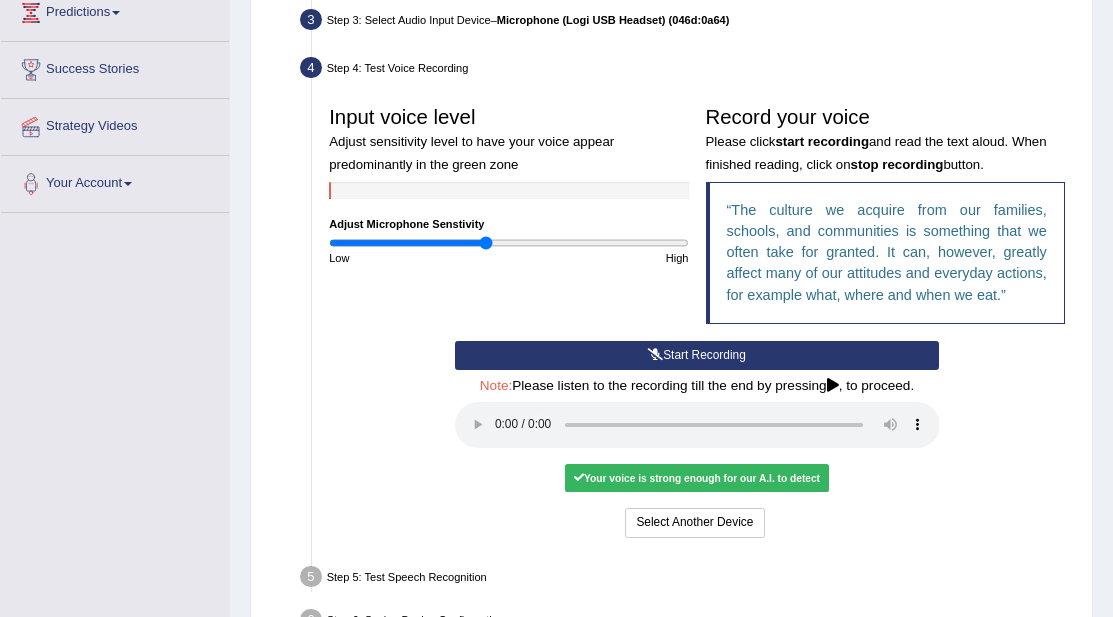 click on "Your voice is strong enough for our A.I. to detect" at bounding box center [696, 478] 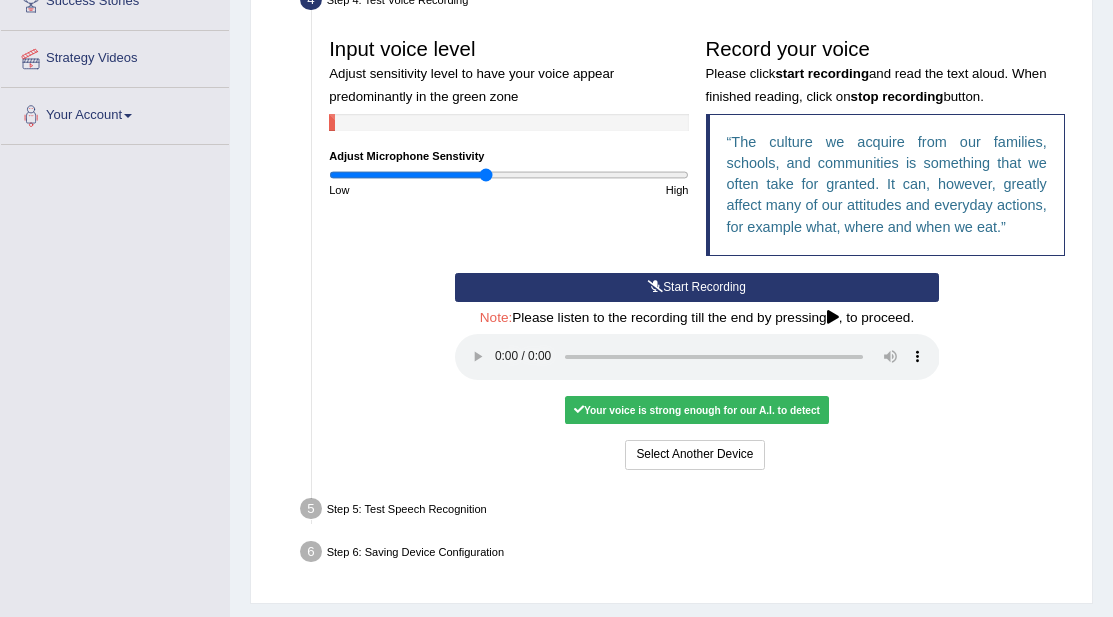 scroll, scrollTop: 433, scrollLeft: 0, axis: vertical 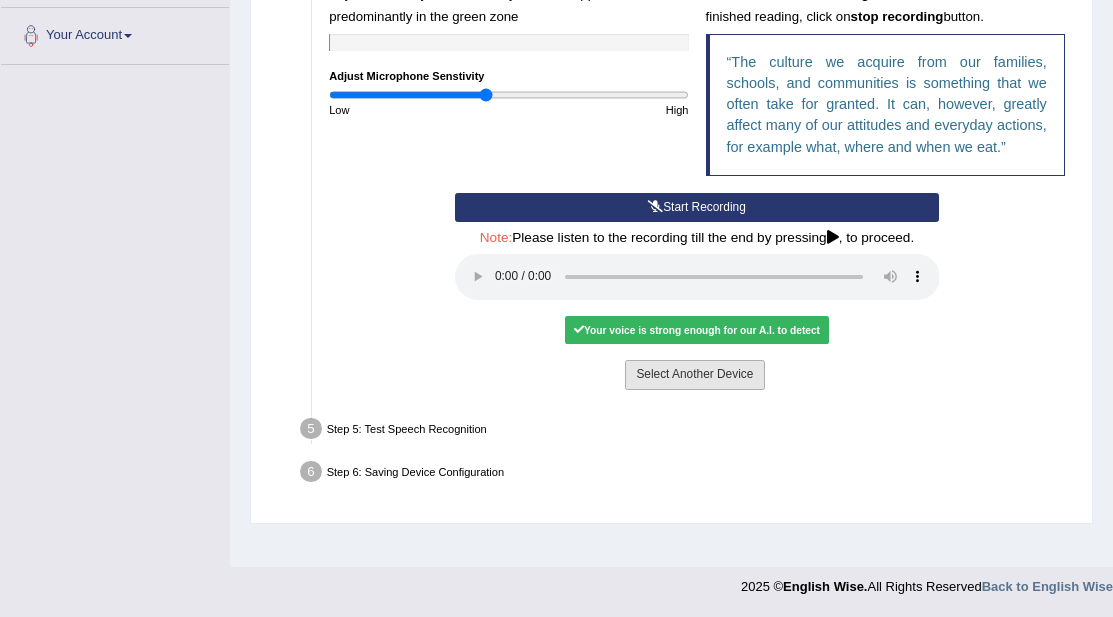 click on "Select Another Device" at bounding box center (694, 374) 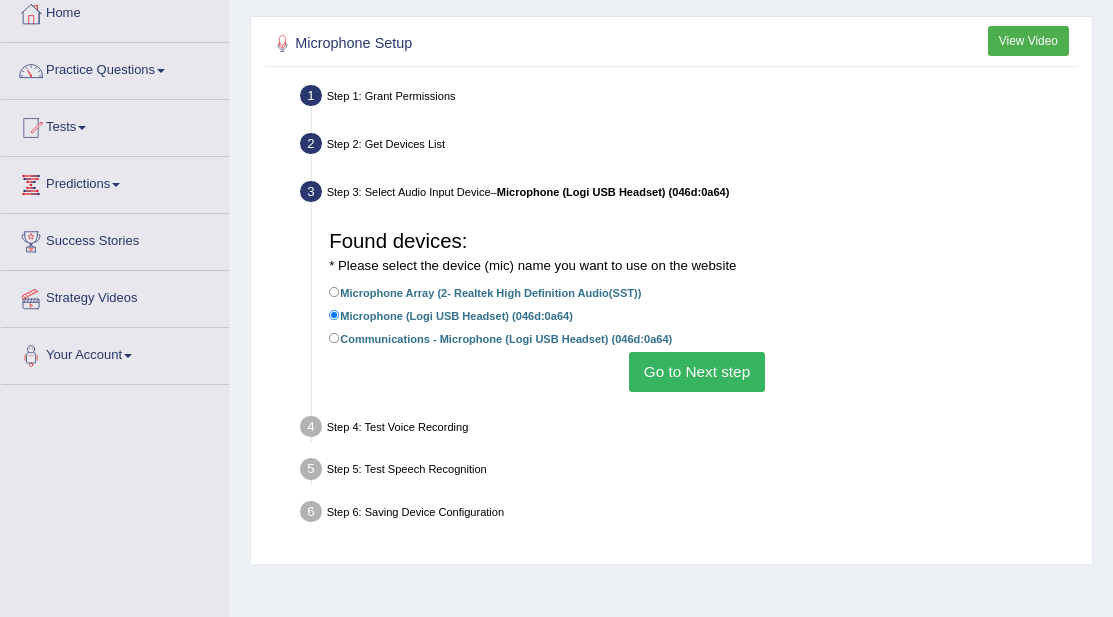scroll, scrollTop: 114, scrollLeft: 0, axis: vertical 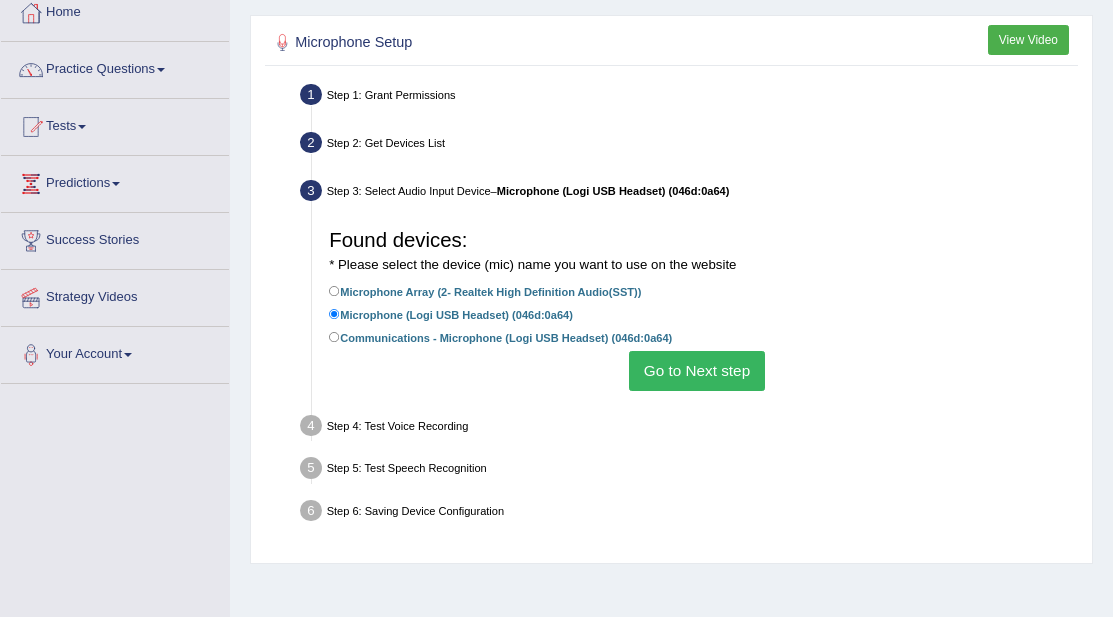 click on "Go to Next step" at bounding box center (696, 370) 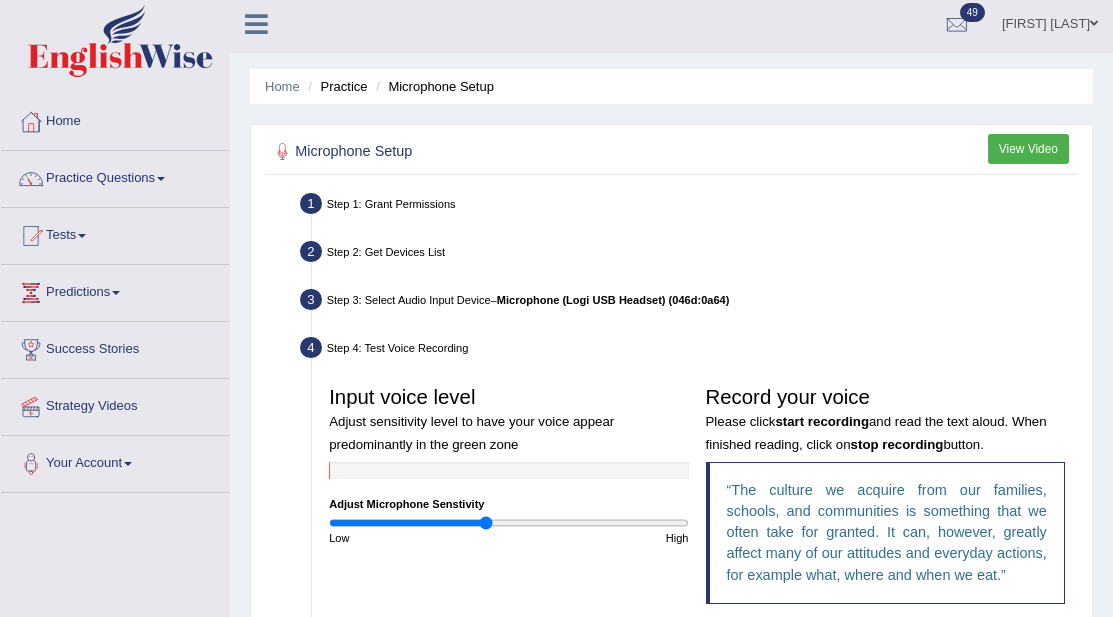 scroll, scrollTop: 0, scrollLeft: 0, axis: both 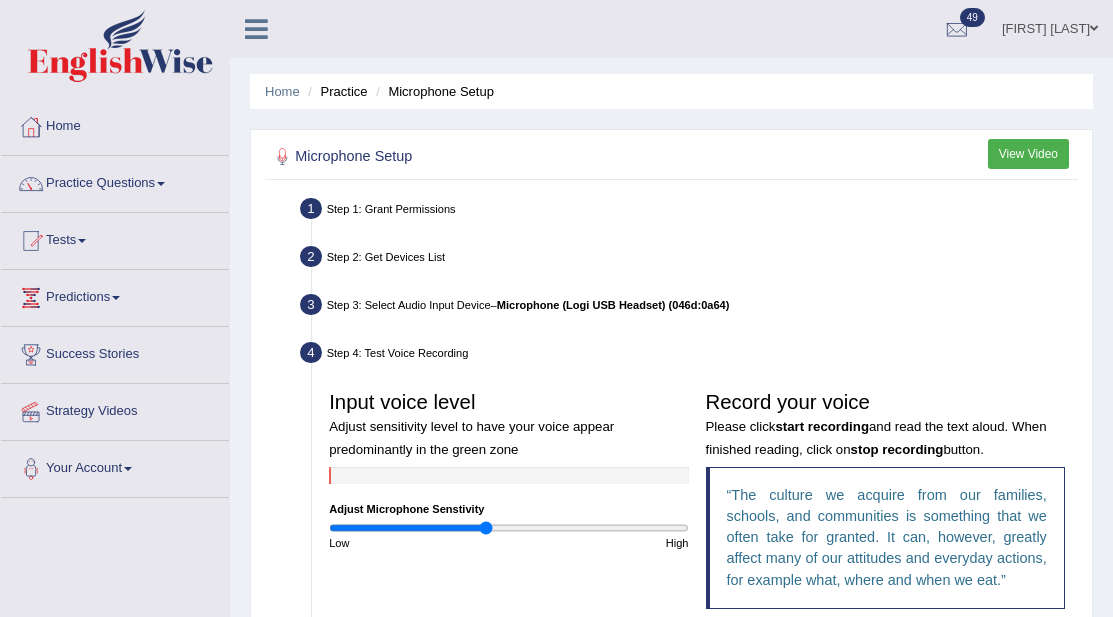 click on "View Video" at bounding box center (1028, 153) 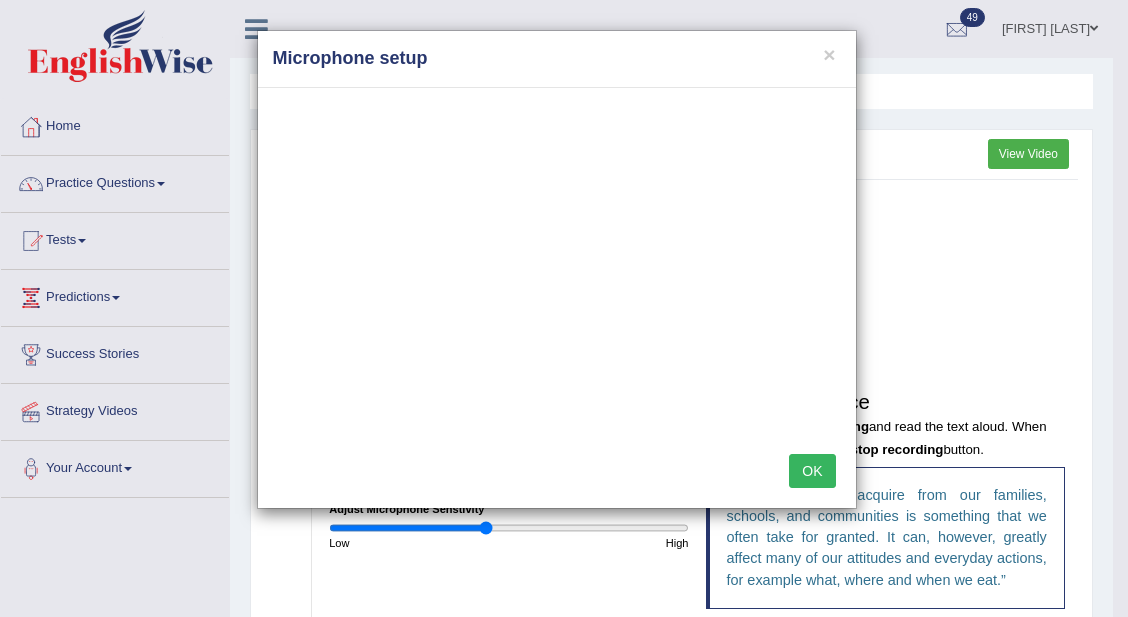 click on "× Microphone setup OK" at bounding box center [564, 308] 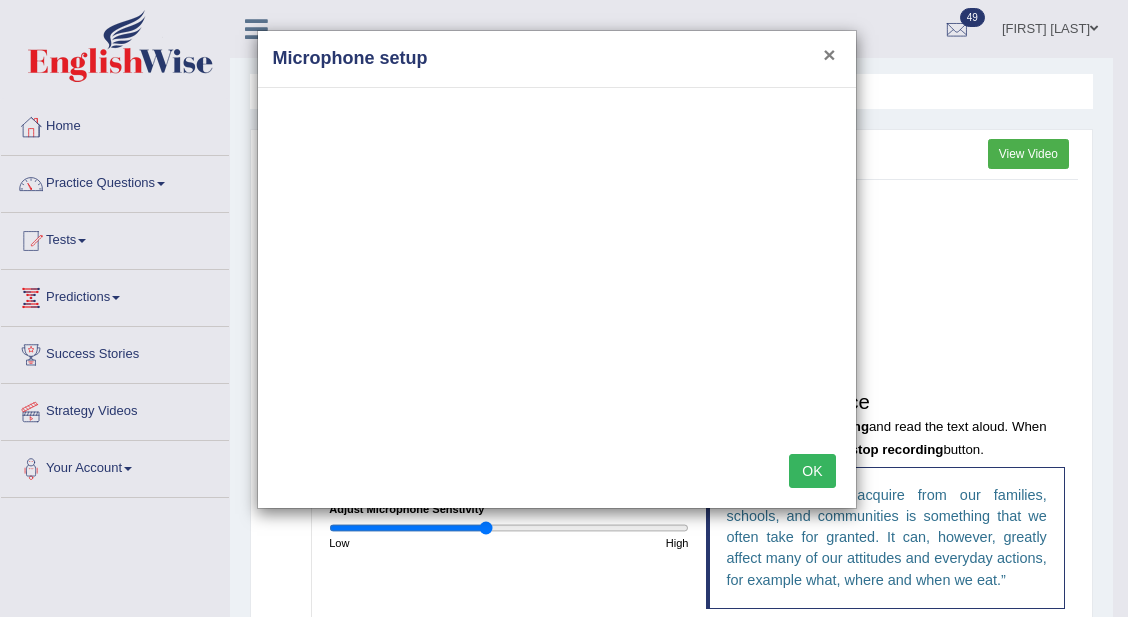 click on "×" at bounding box center [829, 54] 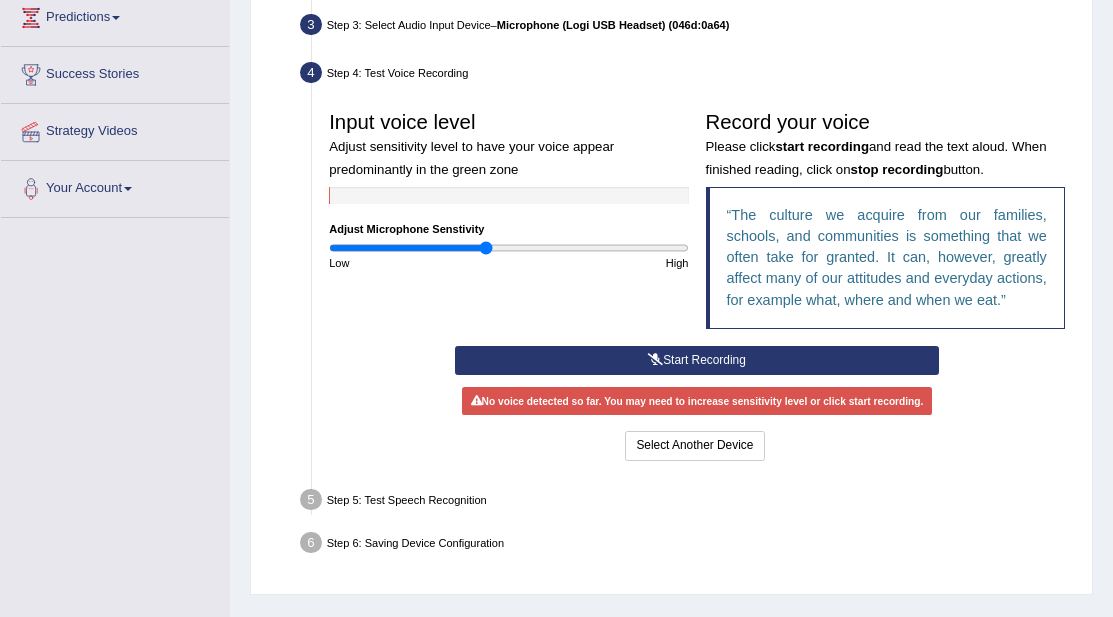 scroll, scrollTop: 283, scrollLeft: 0, axis: vertical 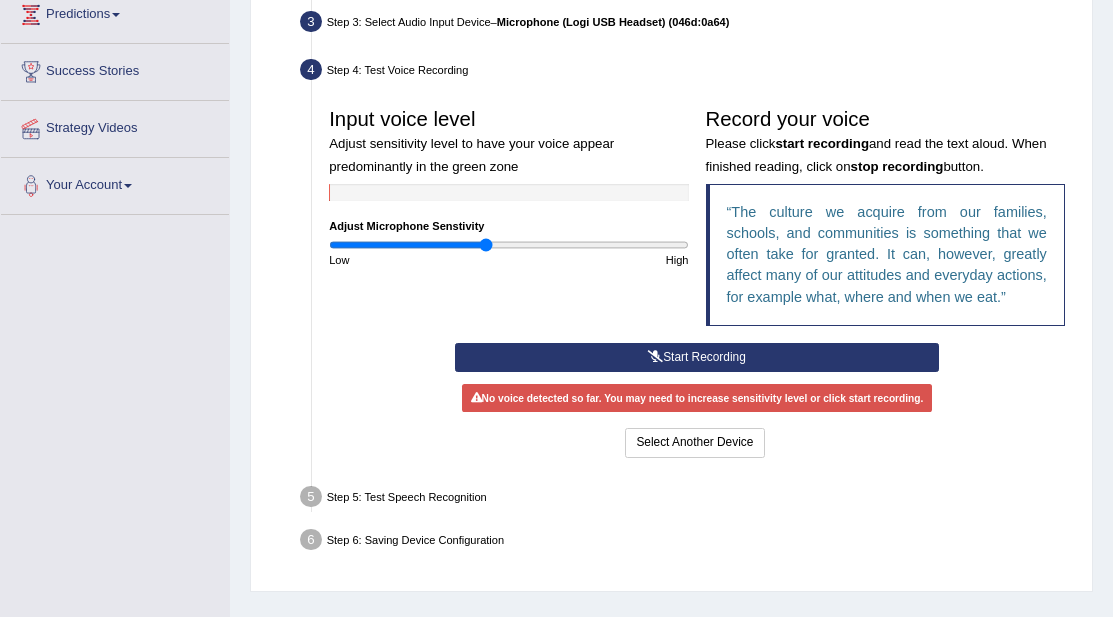 click at bounding box center (655, 357) 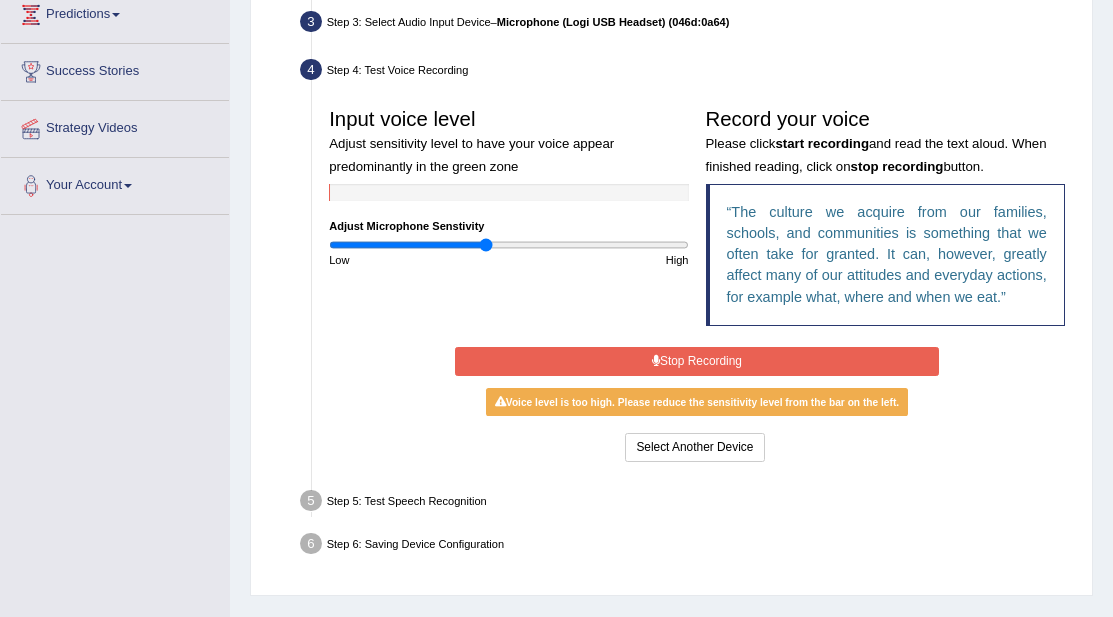 click on "Stop Recording" at bounding box center (697, 361) 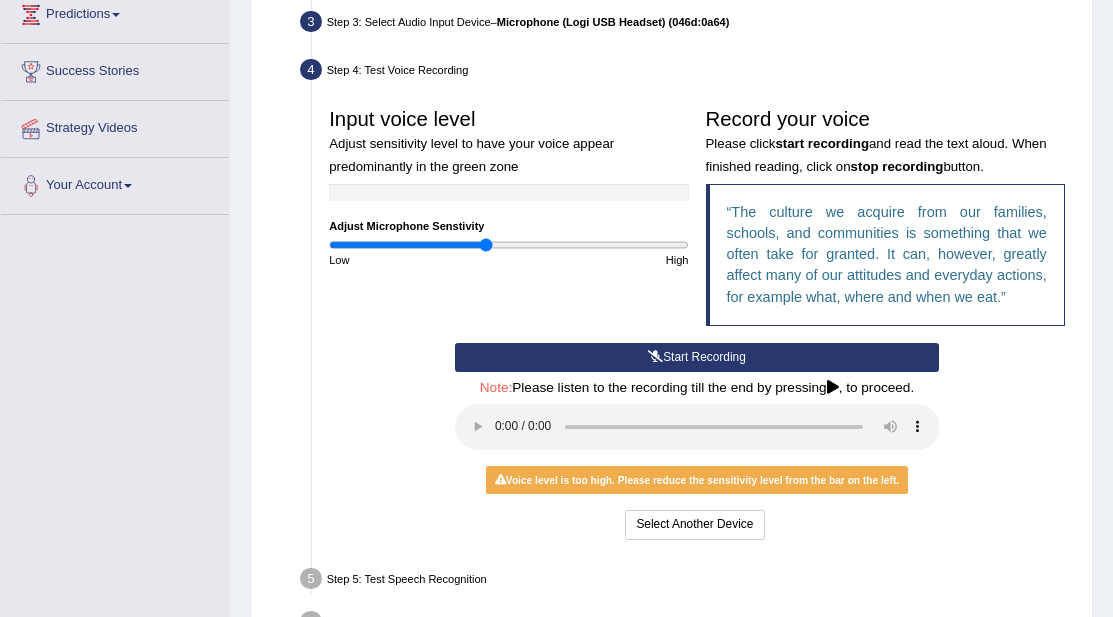 drag, startPoint x: 468, startPoint y: 425, endPoint x: 337, endPoint y: 416, distance: 131.30879 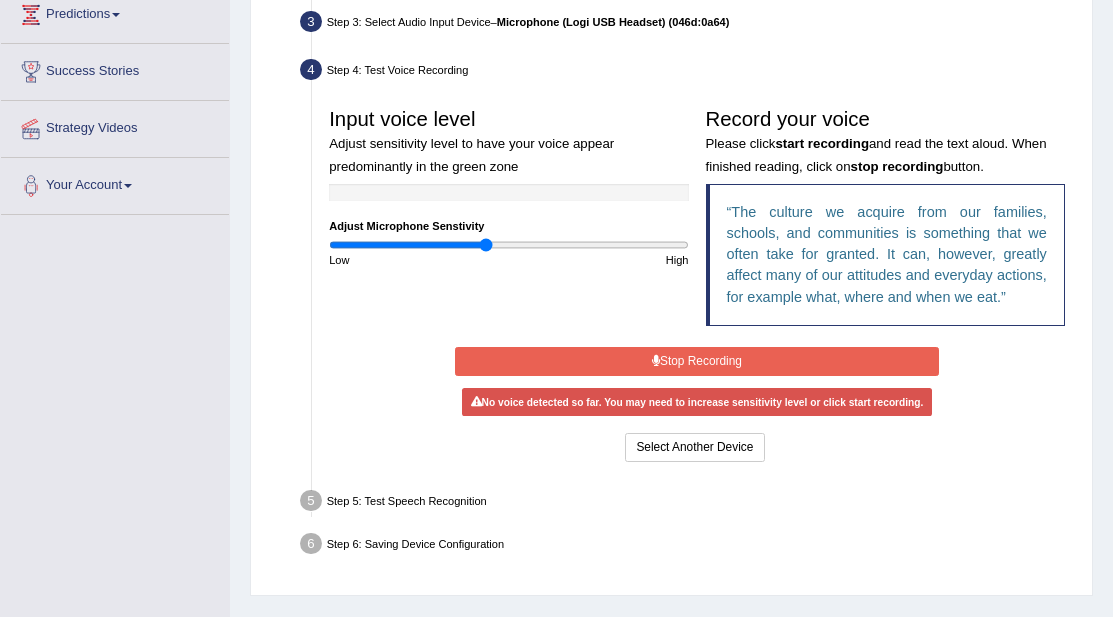 click on "Stop Recording" at bounding box center [697, 361] 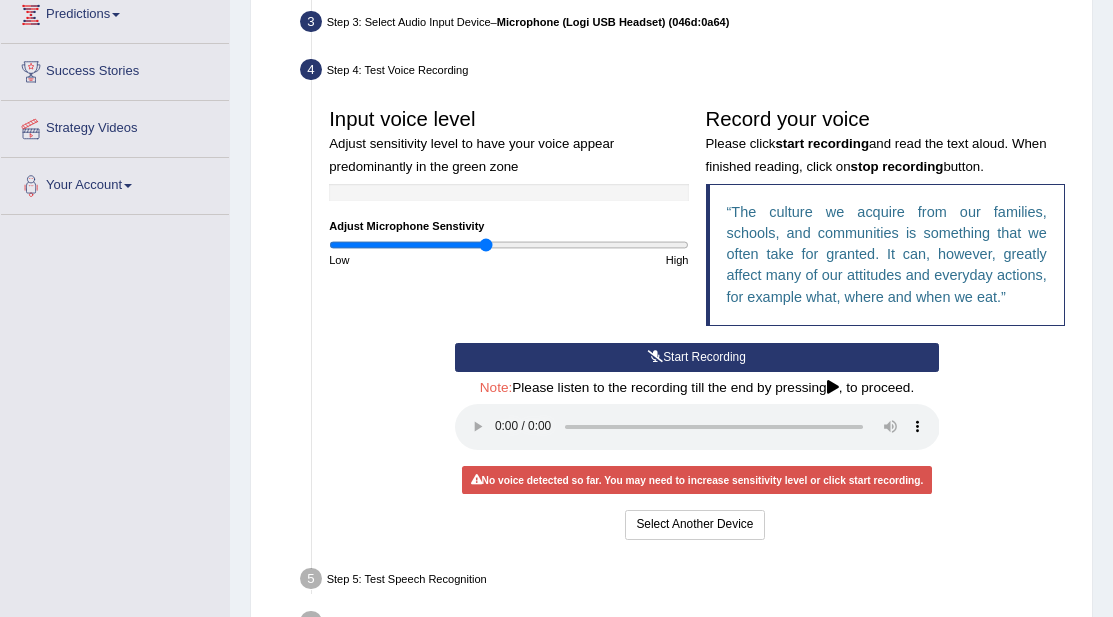 click on "Start Recording" at bounding box center (697, 357) 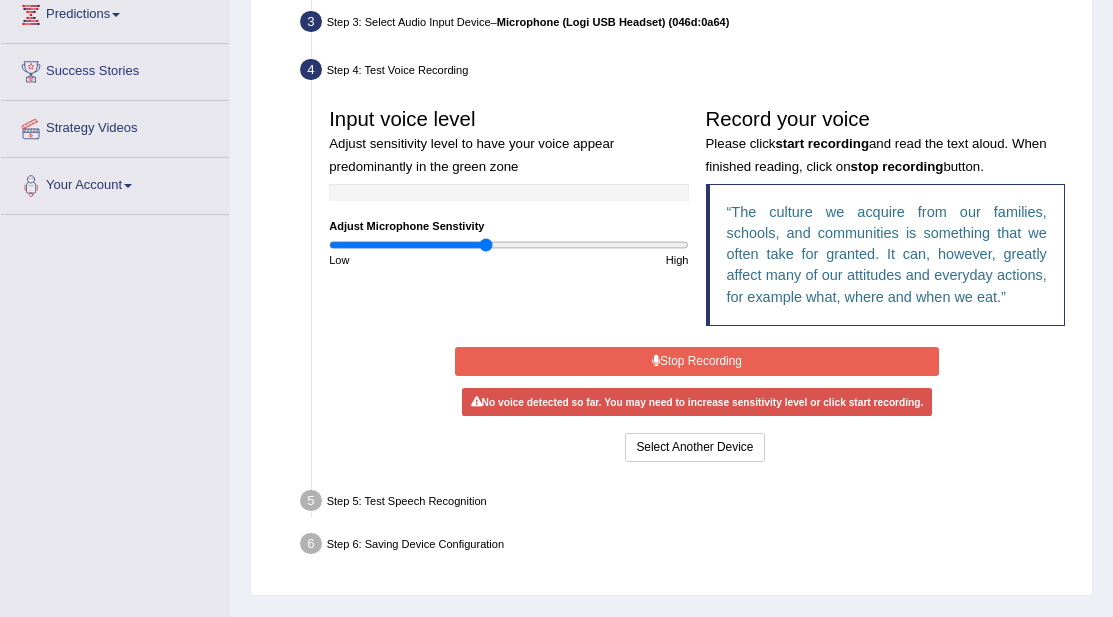 click on "Stop Recording" at bounding box center [697, 361] 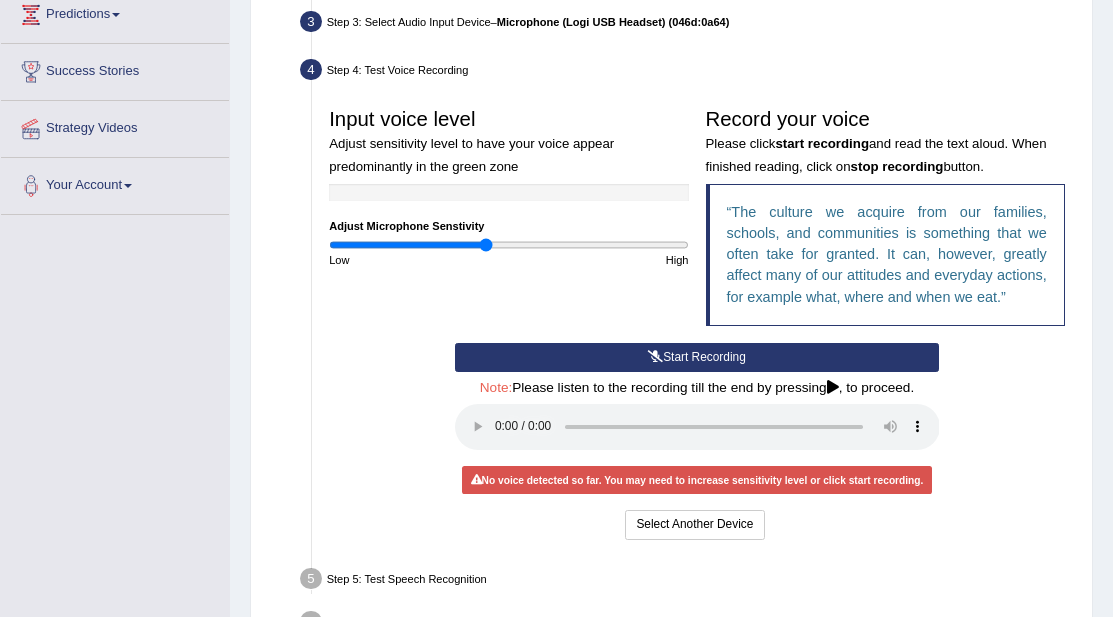 click at bounding box center (128, 186) 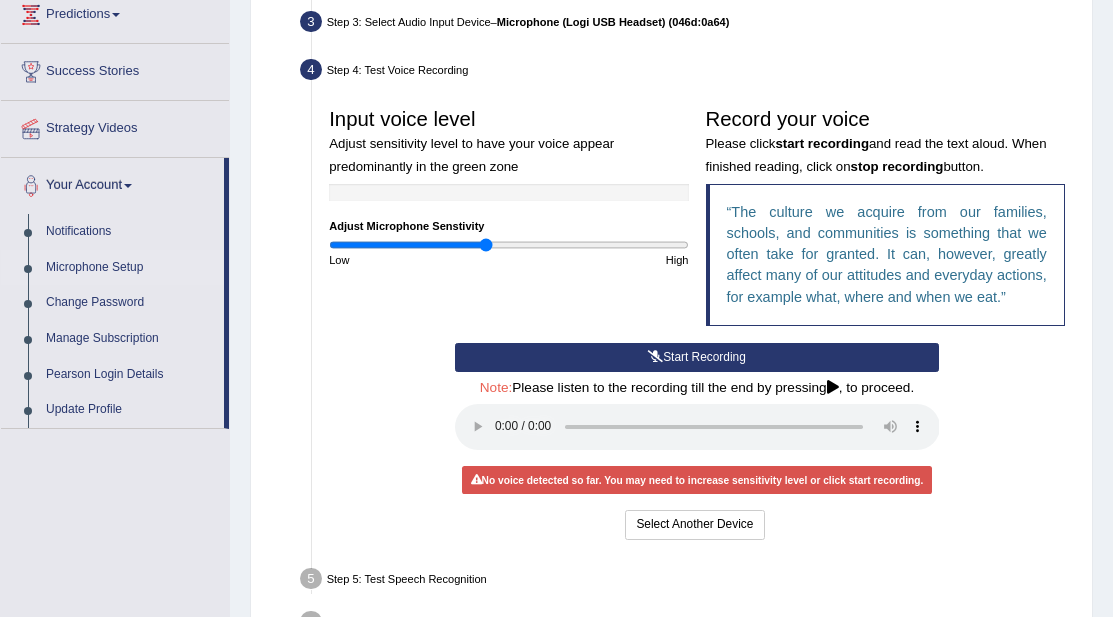 click on "Microphone Setup" at bounding box center [130, 268] 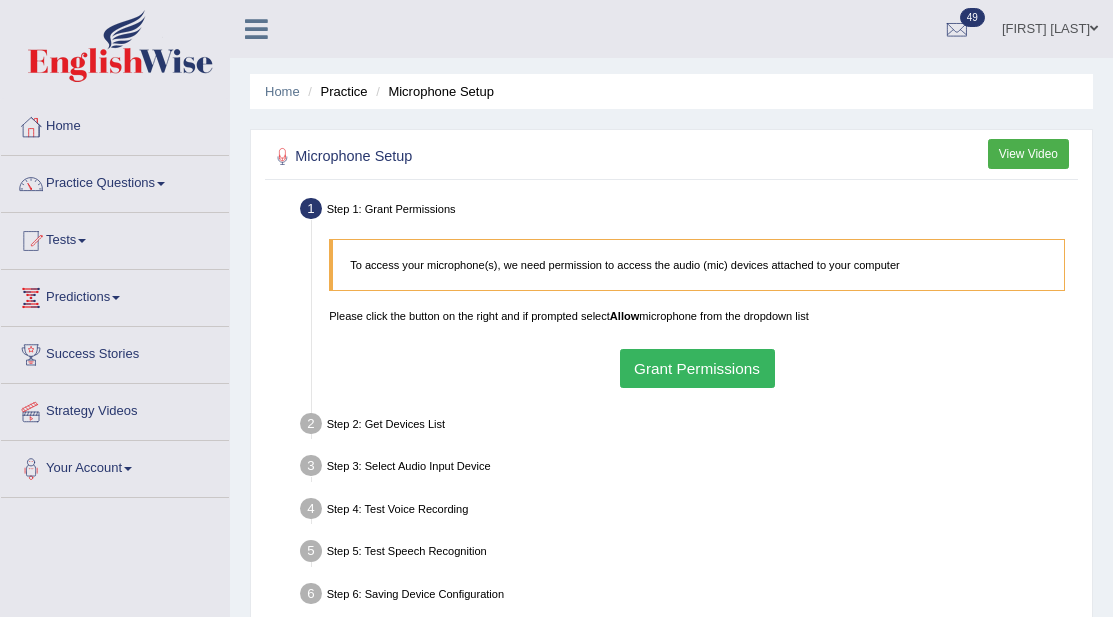 scroll, scrollTop: 0, scrollLeft: 0, axis: both 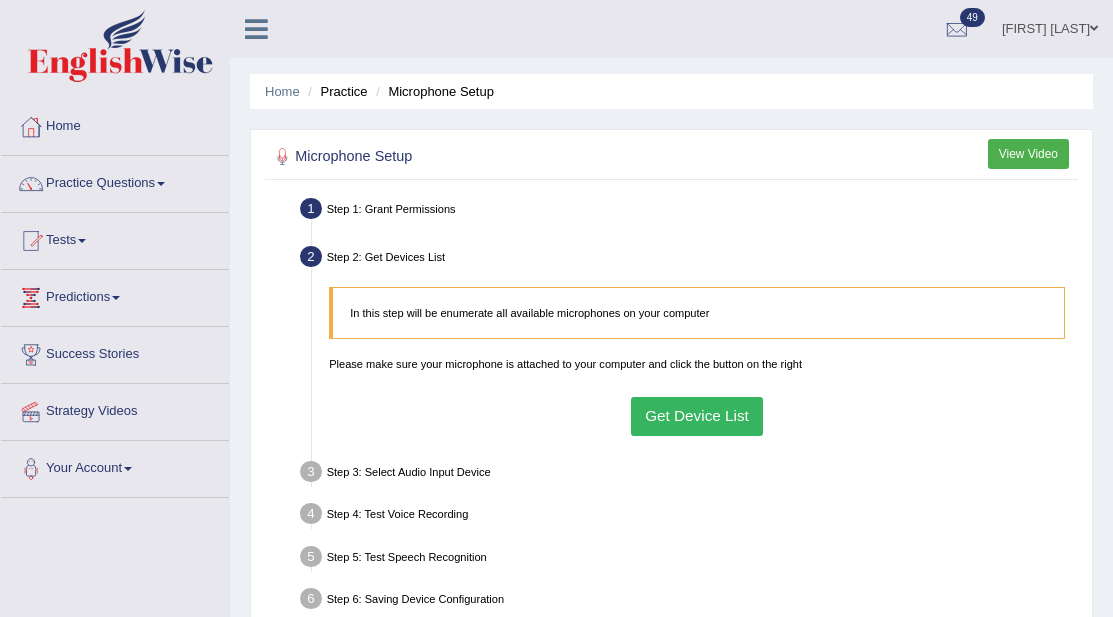 click on "Get Device List" at bounding box center [697, 416] 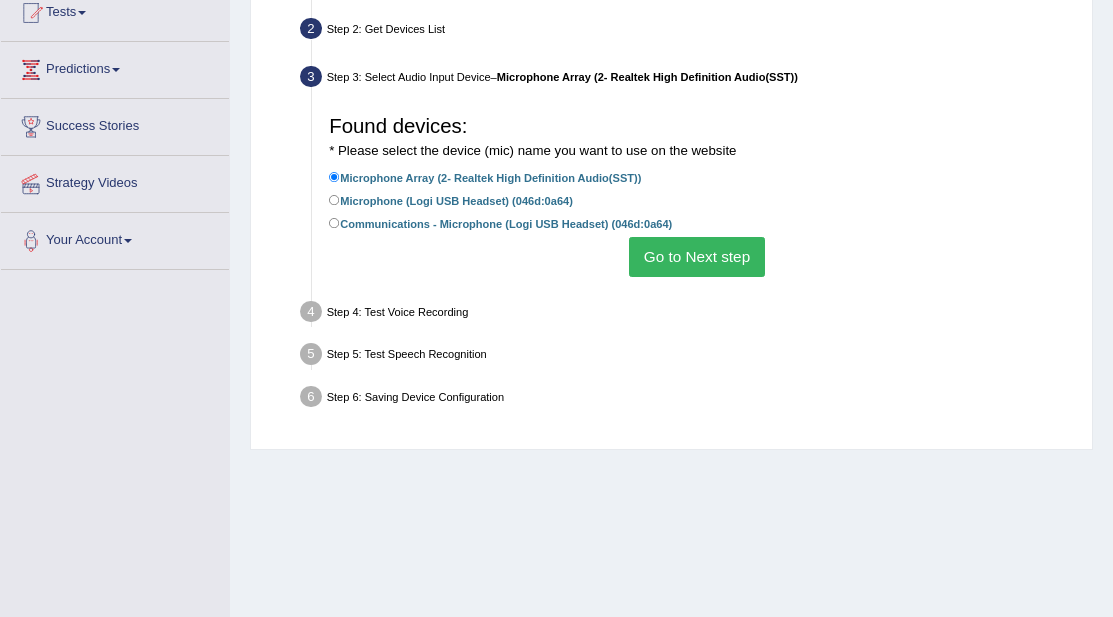 scroll, scrollTop: 233, scrollLeft: 0, axis: vertical 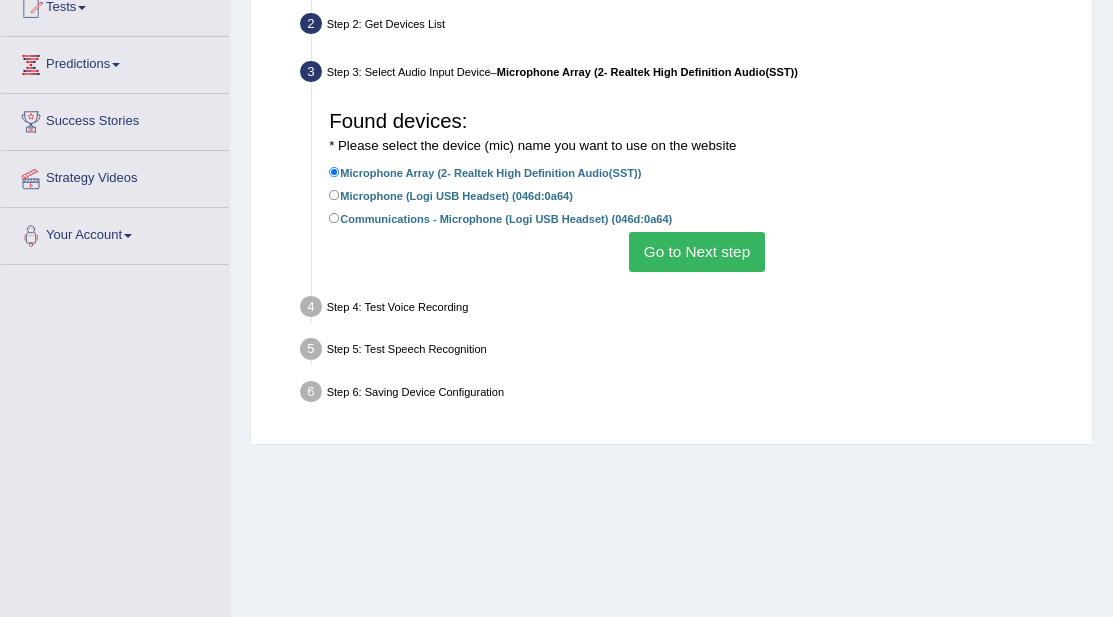 click on "Go to Next step" at bounding box center (696, 251) 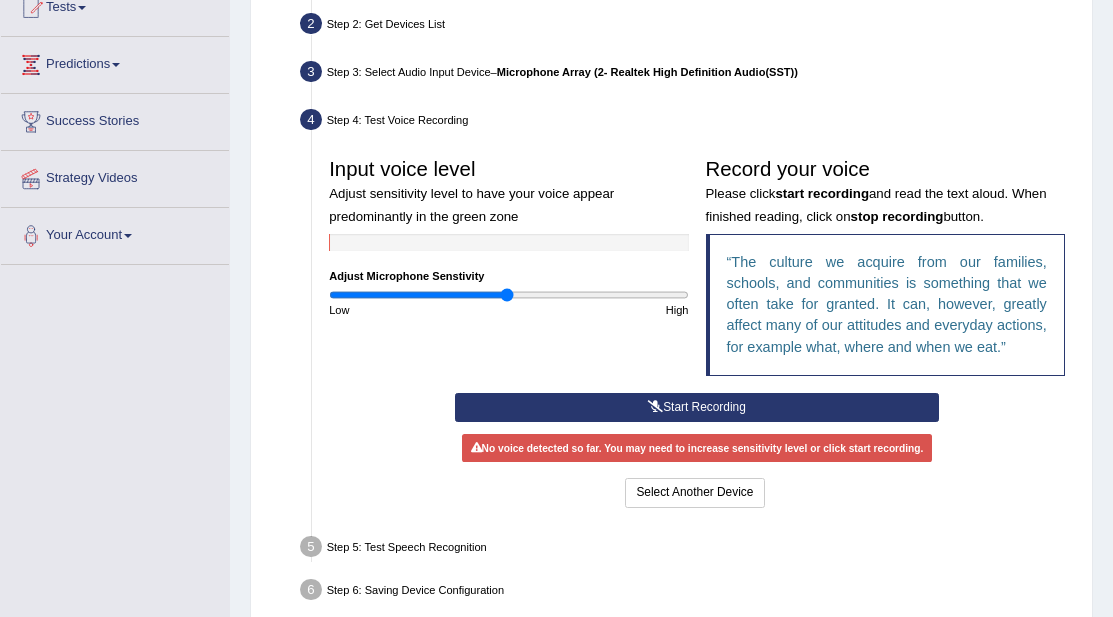 click at bounding box center (655, 407) 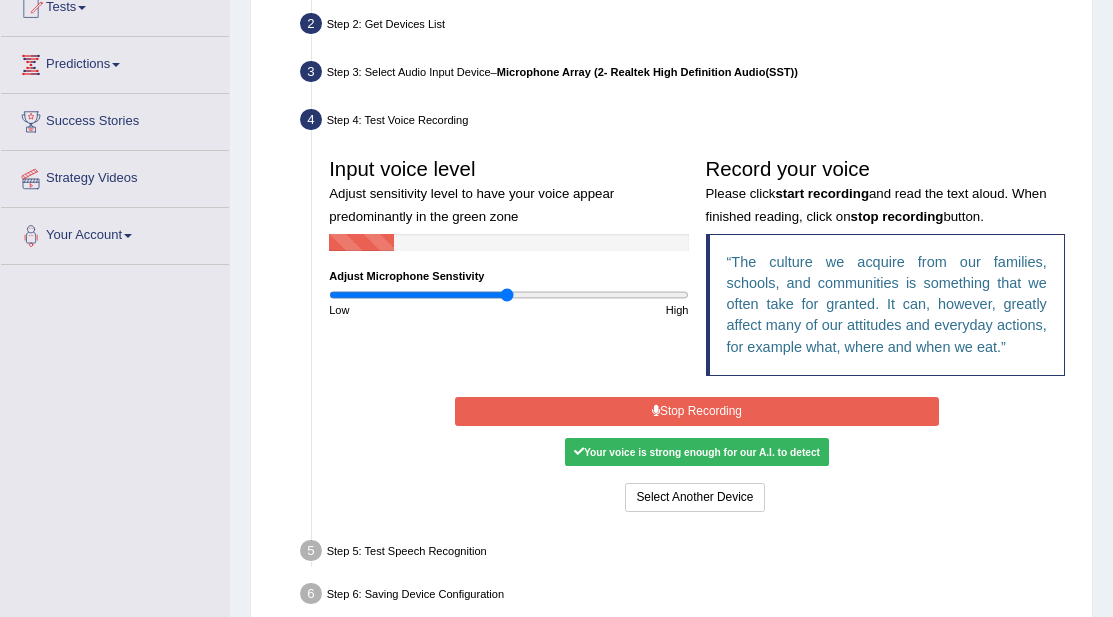 click on "Stop Recording" at bounding box center [697, 411] 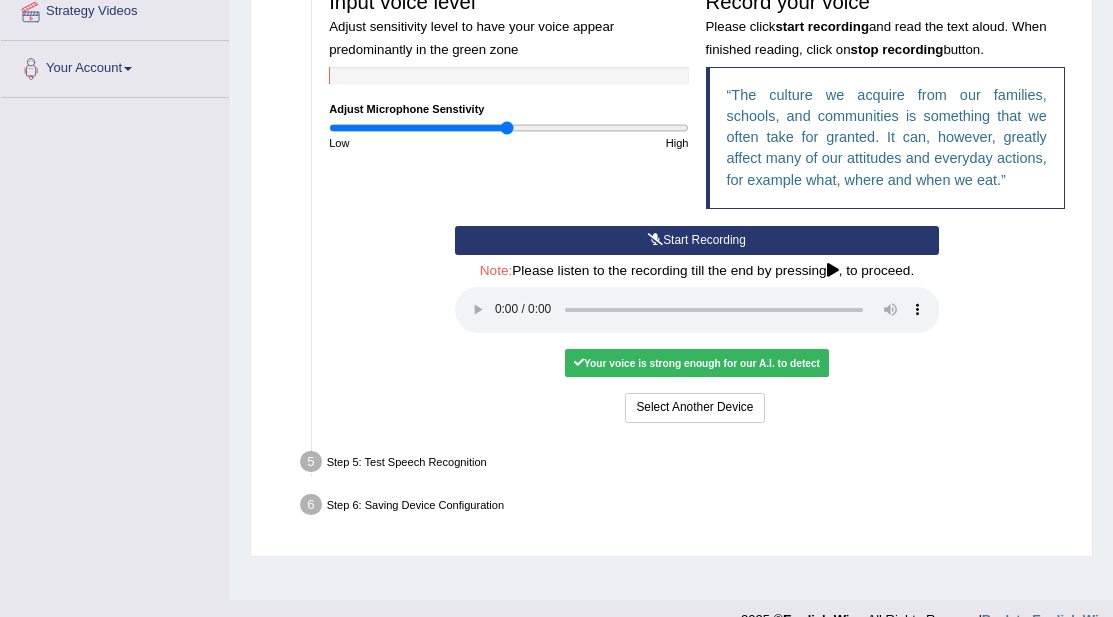 scroll, scrollTop: 433, scrollLeft: 0, axis: vertical 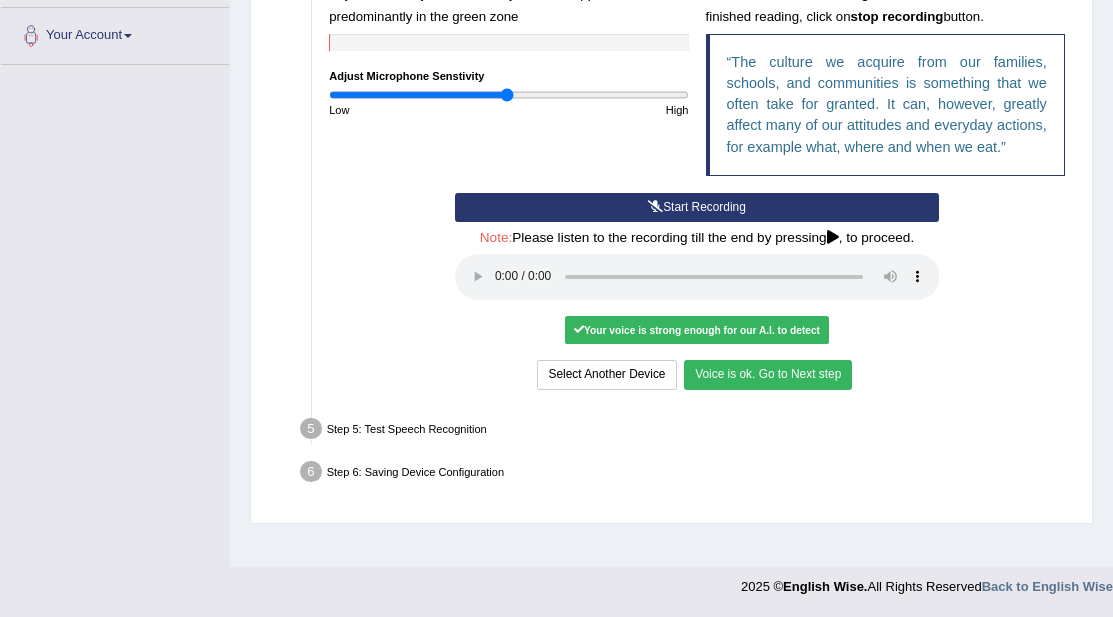 click on "Voice is ok. Go to Next step" at bounding box center (768, 374) 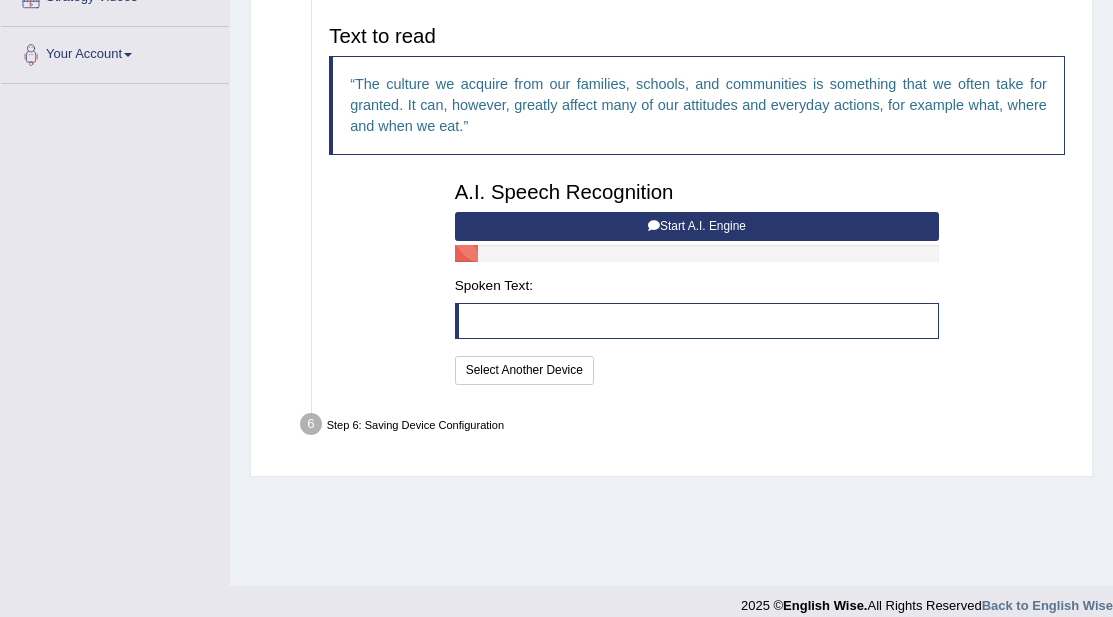 scroll, scrollTop: 433, scrollLeft: 0, axis: vertical 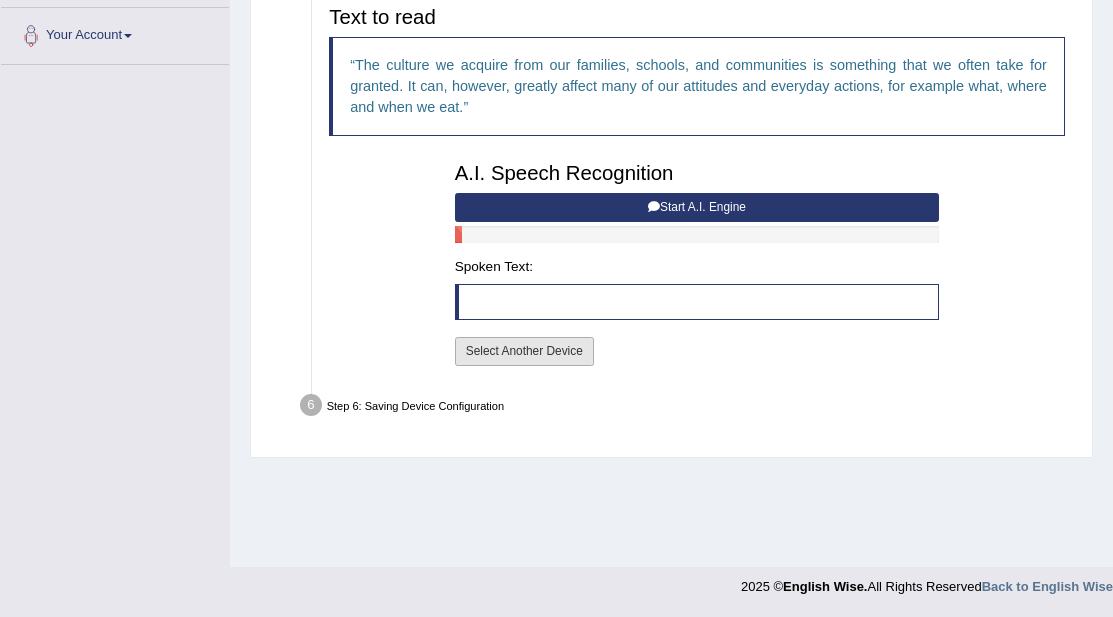 click on "Select Another Device" at bounding box center (524, 351) 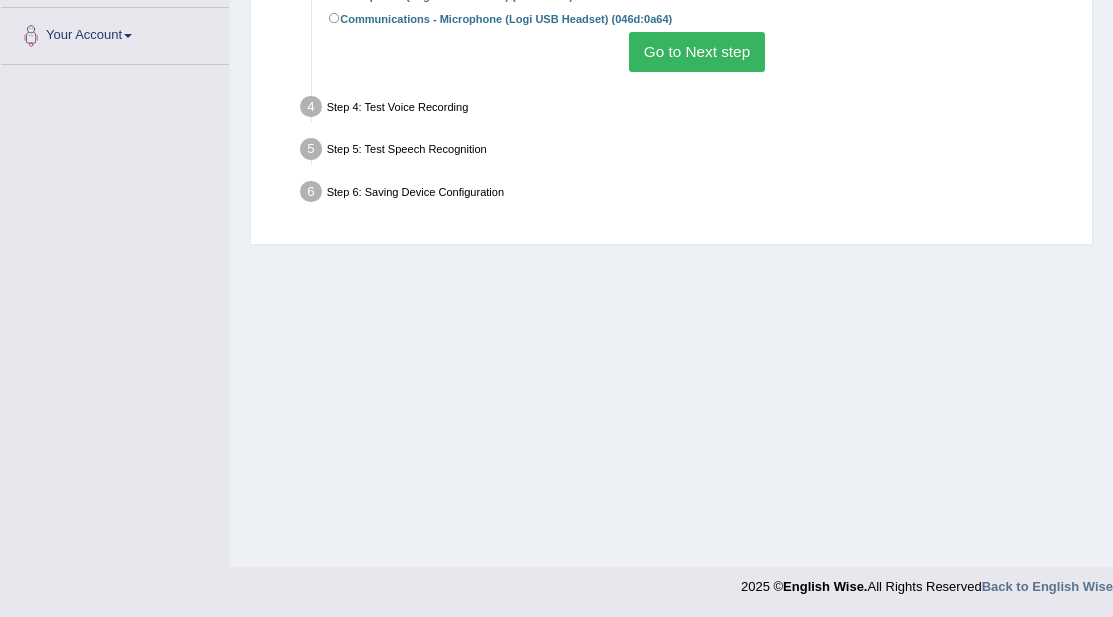 click on "Go to Next step" at bounding box center (696, 51) 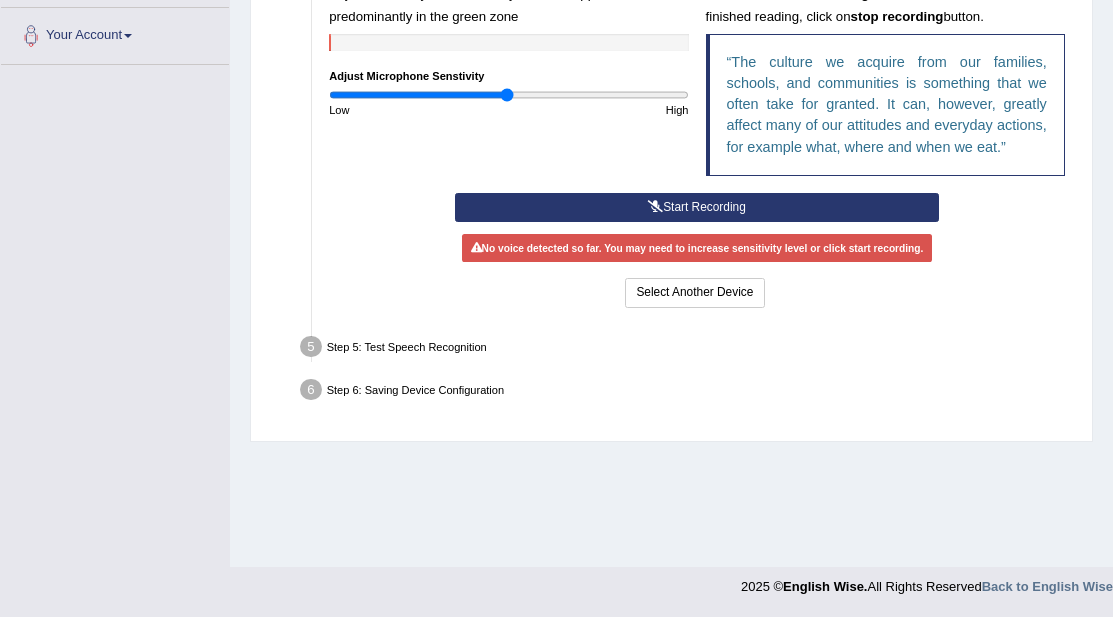 click on "Start Recording" at bounding box center [697, 207] 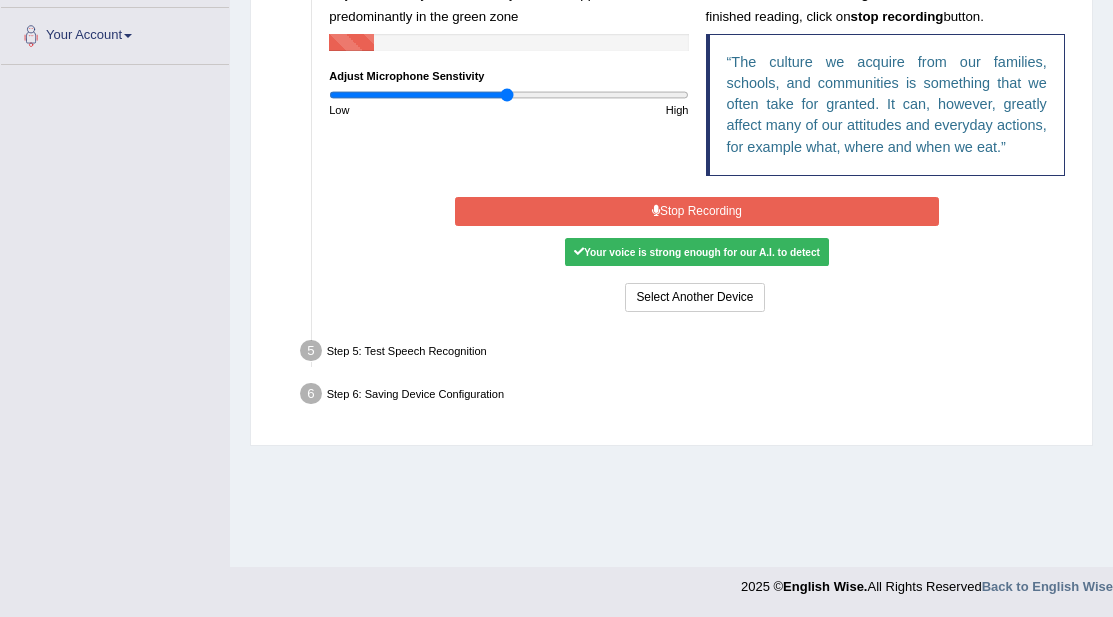 click on "Stop Recording" at bounding box center [697, 211] 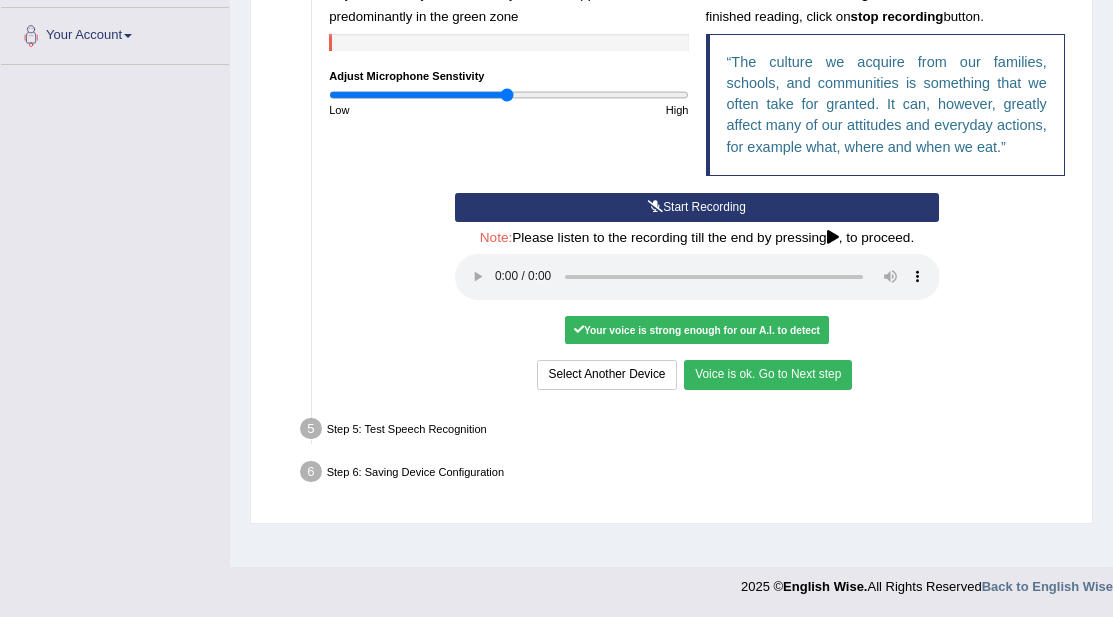 click on "Voice is ok. Go to Next step" at bounding box center (768, 374) 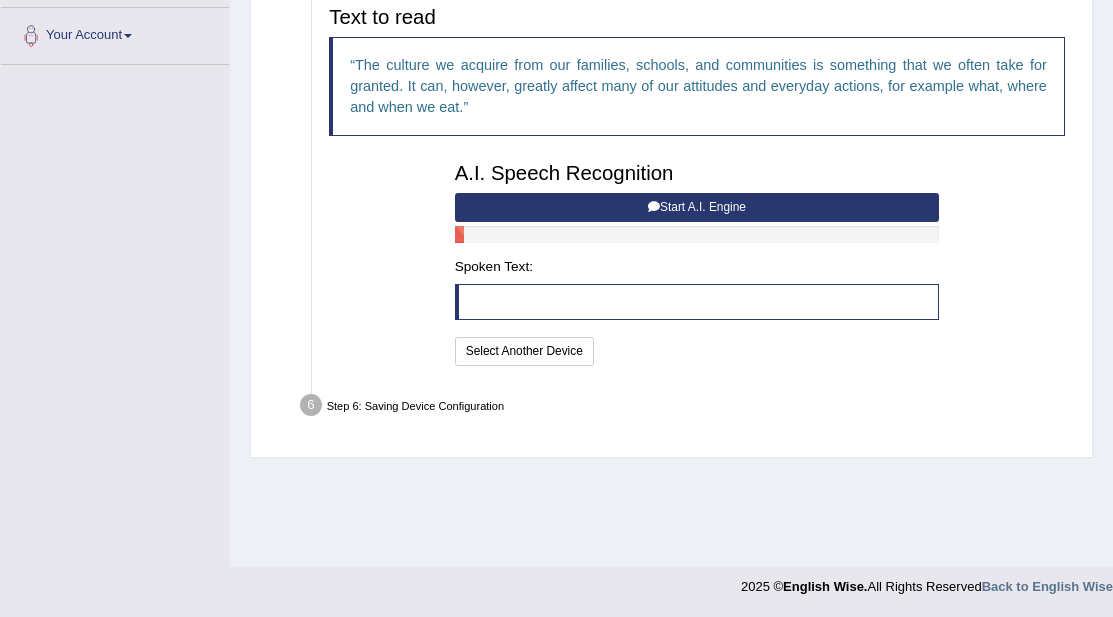 click at bounding box center [654, 207] 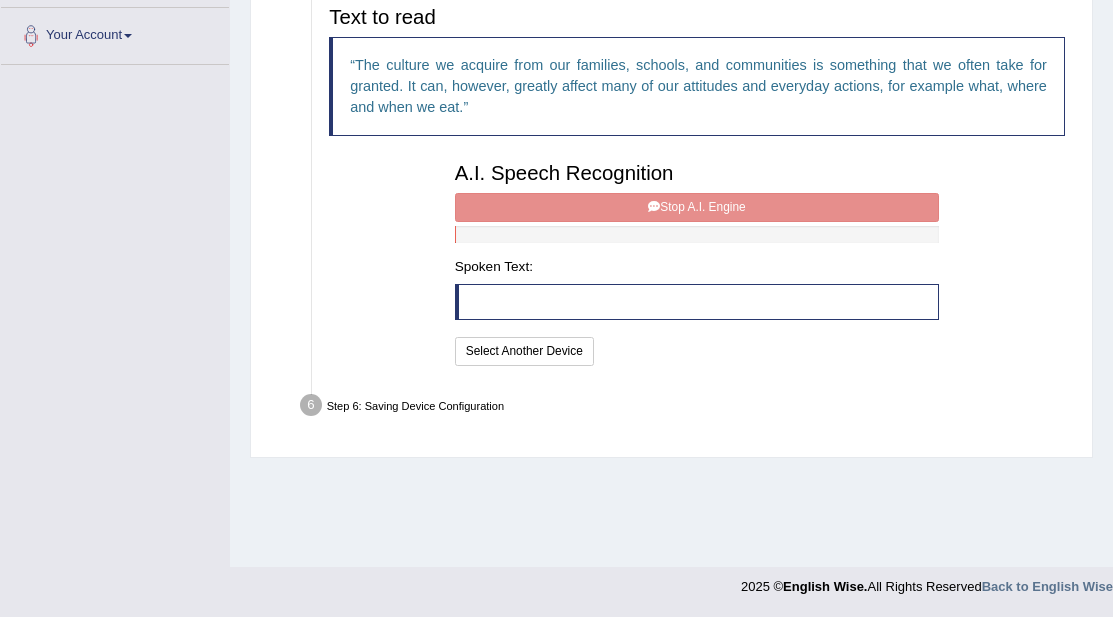 click on "A.I. Speech Recognition    Start A.I. Engine    Stop A.I. Engine     Note:  Please listen to the recording till the end by pressing  , to proceed.     Spoken Text:     I will practice without this feature   Select Another Device   Speech is ok. Go to Last step" at bounding box center [697, 261] 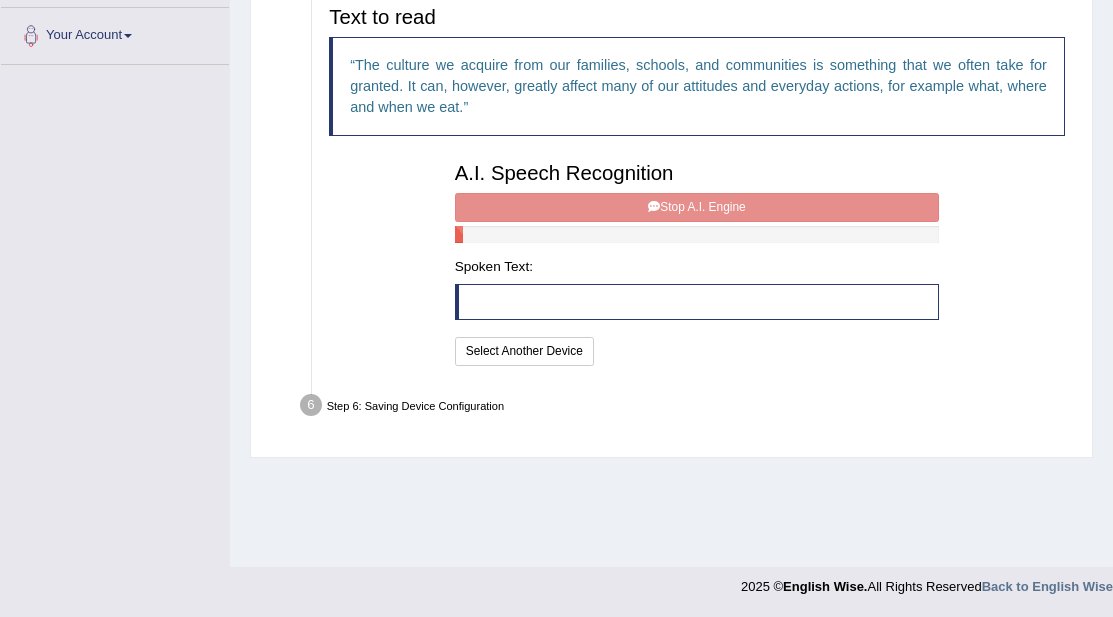 click on "A.I. Speech Recognition    Start A.I. Engine    Stop A.I. Engine     Note:  Please listen to the recording till the end by pressing  , to proceed.     Spoken Text:     I will practice without this feature   Select Another Device   Speech is ok. Go to Last step" at bounding box center [697, 261] 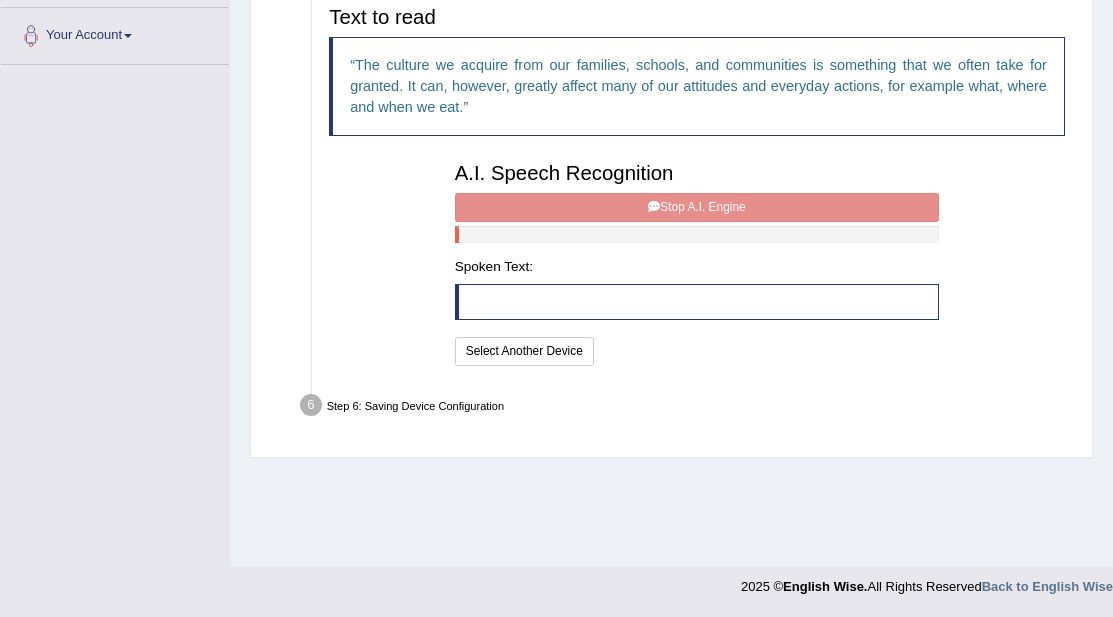 click at bounding box center [697, 302] 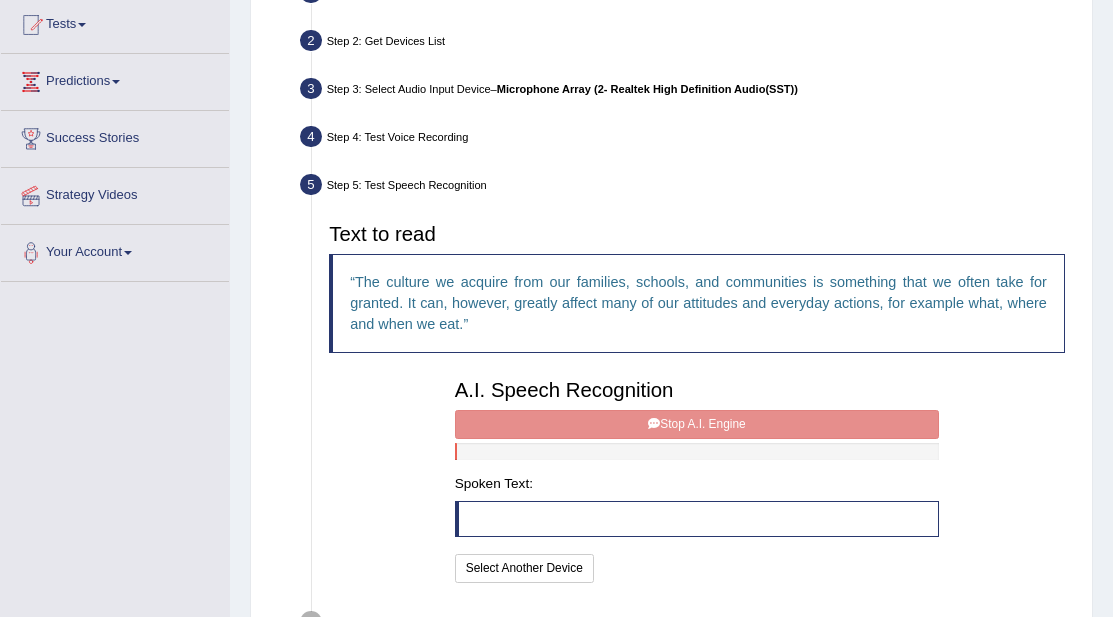 scroll, scrollTop: 200, scrollLeft: 0, axis: vertical 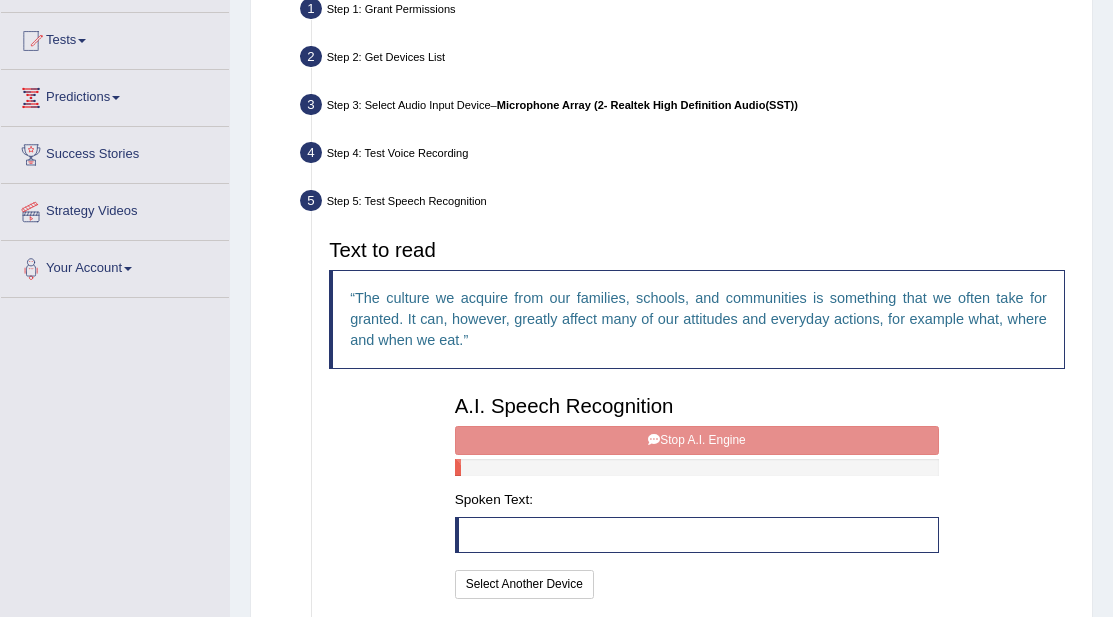 click on "Microphone Array (2- Realtek High Definition Audio(SST))" at bounding box center (647, 105) 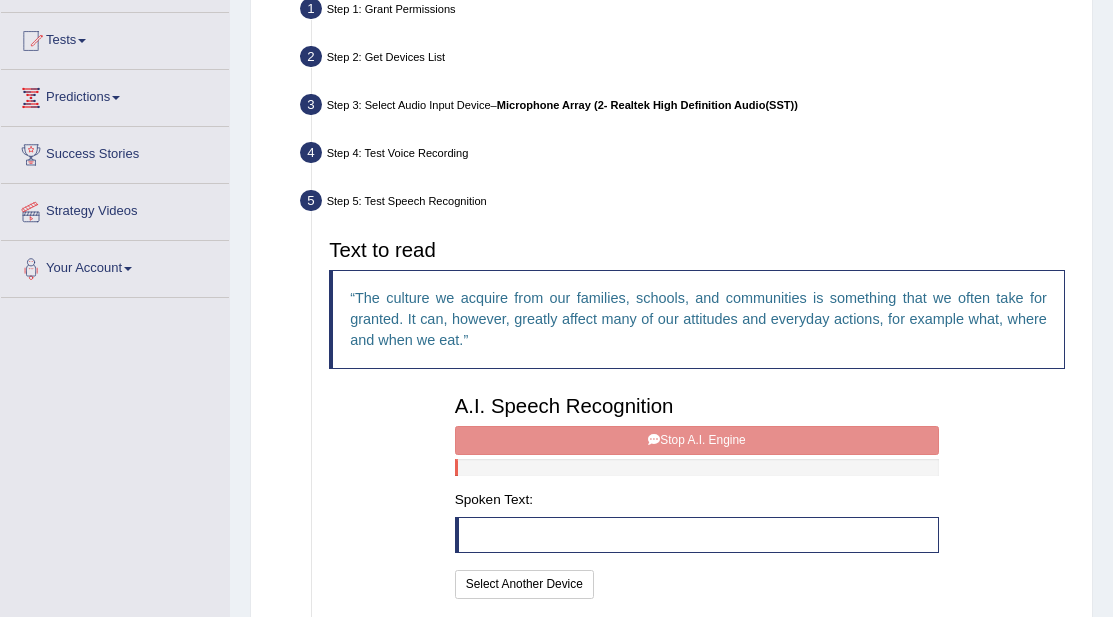 click on "A.I. Speech Recognition    Start A.I. Engine    Stop A.I. Engine     Note:  Please listen to the recording till the end by pressing  , to proceed.     Spoken Text:     I will practice without this feature   Select Another Device   Speech is ok. Go to Last step" at bounding box center (697, 494) 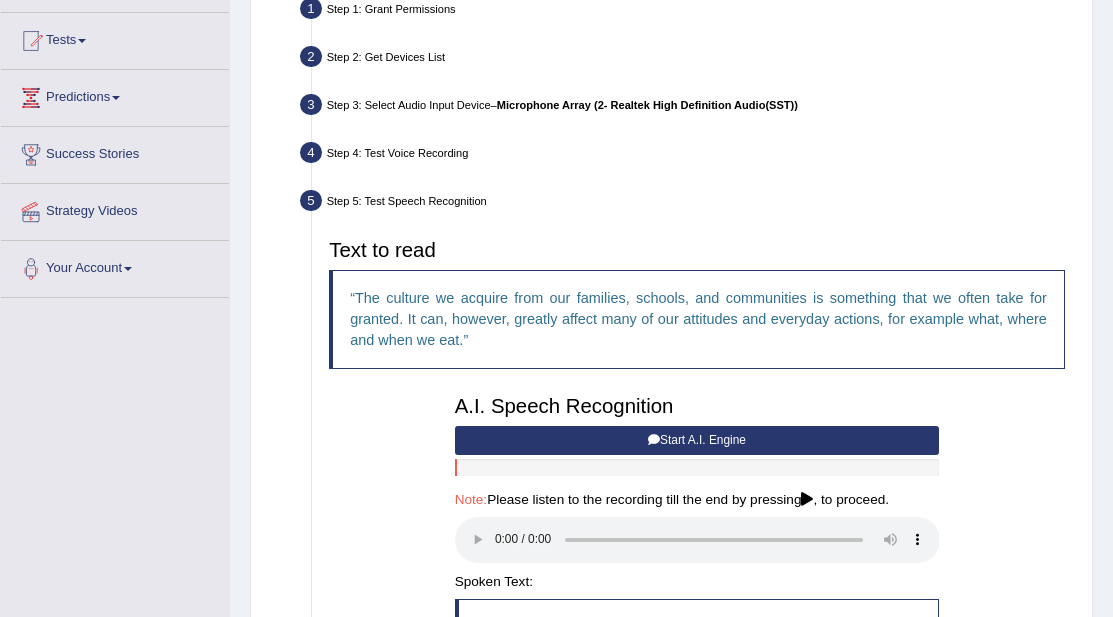 click on "Start A.I. Engine" at bounding box center (697, 440) 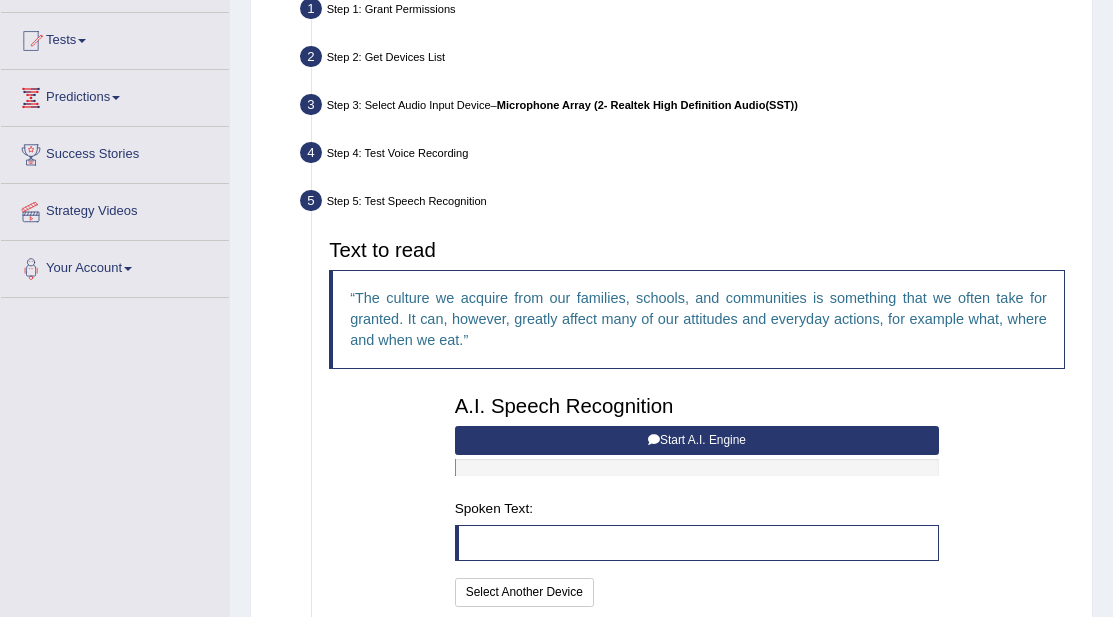 click on "Start A.I. Engine" at bounding box center (697, 440) 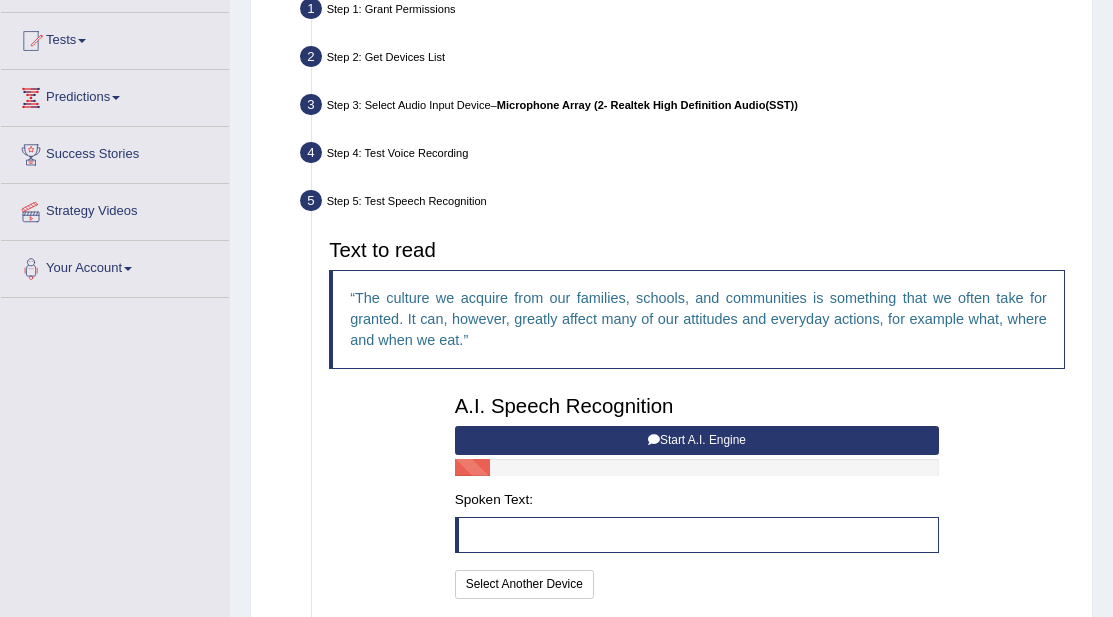 click on "Start A.I. Engine" at bounding box center (697, 440) 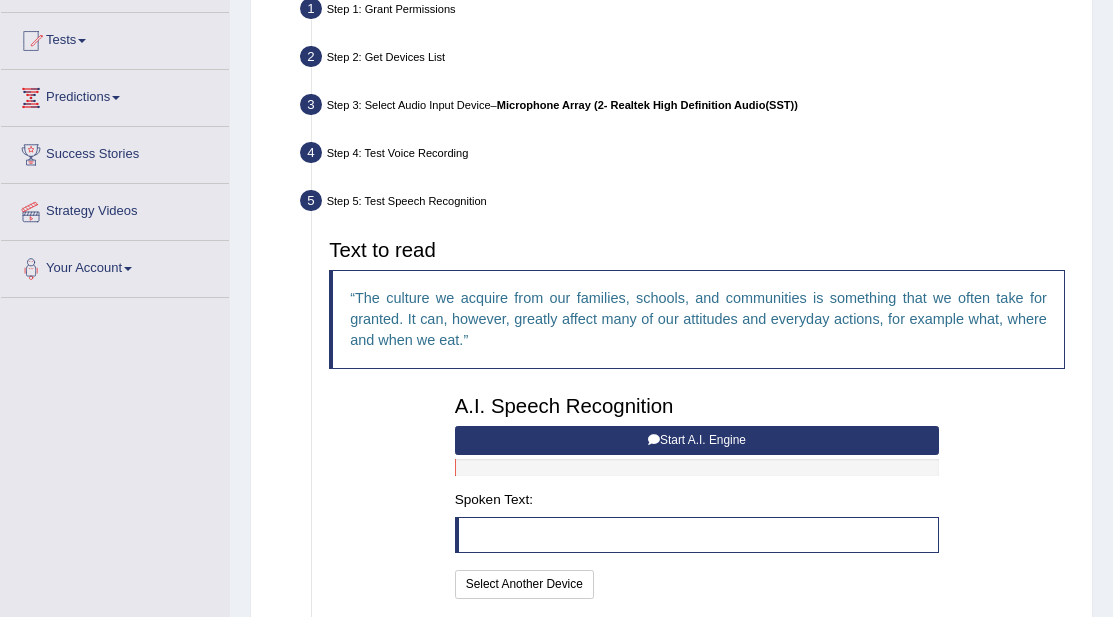 click on "Start A.I. Engine" at bounding box center (697, 440) 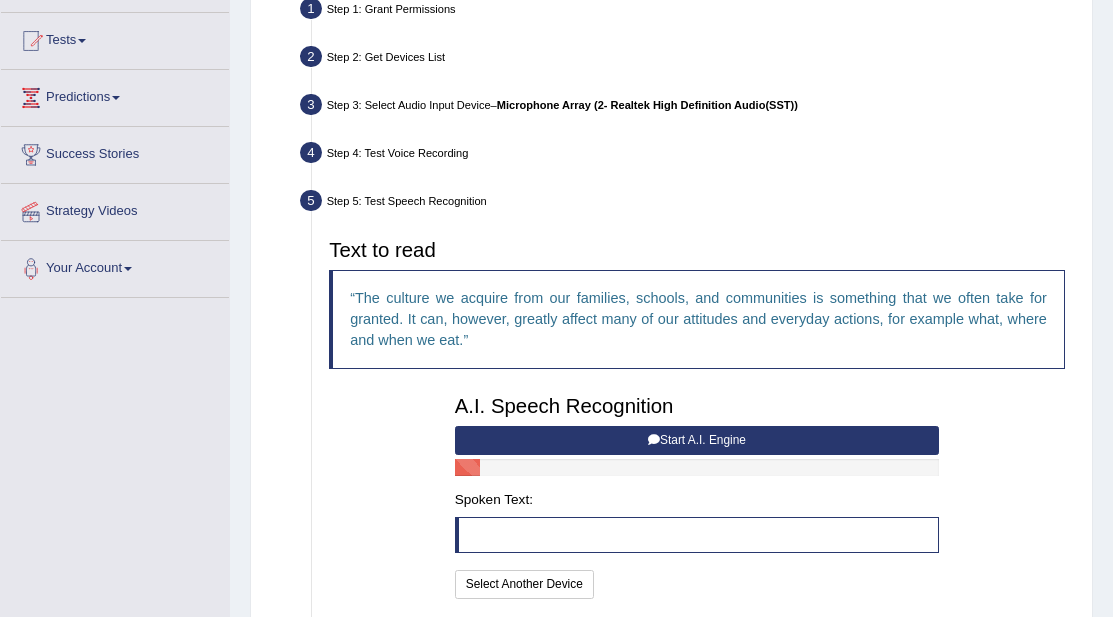 click on "Start A.I. Engine" at bounding box center [697, 440] 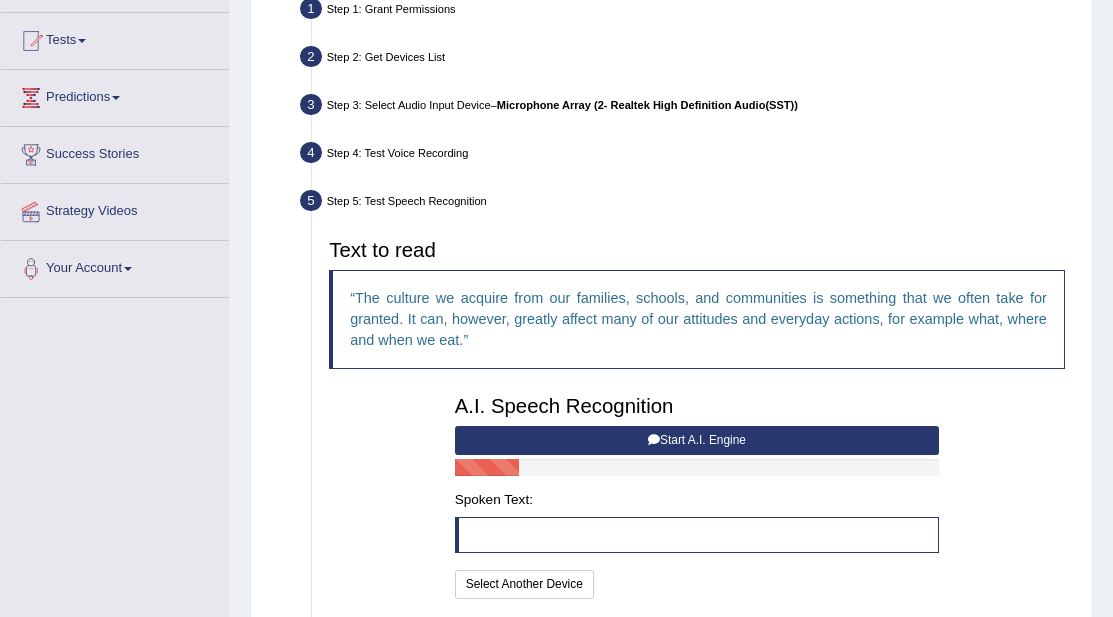 click on "Start A.I. Engine" at bounding box center (697, 440) 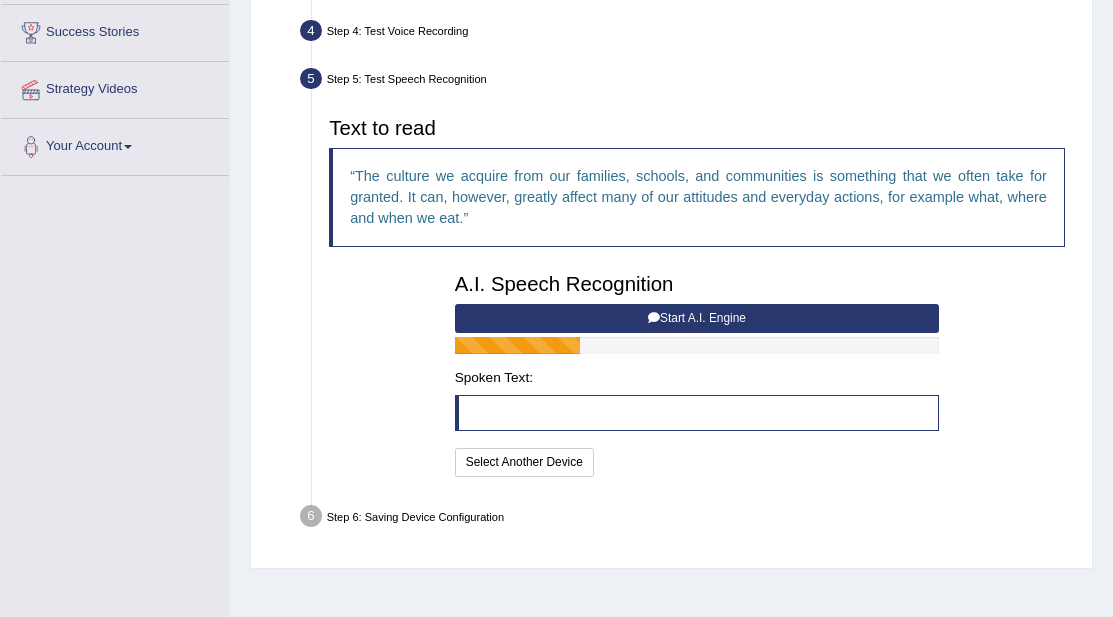 scroll, scrollTop: 348, scrollLeft: 0, axis: vertical 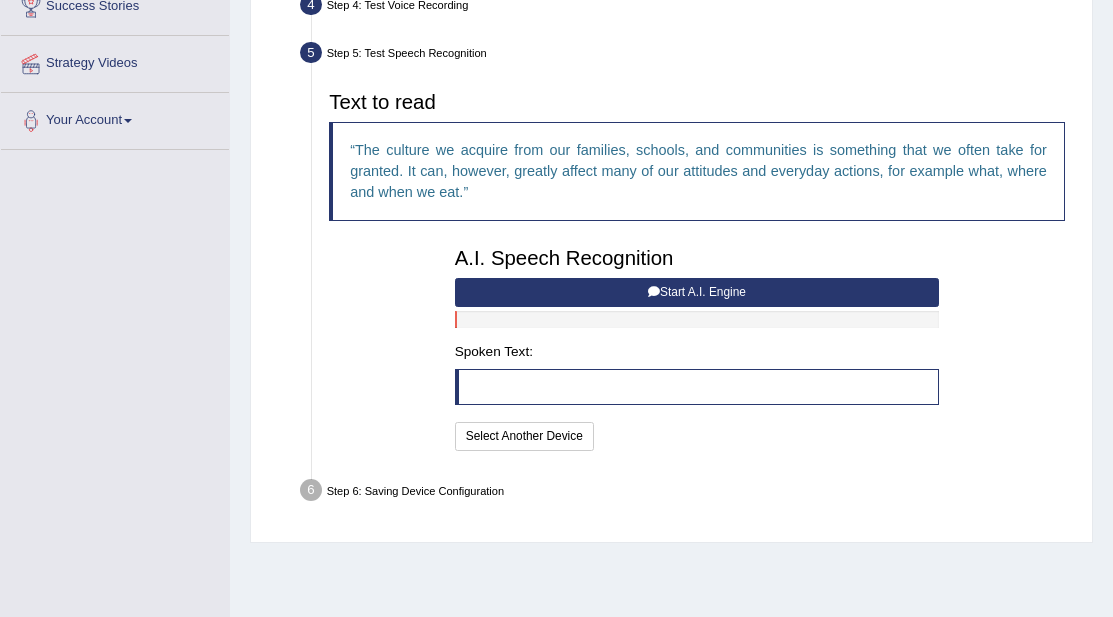 click on "Start A.I. Engine" at bounding box center [697, 292] 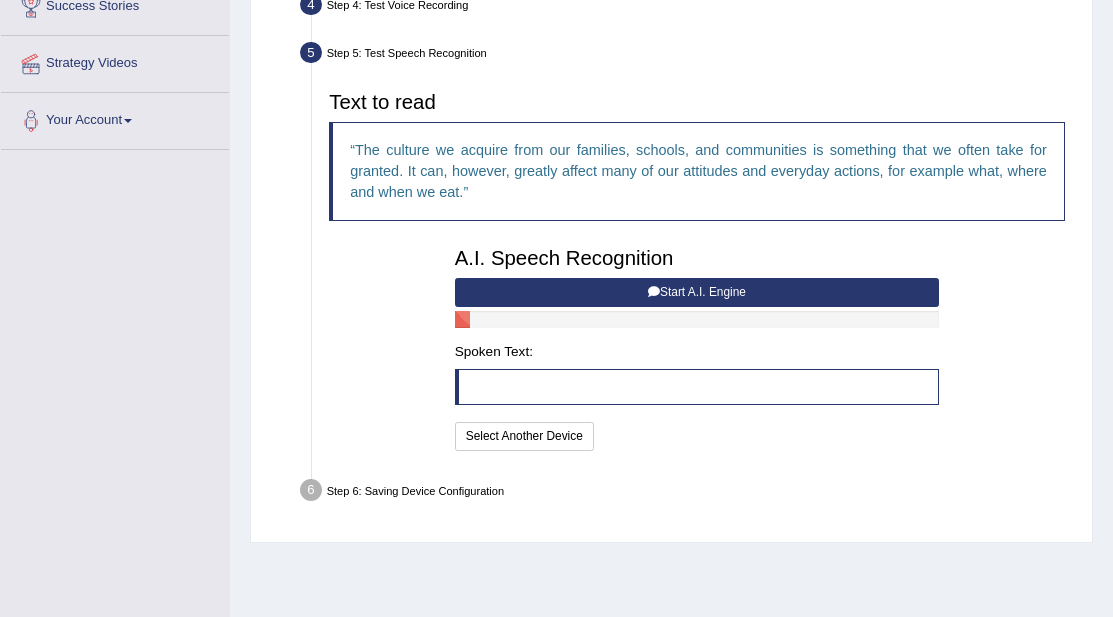 click on "Start A.I. Engine" at bounding box center [697, 292] 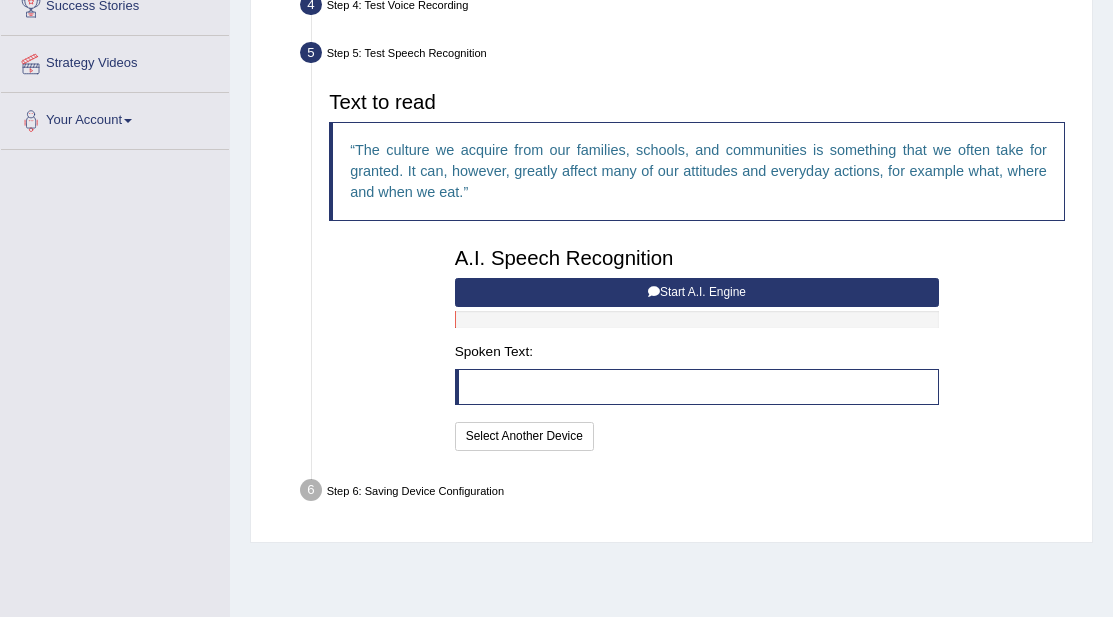 click on "Start A.I. Engine" at bounding box center (697, 292) 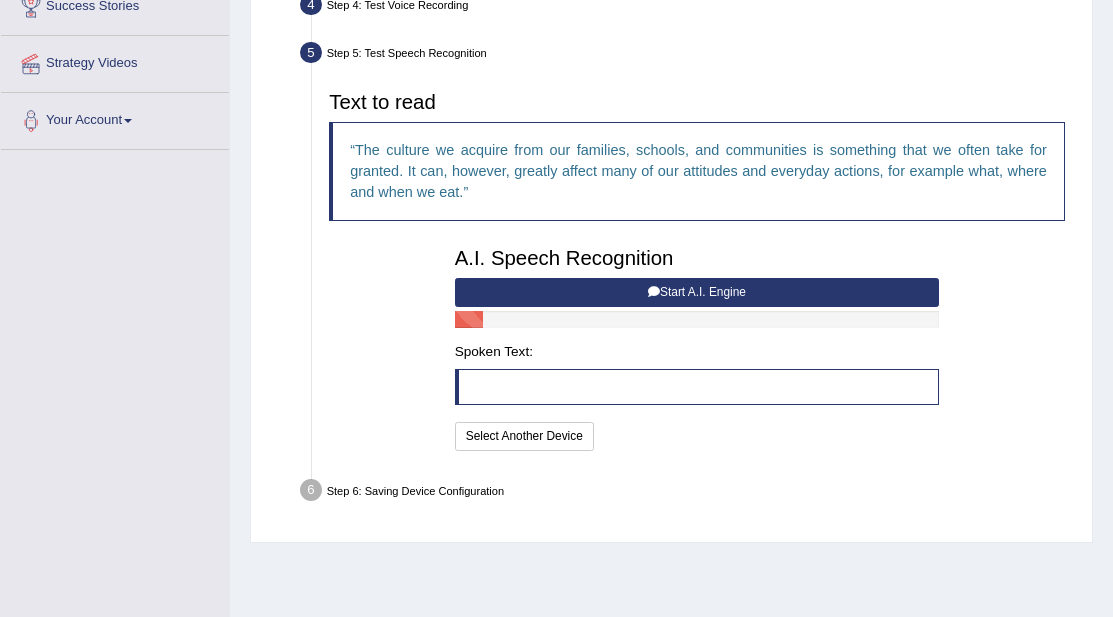 click on "Start A.I. Engine" at bounding box center [697, 292] 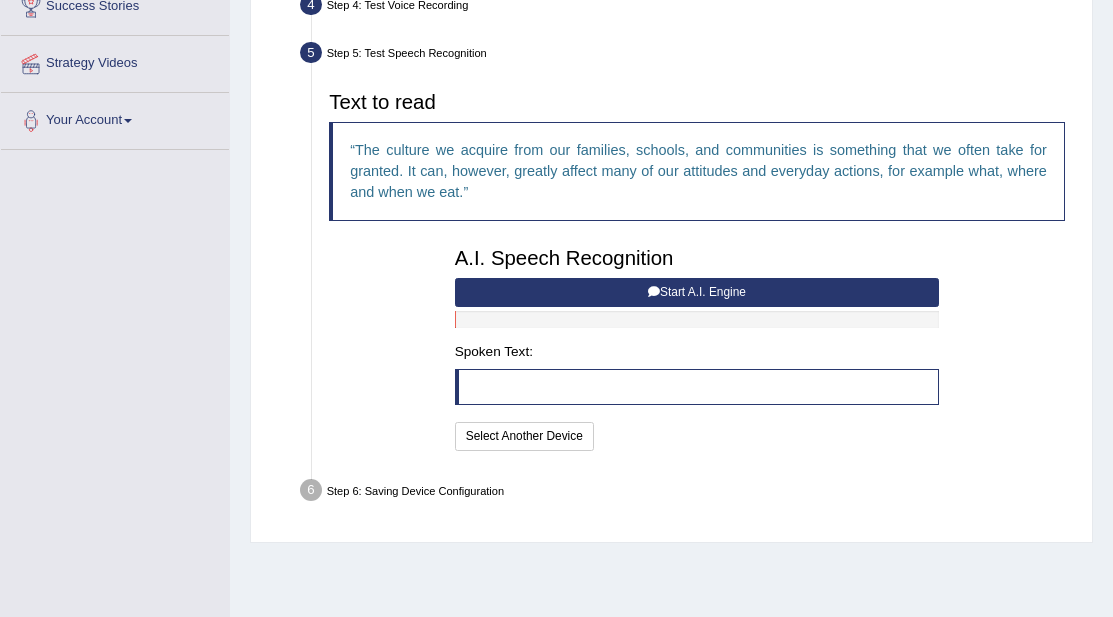 click on "Start A.I. Engine" at bounding box center (697, 292) 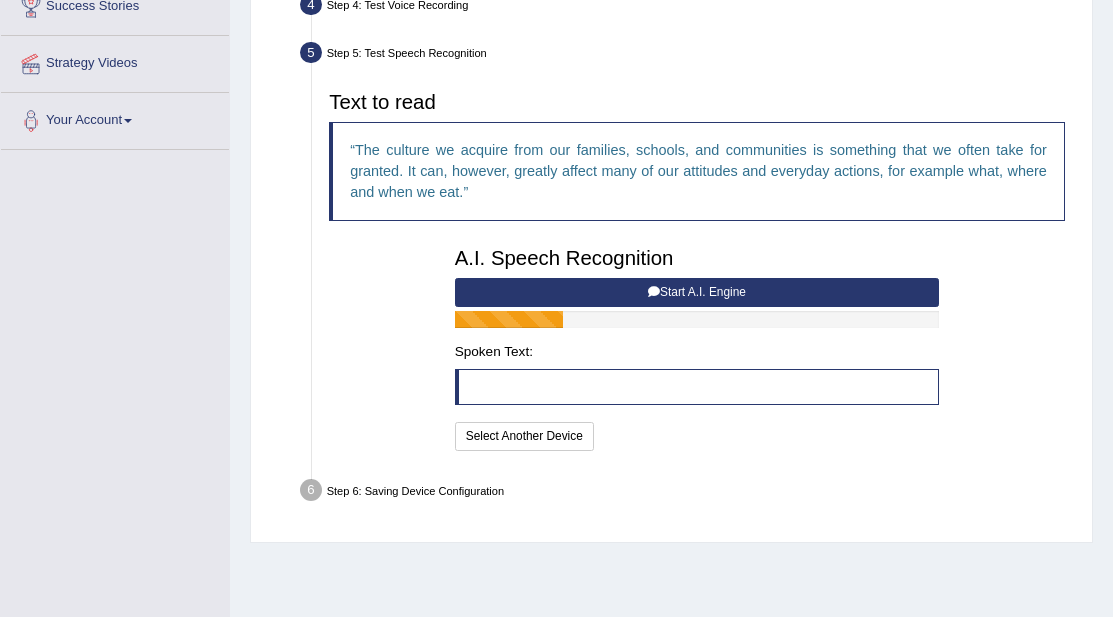 scroll, scrollTop: 433, scrollLeft: 0, axis: vertical 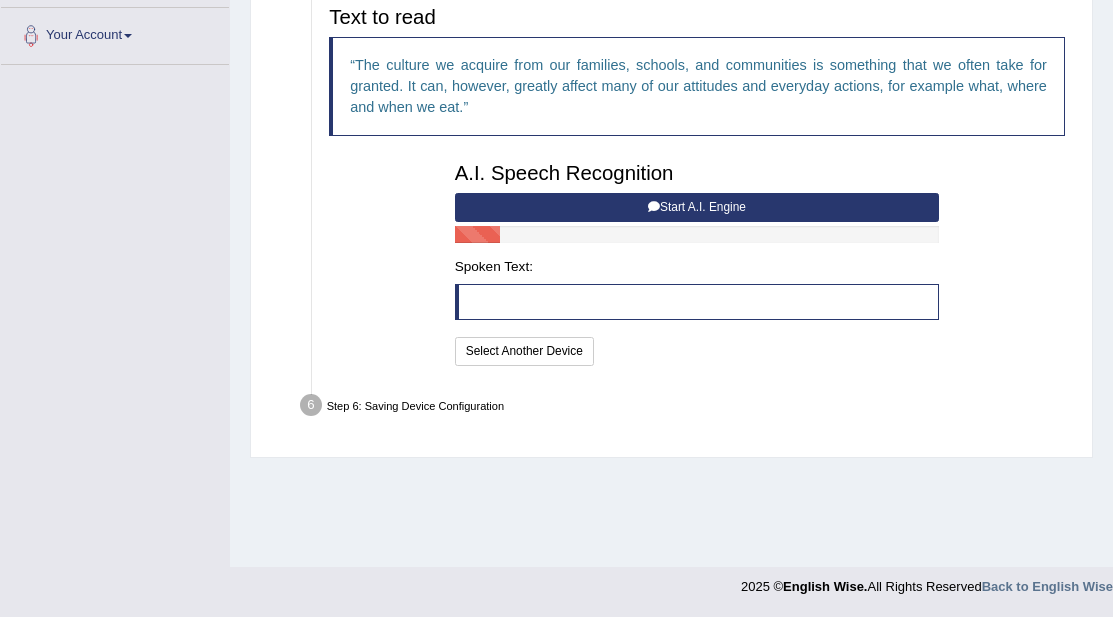 click on "Start A.I. Engine" at bounding box center [697, 207] 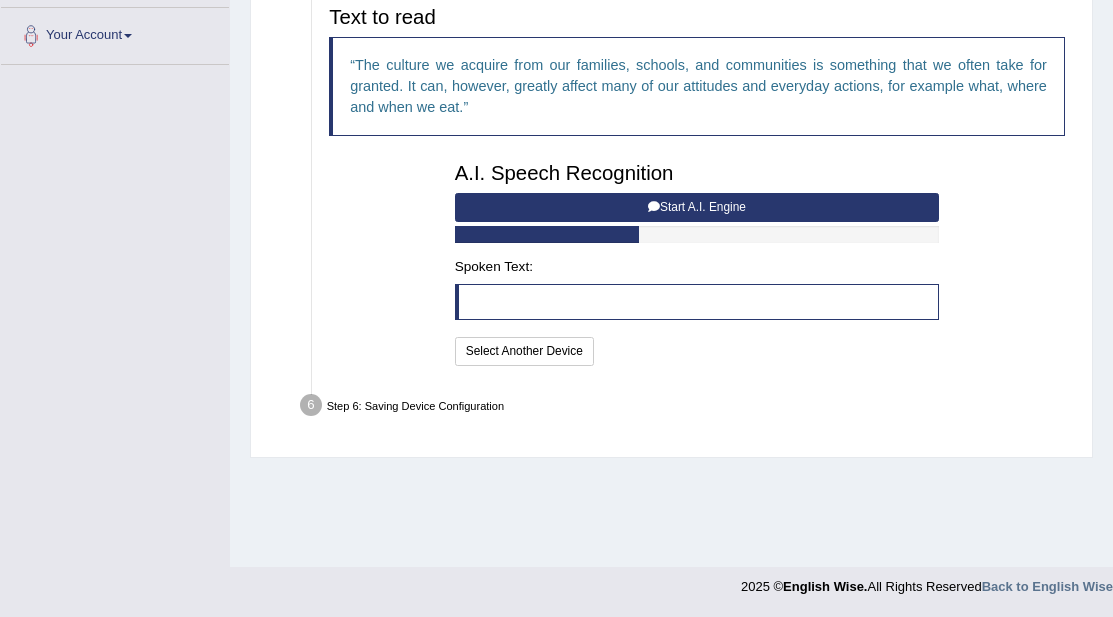 click on "Start A.I. Engine" at bounding box center [697, 207] 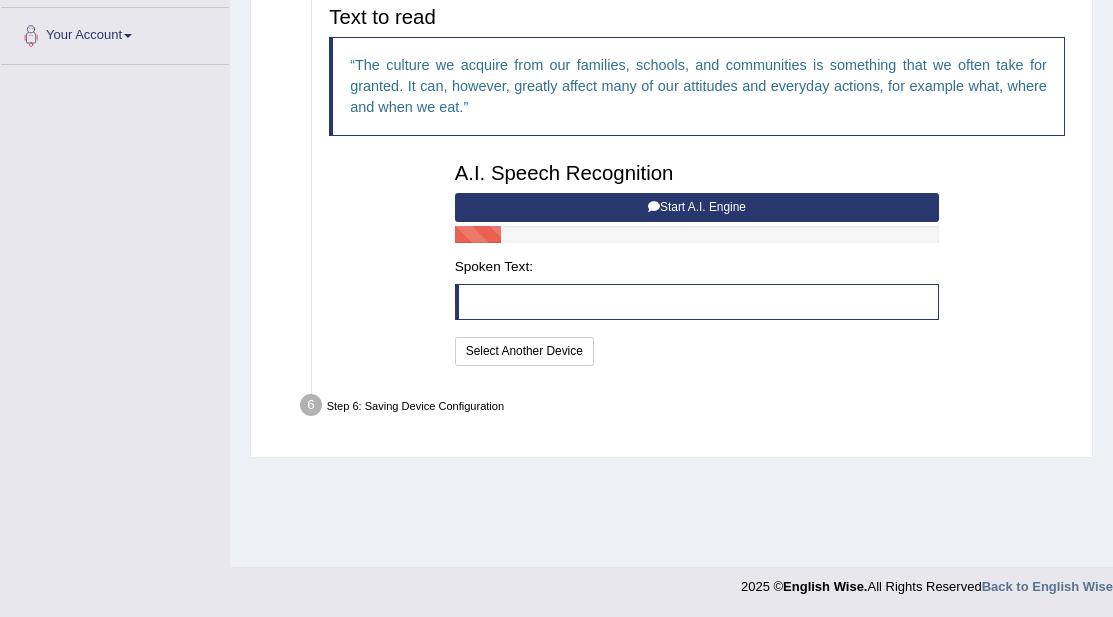 click on "Start A.I. Engine" at bounding box center (697, 207) 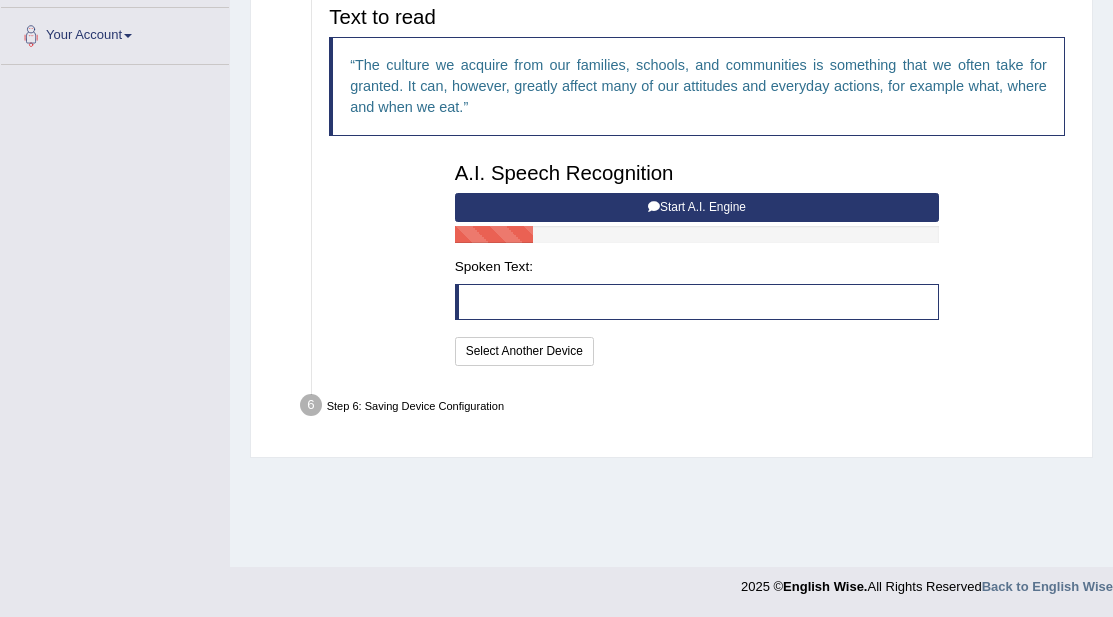 click on "Start A.I. Engine" at bounding box center (697, 207) 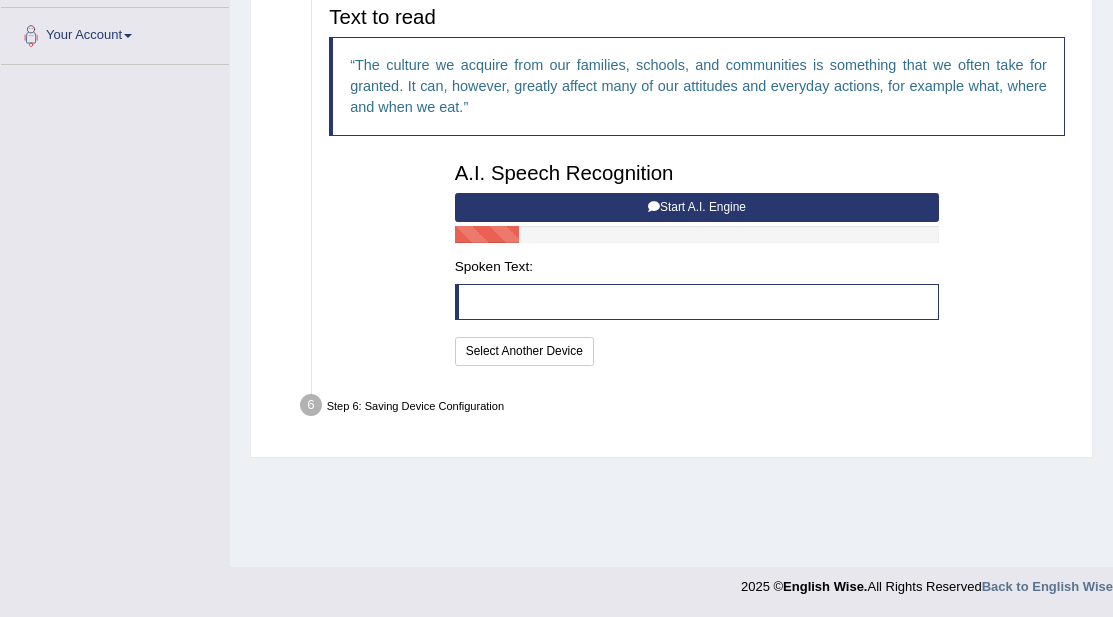 click on "Start A.I. Engine" at bounding box center (697, 207) 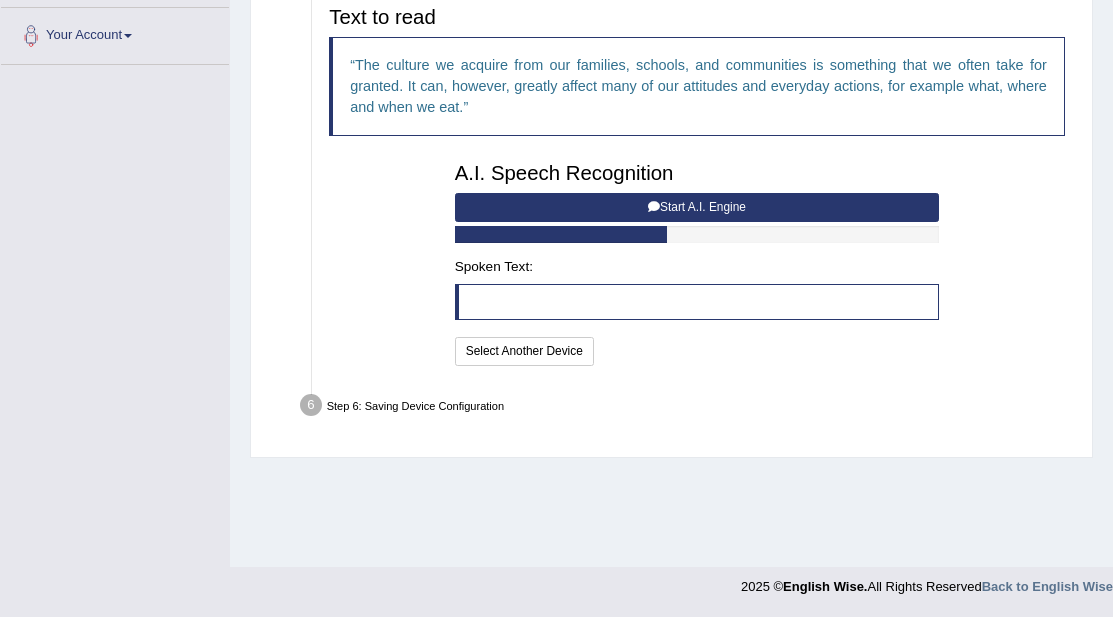 click on "Start A.I. Engine" at bounding box center (697, 207) 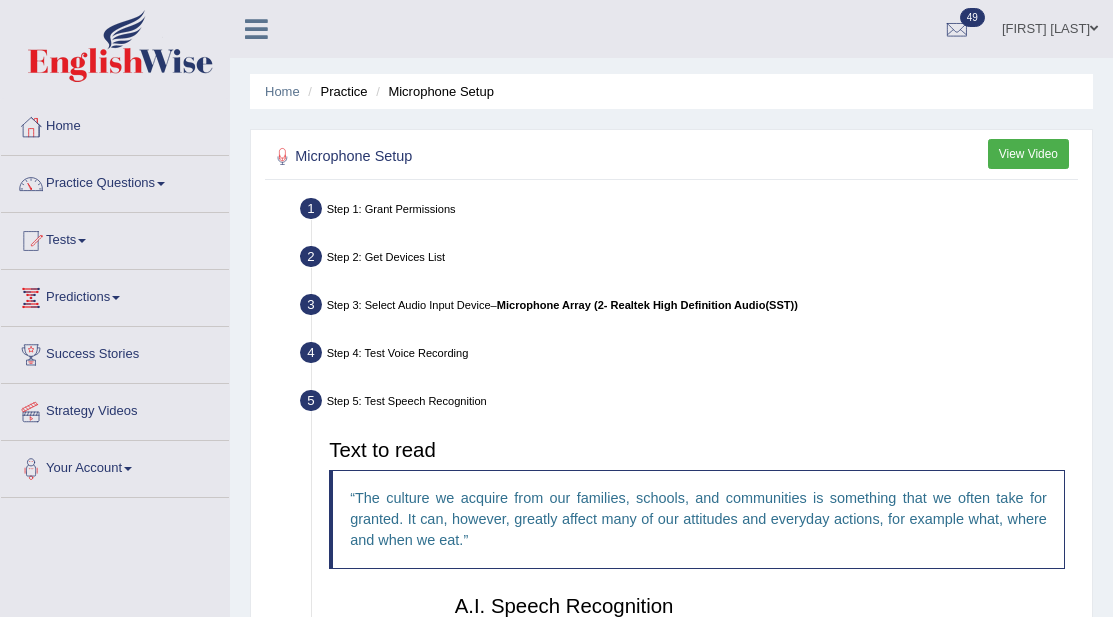 scroll, scrollTop: 433, scrollLeft: 0, axis: vertical 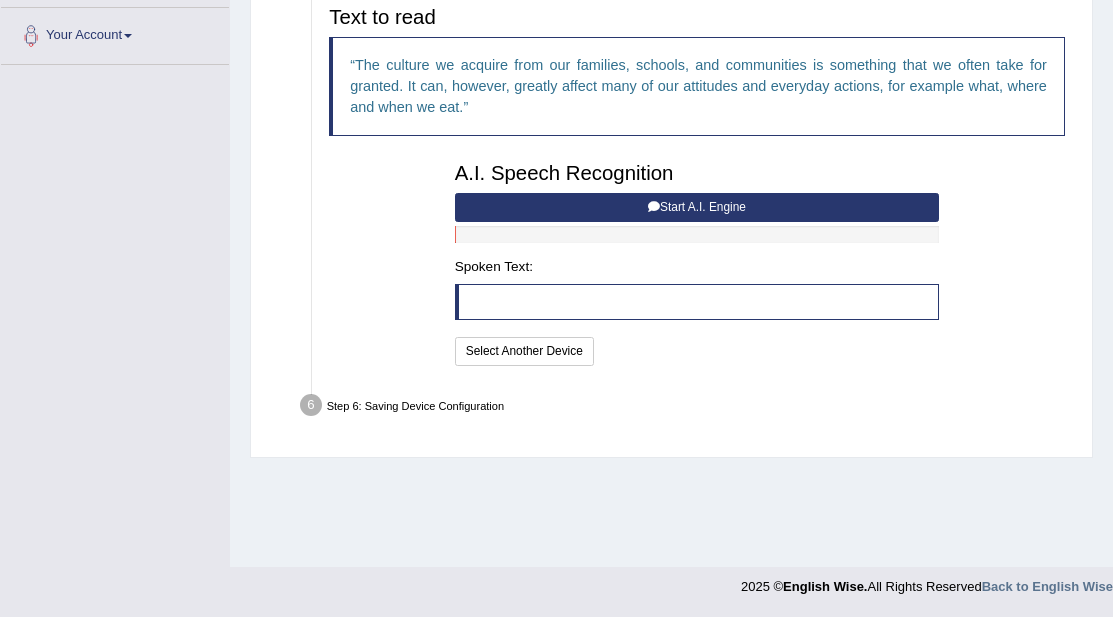 click on "Start A.I. Engine" at bounding box center [697, 207] 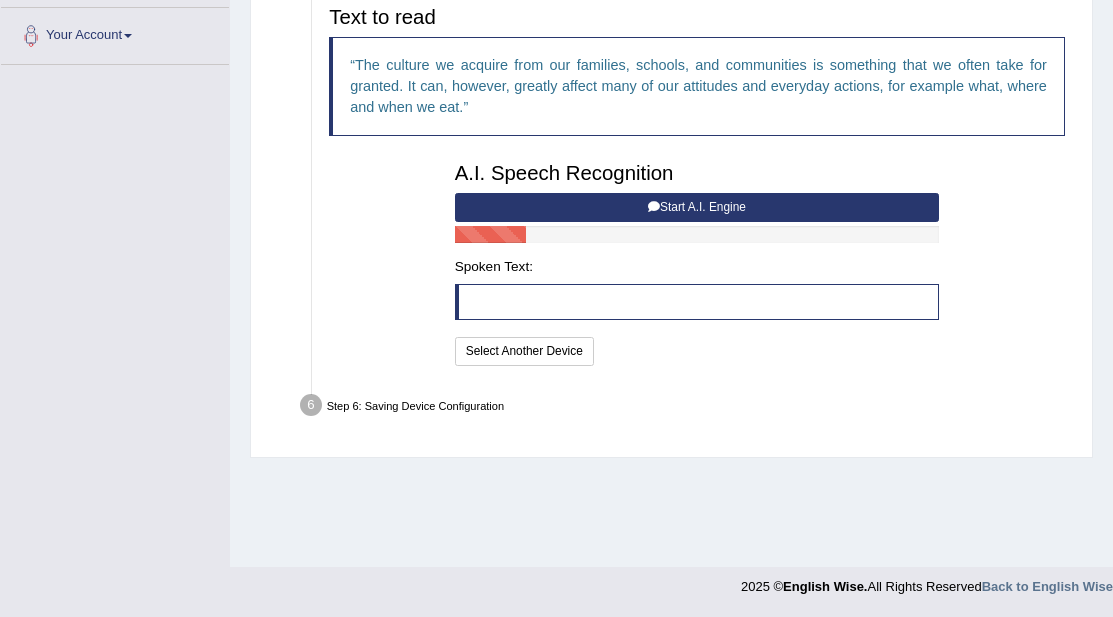 click on "Start A.I. Engine" at bounding box center [697, 207] 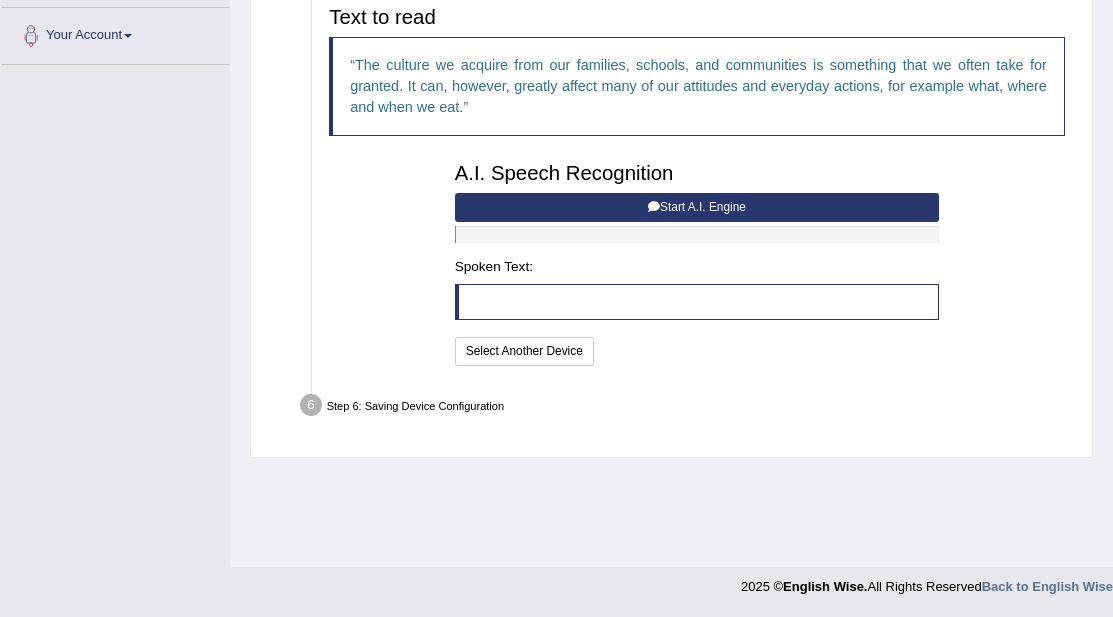 click on "Start A.I. Engine" at bounding box center (697, 207) 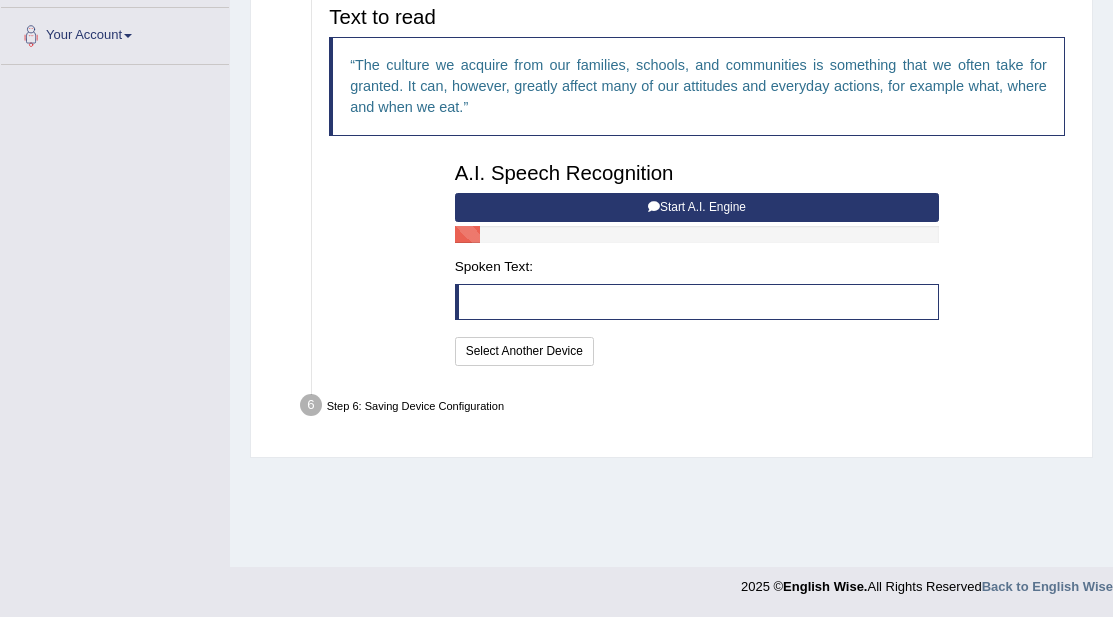 click on "Start A.I. Engine" at bounding box center [697, 207] 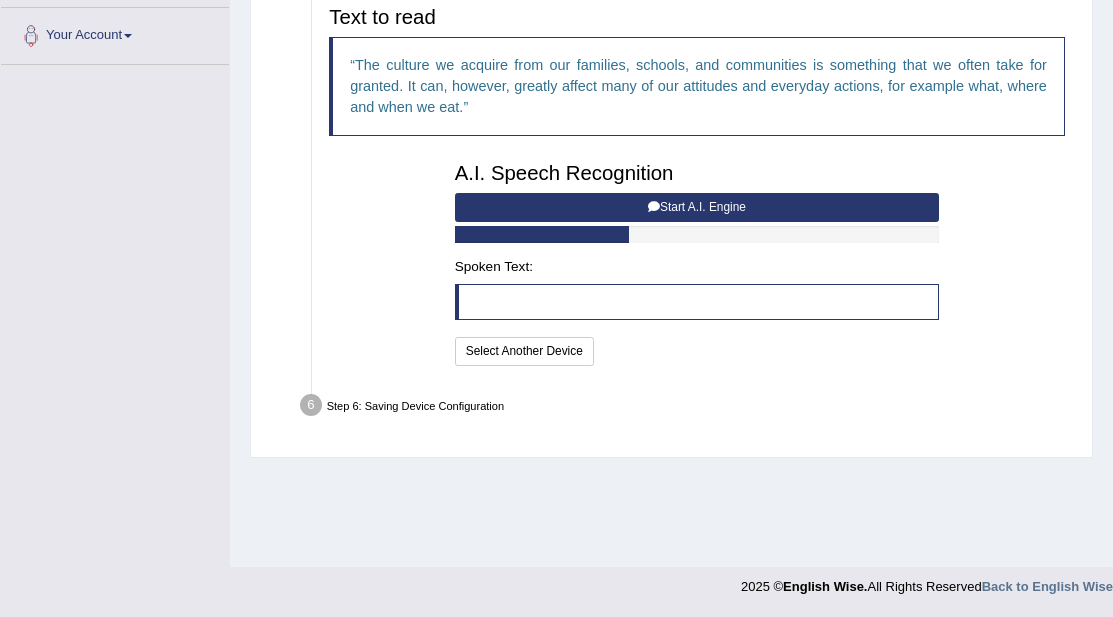 click on "Start A.I. Engine" at bounding box center [697, 207] 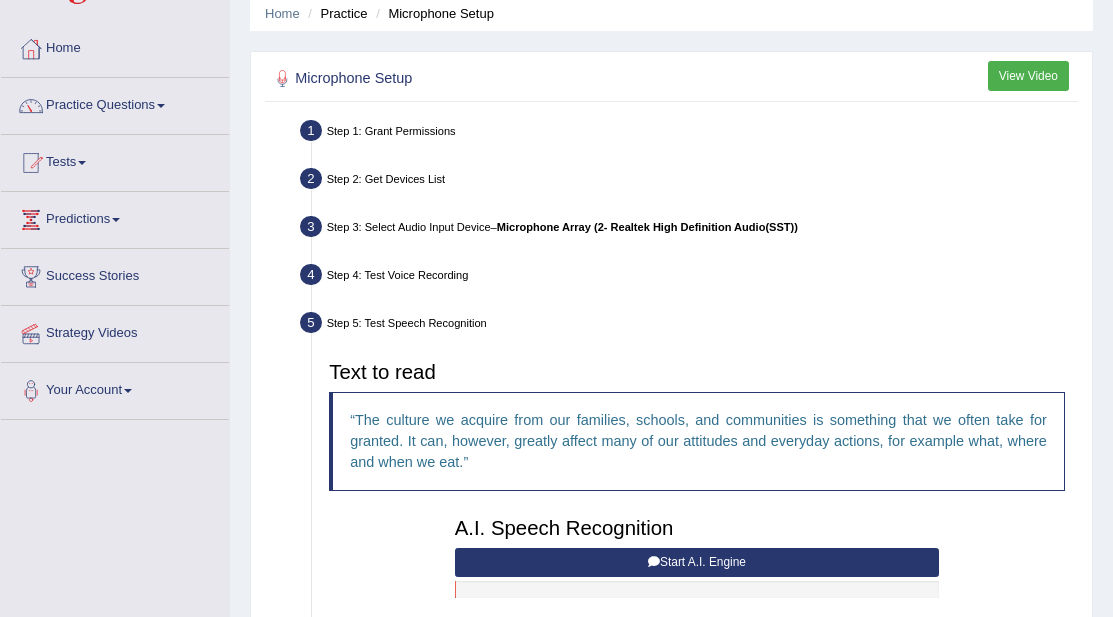 scroll, scrollTop: 433, scrollLeft: 0, axis: vertical 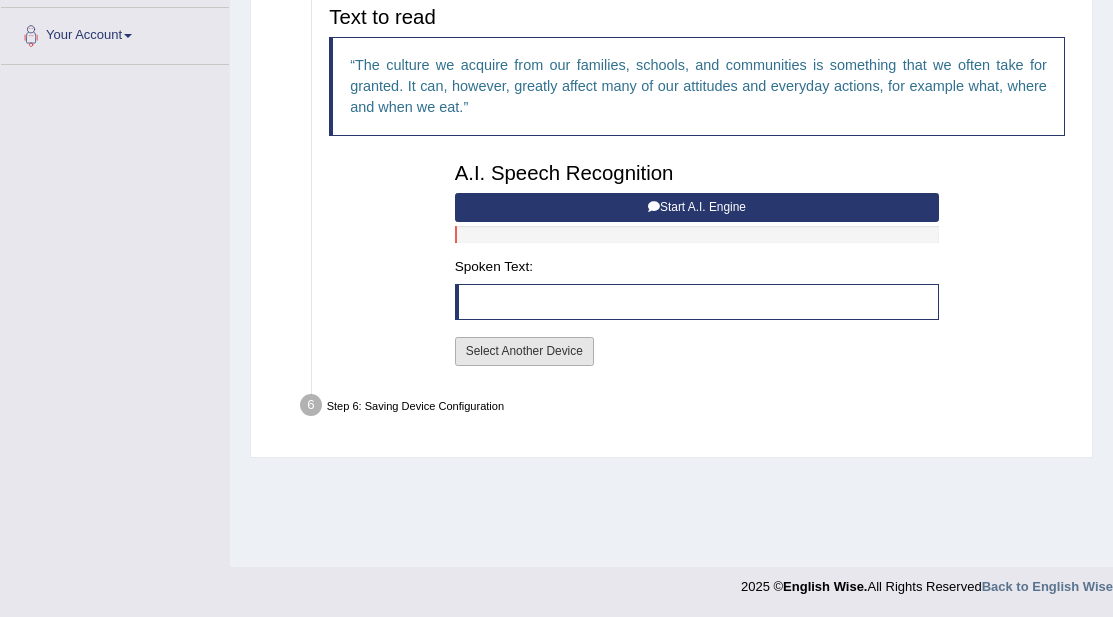 click on "Select Another Device" at bounding box center [524, 351] 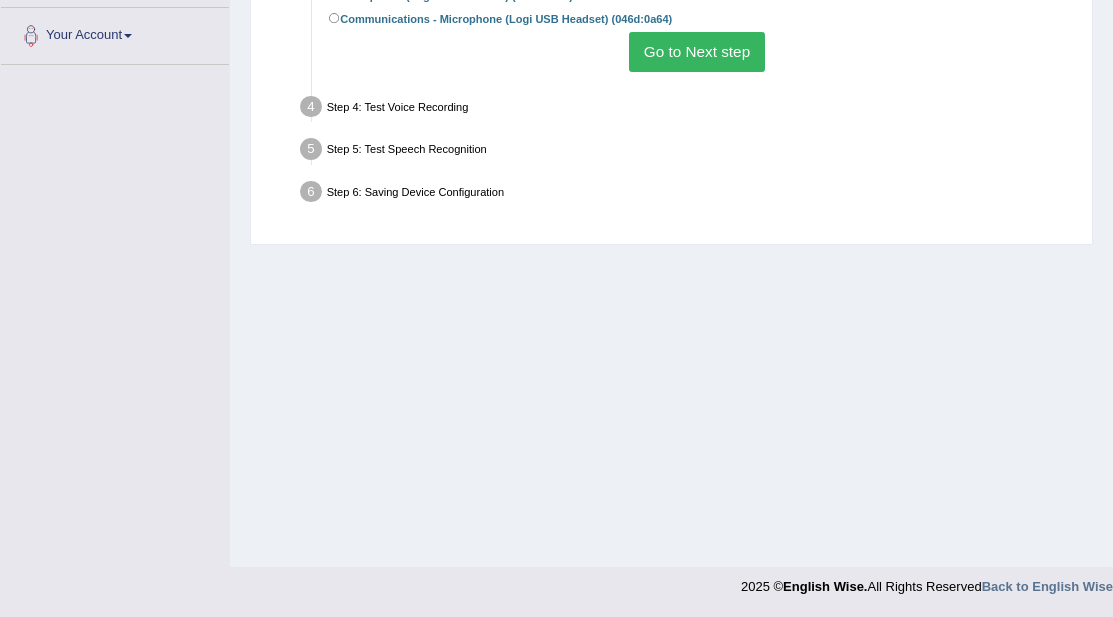 click on "Go to Next step" at bounding box center [696, 51] 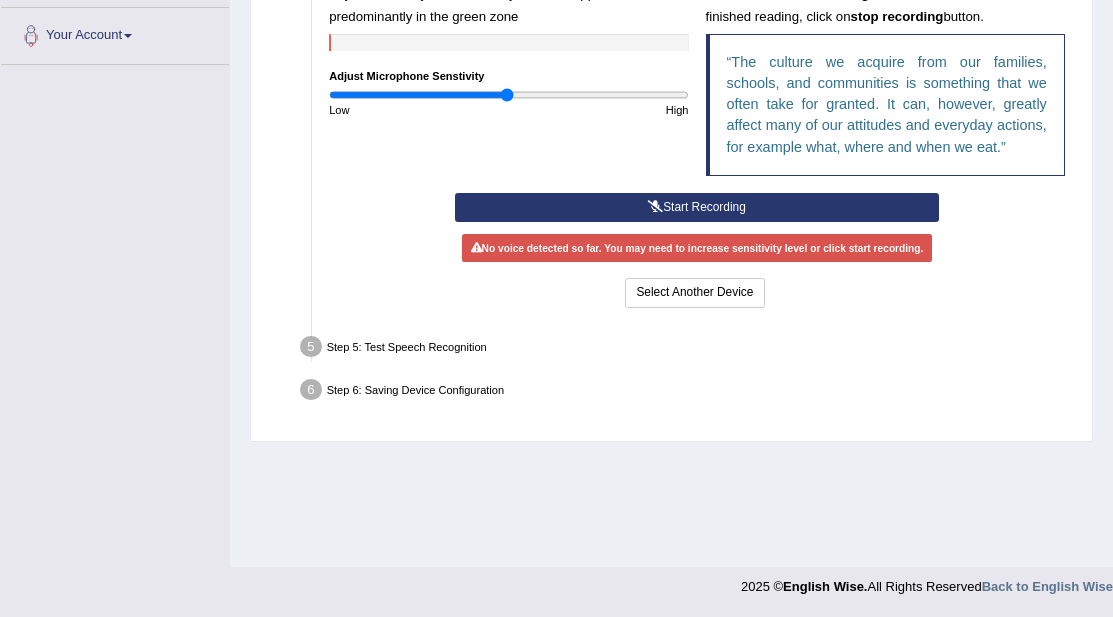 click on "Start Recording" at bounding box center [697, 207] 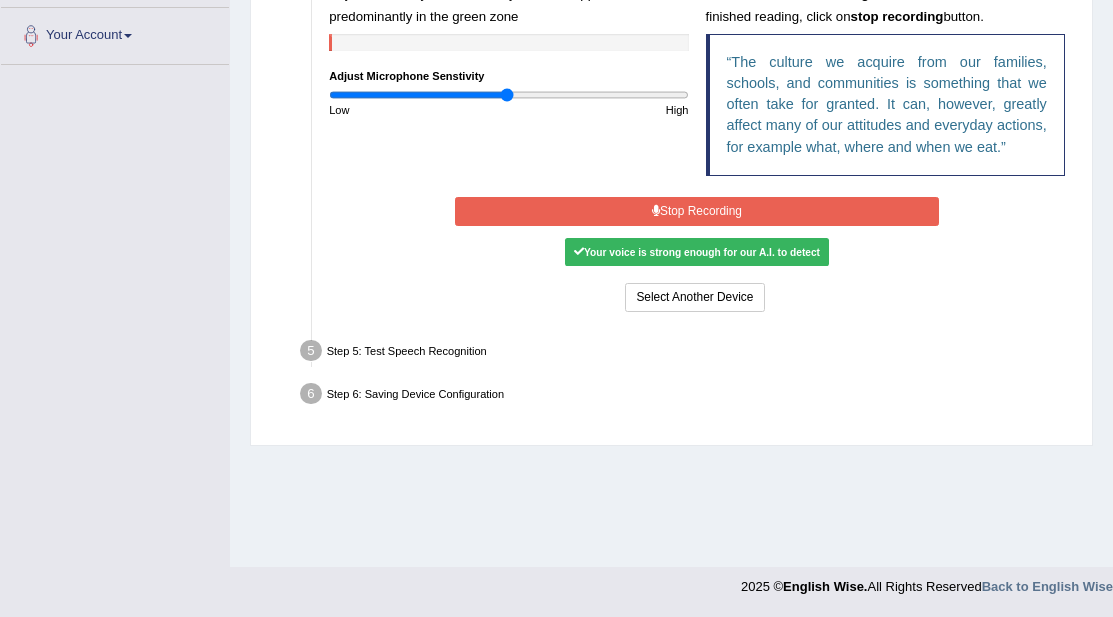 click on "Your voice is strong enough for our A.I. to detect" at bounding box center (696, 252) 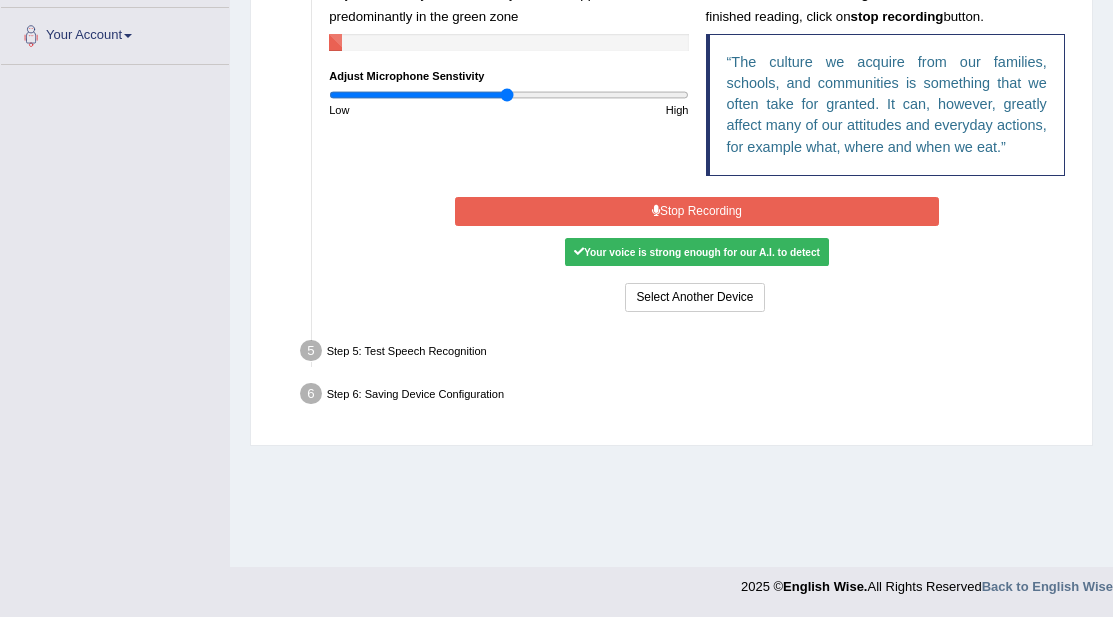click on "Your voice is strong enough for our A.I. to detect" at bounding box center [696, 252] 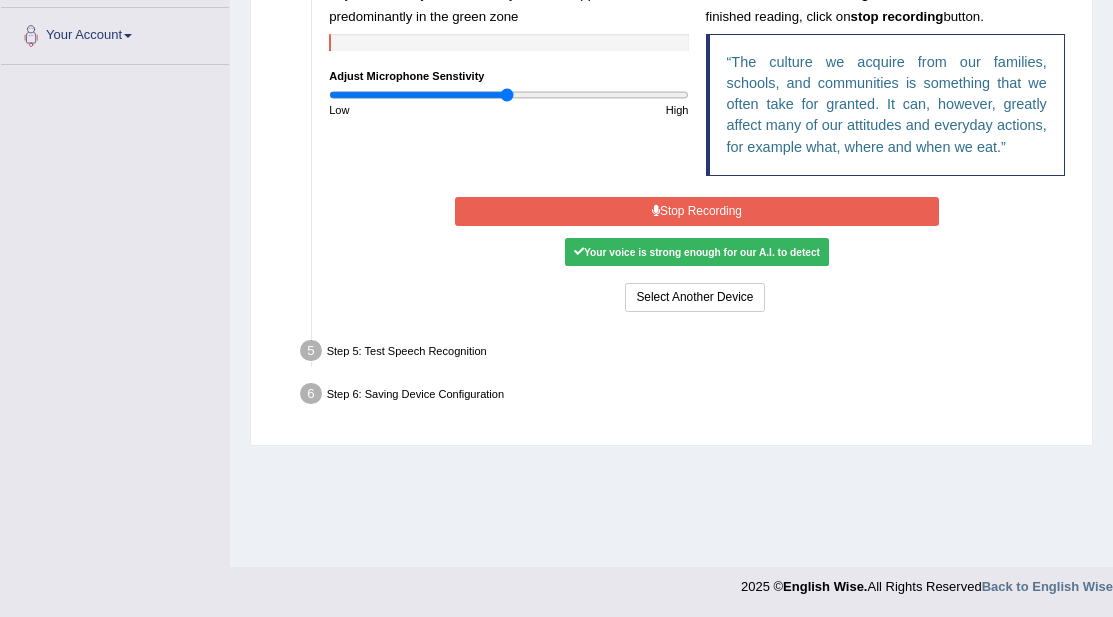 click on "Stop Recording" at bounding box center (697, 211) 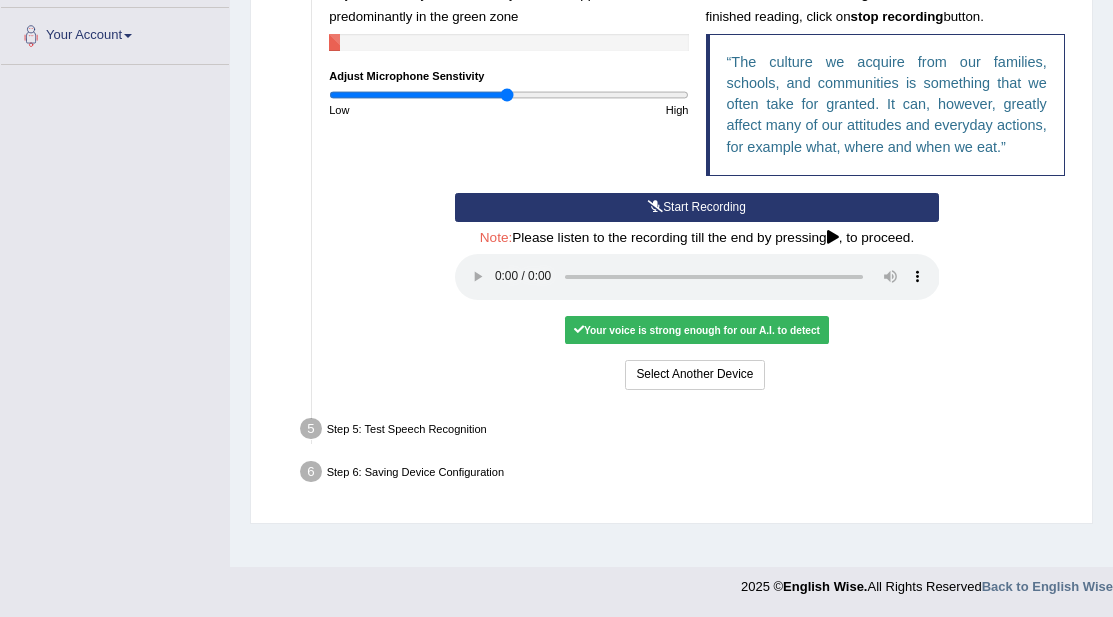 click on "Your voice is strong enough for our A.I. to detect" at bounding box center [696, 330] 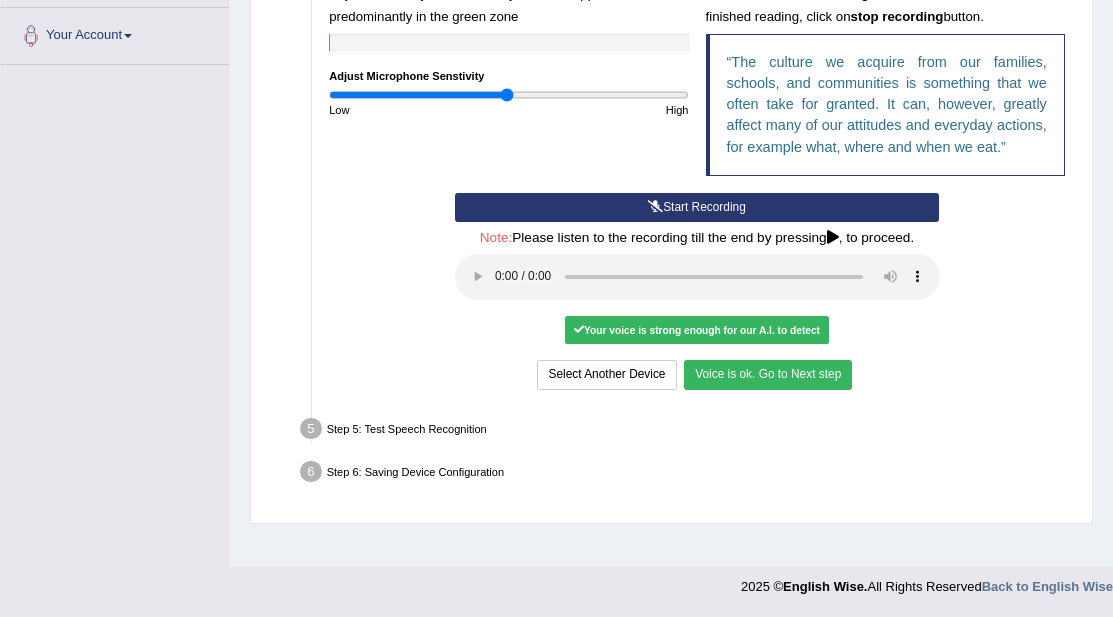 click on "Voice is ok. Go to Next step" at bounding box center (768, 374) 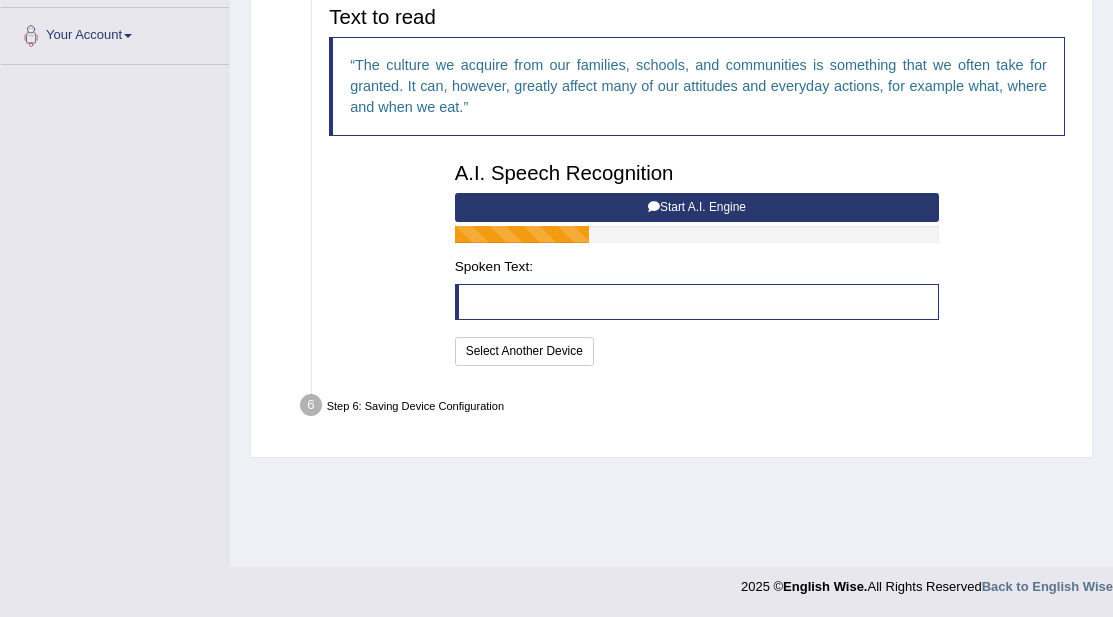 click at bounding box center (654, 207) 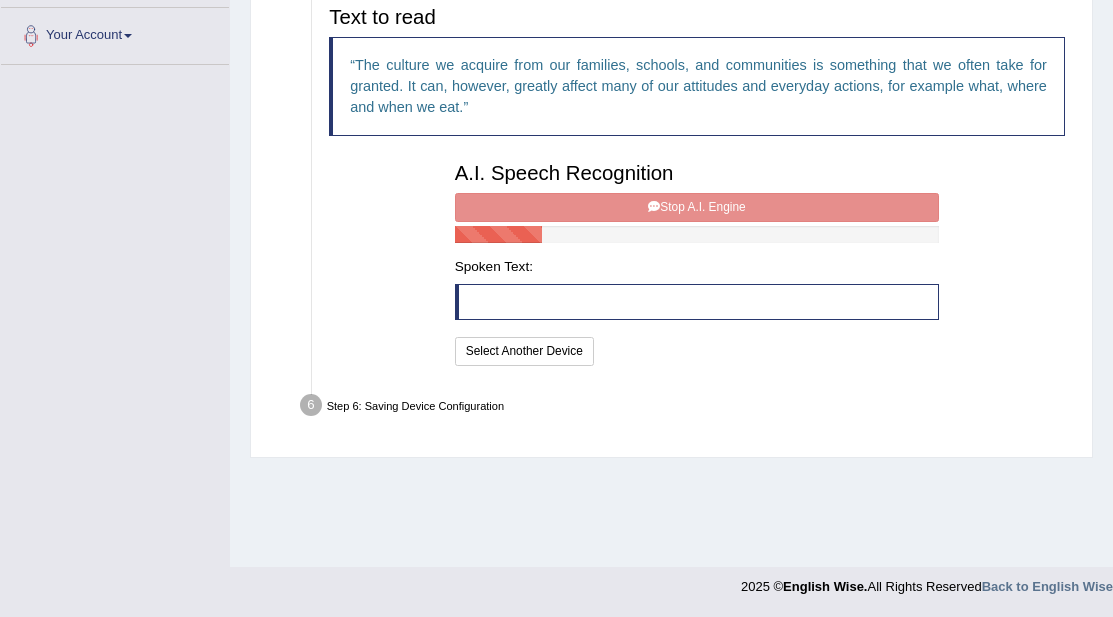 click on "A.I. Speech Recognition    Start A.I. Engine    Stop A.I. Engine     Note:  Please listen to the recording till the end by pressing  , to proceed.     Spoken Text:     I will practice without this feature   Select Another Device   Speech is ok. Go to Last step" at bounding box center (697, 261) 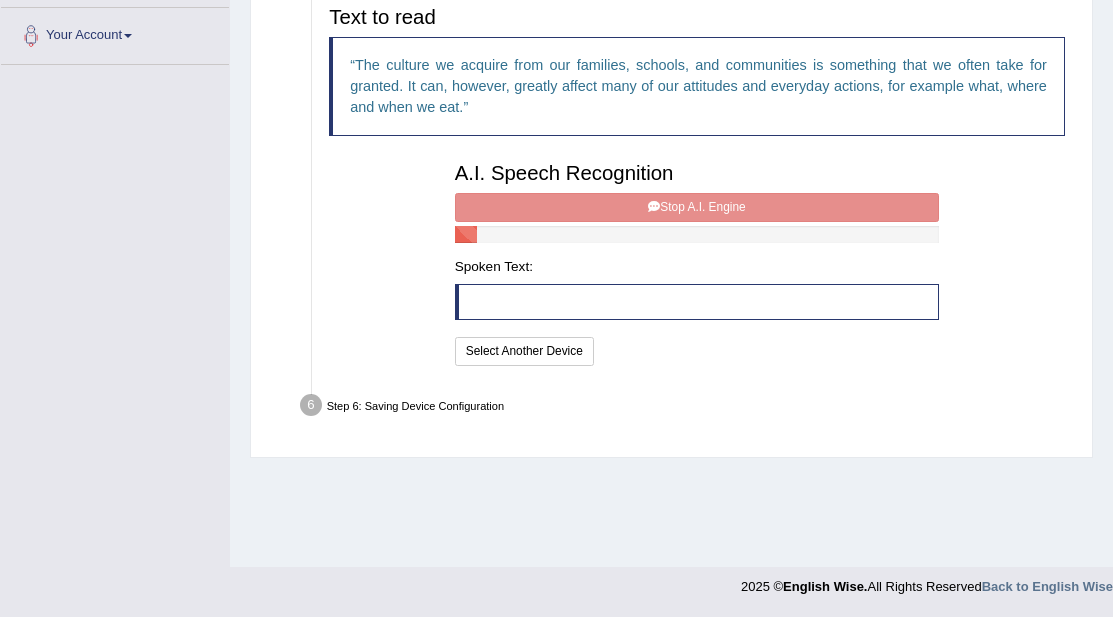 click on "A.I. Speech Recognition    Start A.I. Engine    Stop A.I. Engine     Note:  Please listen to the recording till the end by pressing  , to proceed.     Spoken Text:     I will practice without this feature   Select Another Device   Speech is ok. Go to Last step" at bounding box center (697, 261) 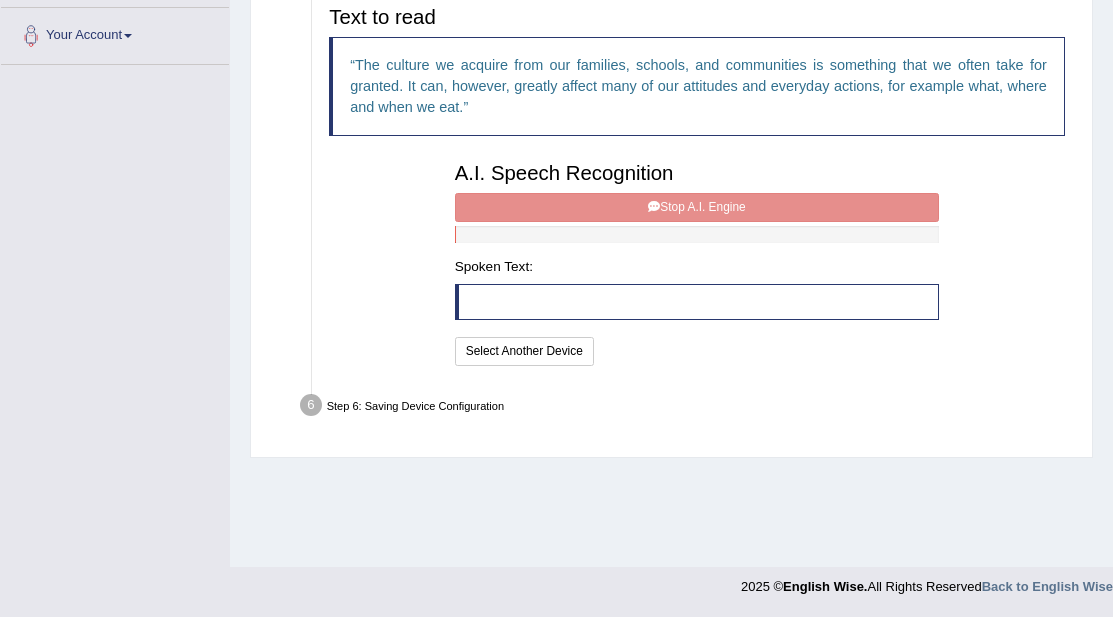 click on "A.I. Speech Recognition    Start A.I. Engine    Stop A.I. Engine     Note:  Please listen to the recording till the end by pressing  , to proceed.     Spoken Text:     I will practice without this feature   Select Another Device   Speech is ok. Go to Last step" at bounding box center [697, 261] 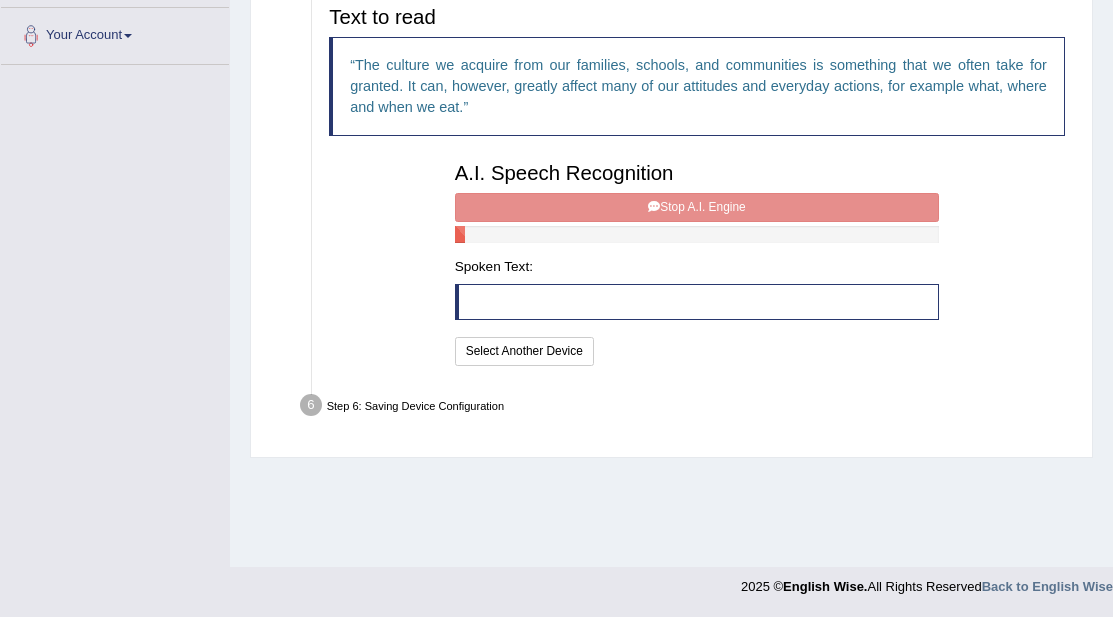click on "A.I. Speech Recognition    Start A.I. Engine    Stop A.I. Engine     Note:  Please listen to the recording till the end by pressing  , to proceed.     Spoken Text:     I will practice without this feature   Select Another Device   Speech is ok. Go to Last step" at bounding box center (697, 261) 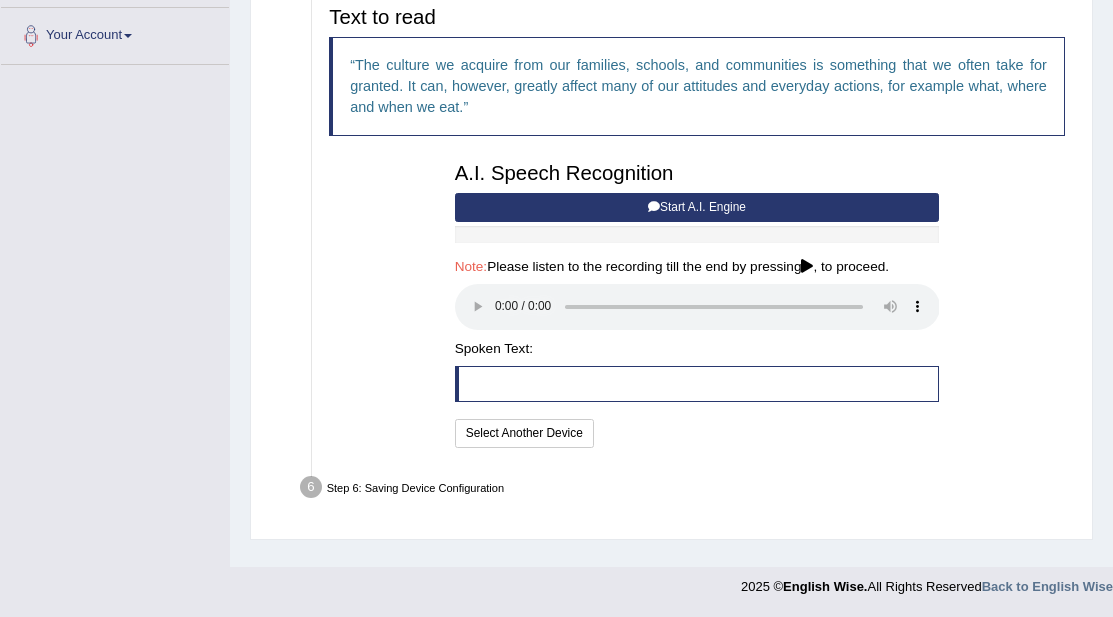 type 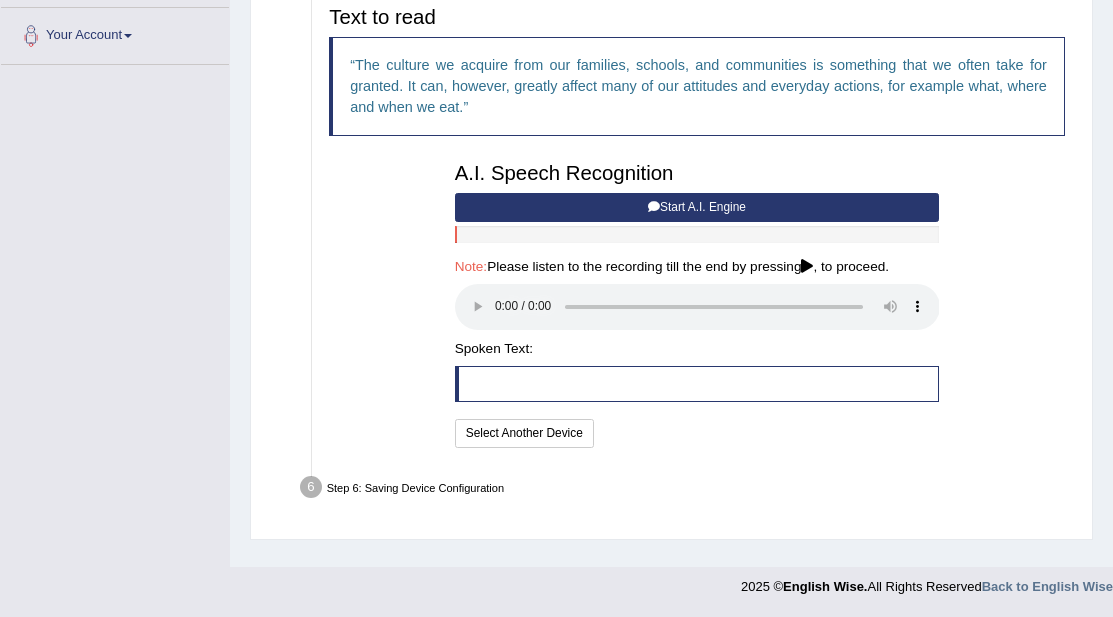scroll, scrollTop: 0, scrollLeft: 0, axis: both 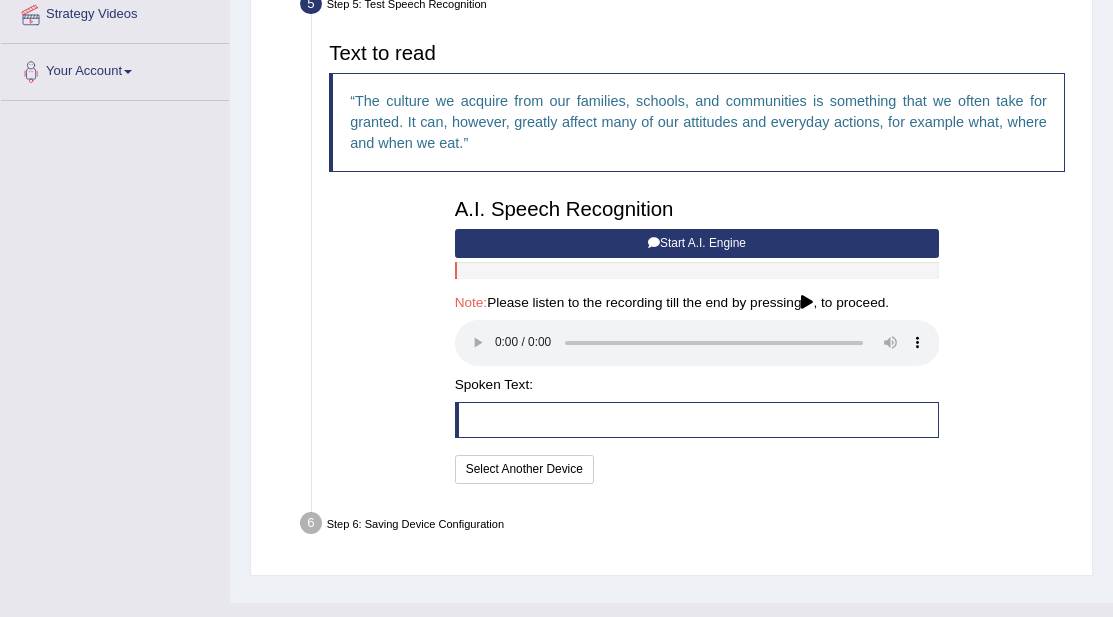 click at bounding box center (807, 303) 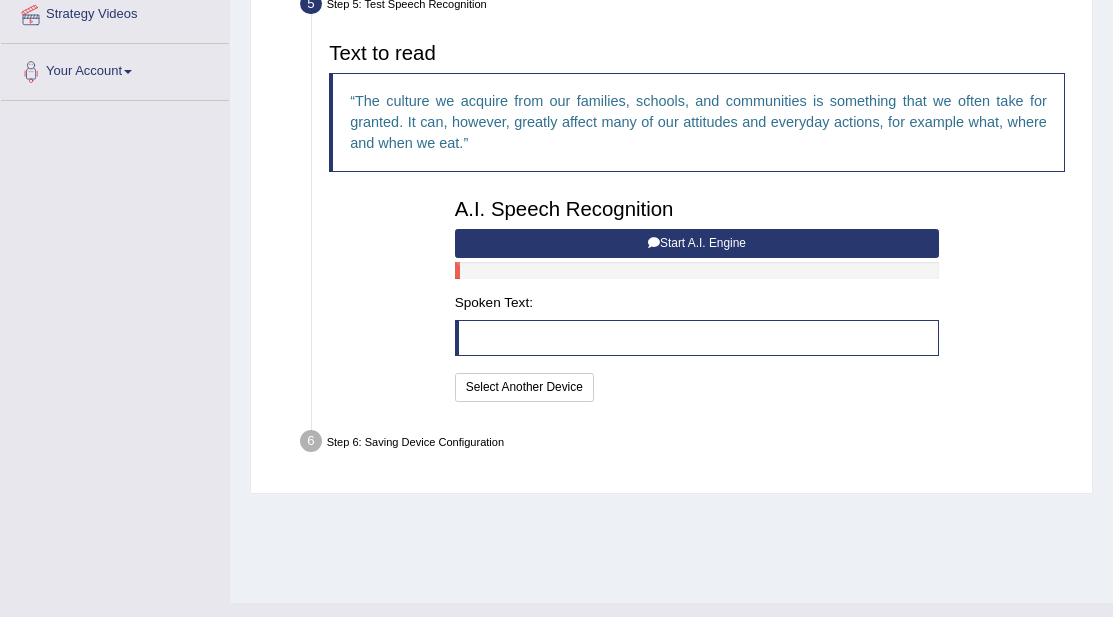 click on "Start A.I. Engine" at bounding box center (697, 243) 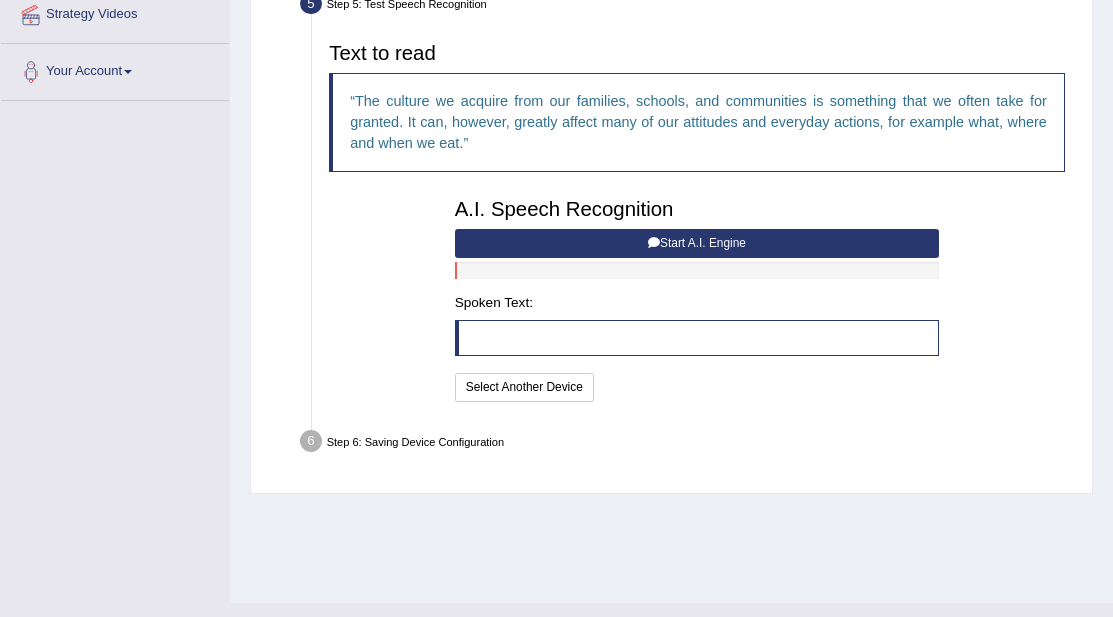 click on "Start A.I. Engine" at bounding box center [697, 243] 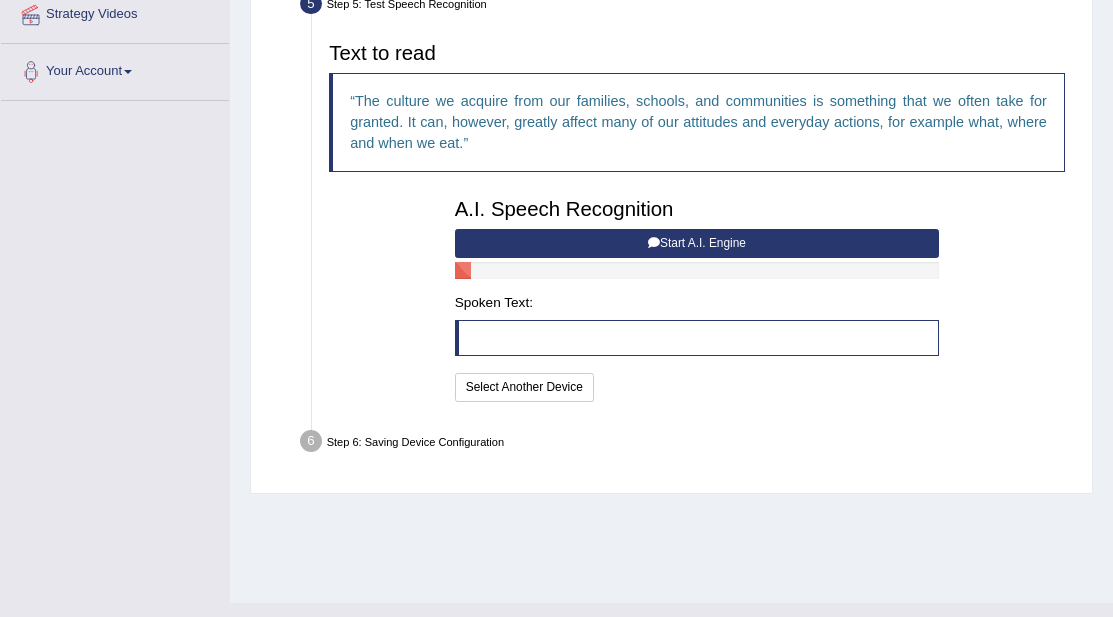 click on "Start A.I. Engine" at bounding box center (697, 243) 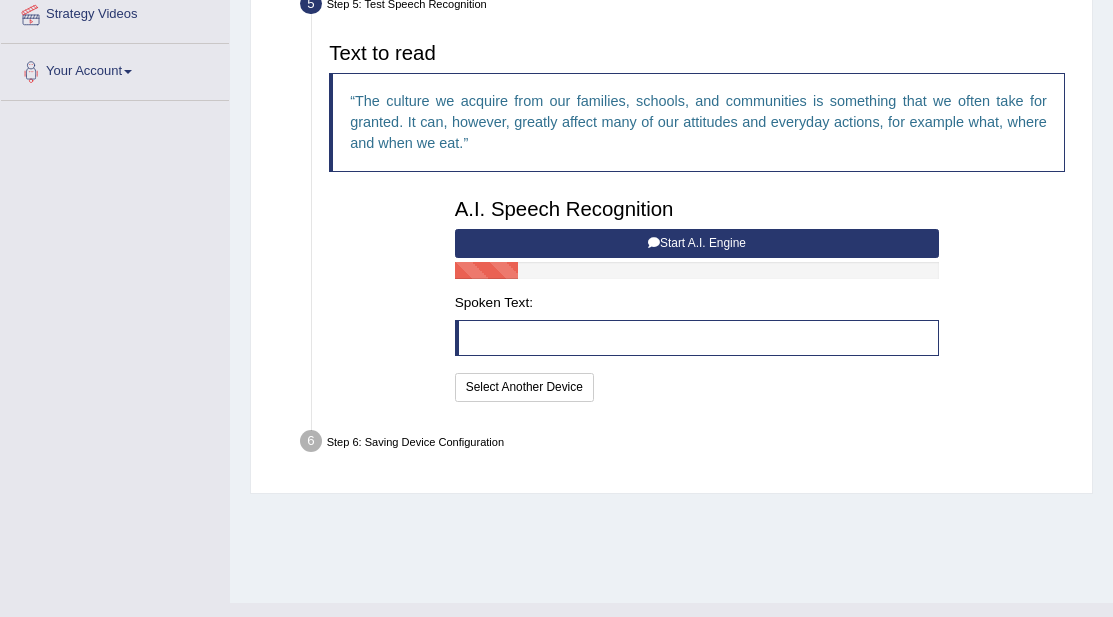 click on "Start A.I. Engine" at bounding box center (697, 243) 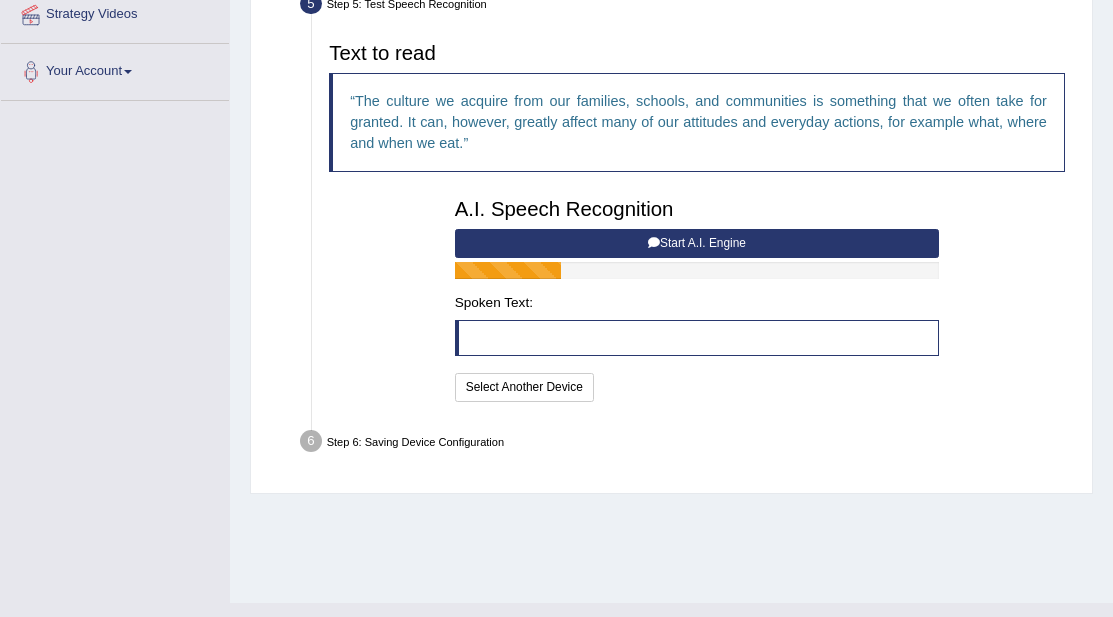 click on "Start A.I. Engine" at bounding box center [697, 243] 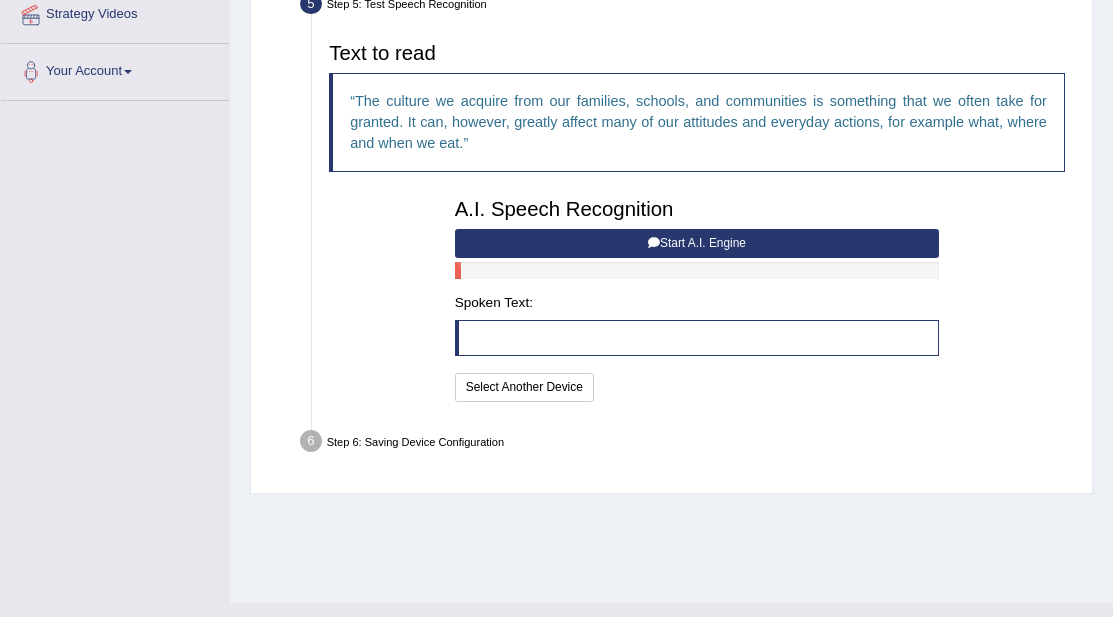 click on "Start A.I. Engine" at bounding box center [697, 243] 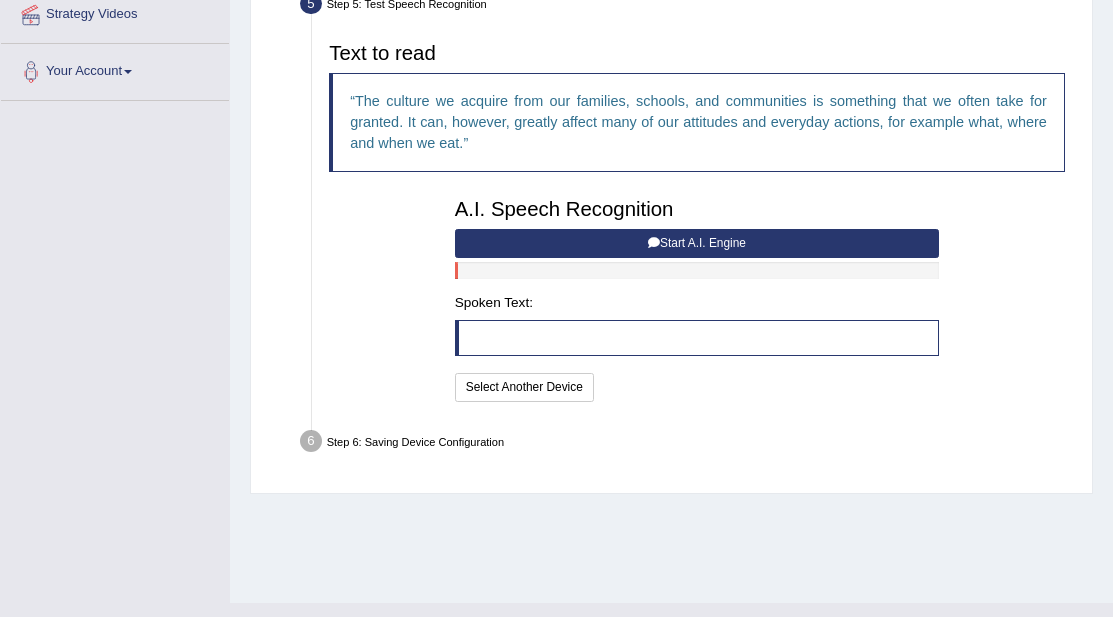 click on "Start A.I. Engine" at bounding box center (697, 243) 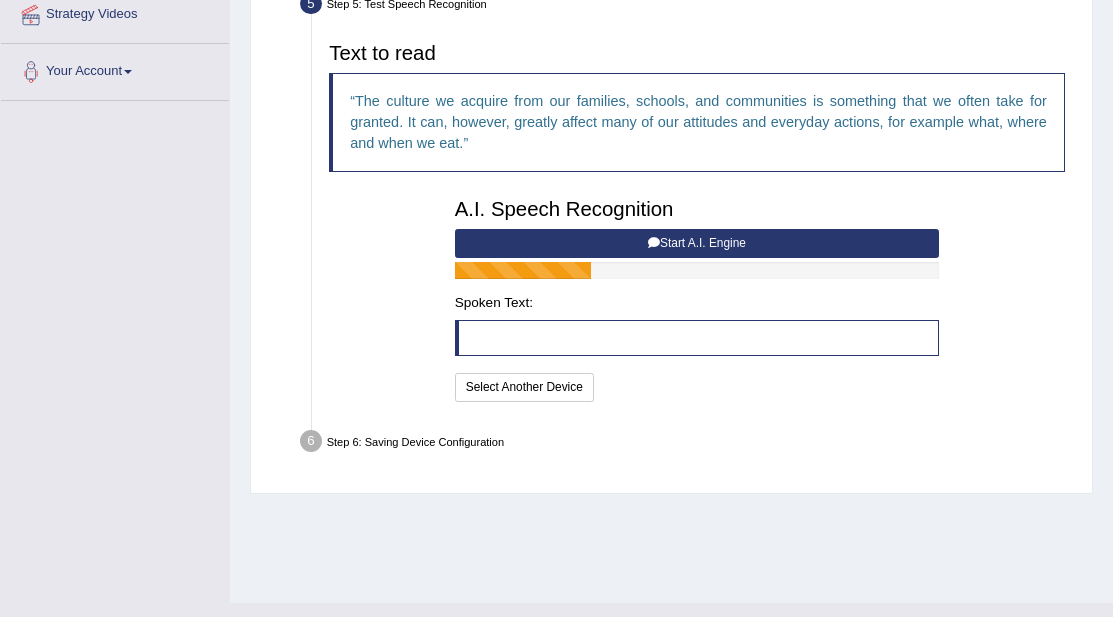 click on "Start A.I. Engine" at bounding box center [697, 243] 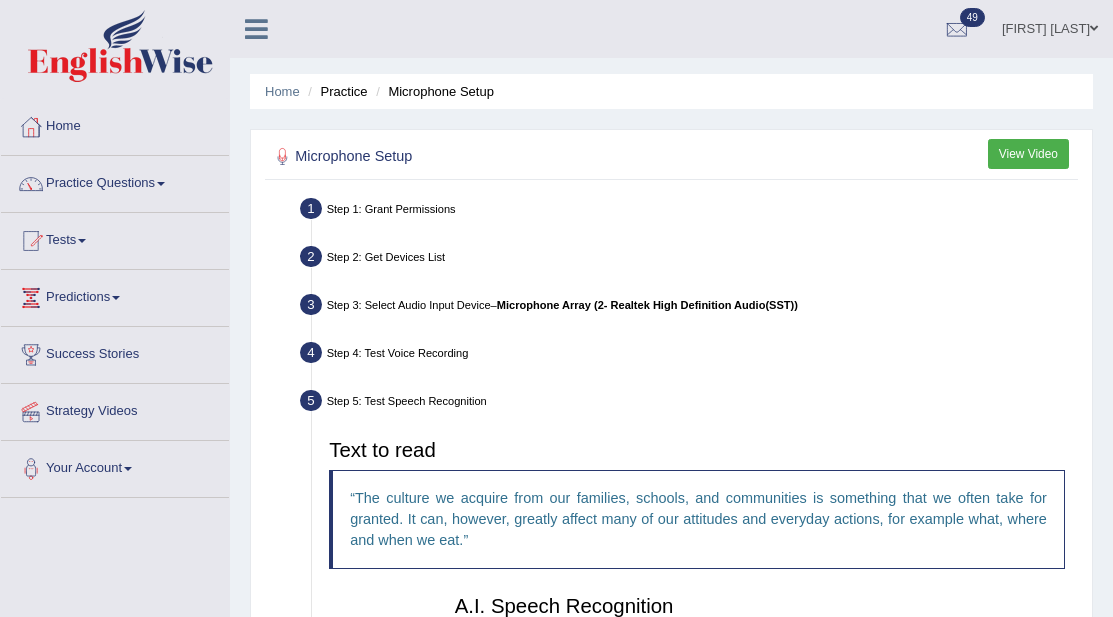 scroll, scrollTop: 1, scrollLeft: 0, axis: vertical 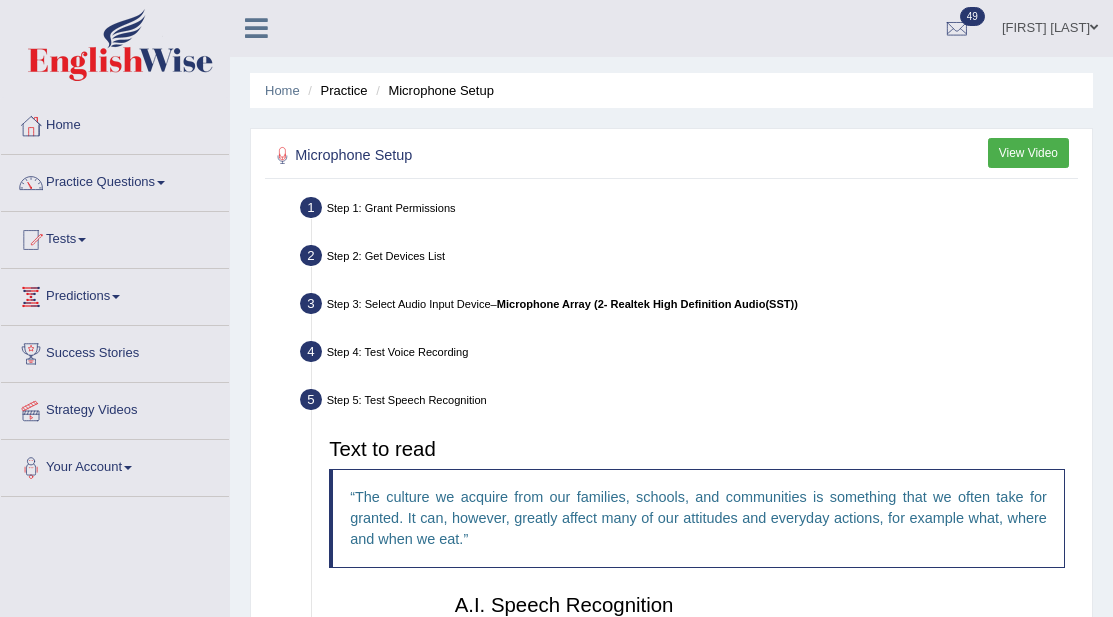 click on "View Video" at bounding box center [1028, 152] 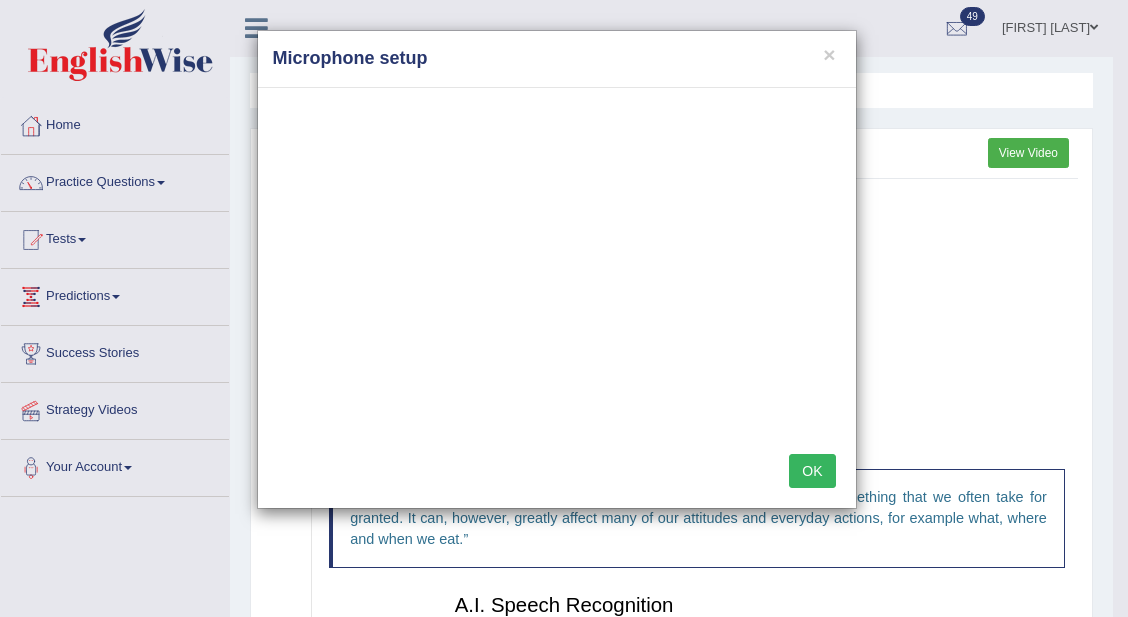 click on "OK" at bounding box center (812, 471) 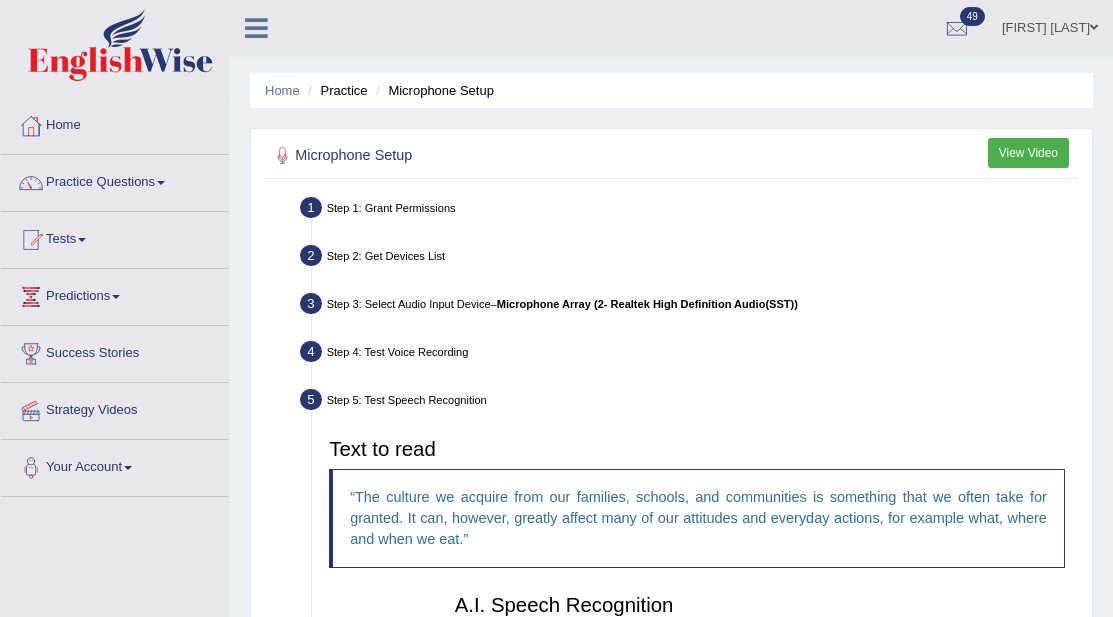 scroll, scrollTop: 433, scrollLeft: 0, axis: vertical 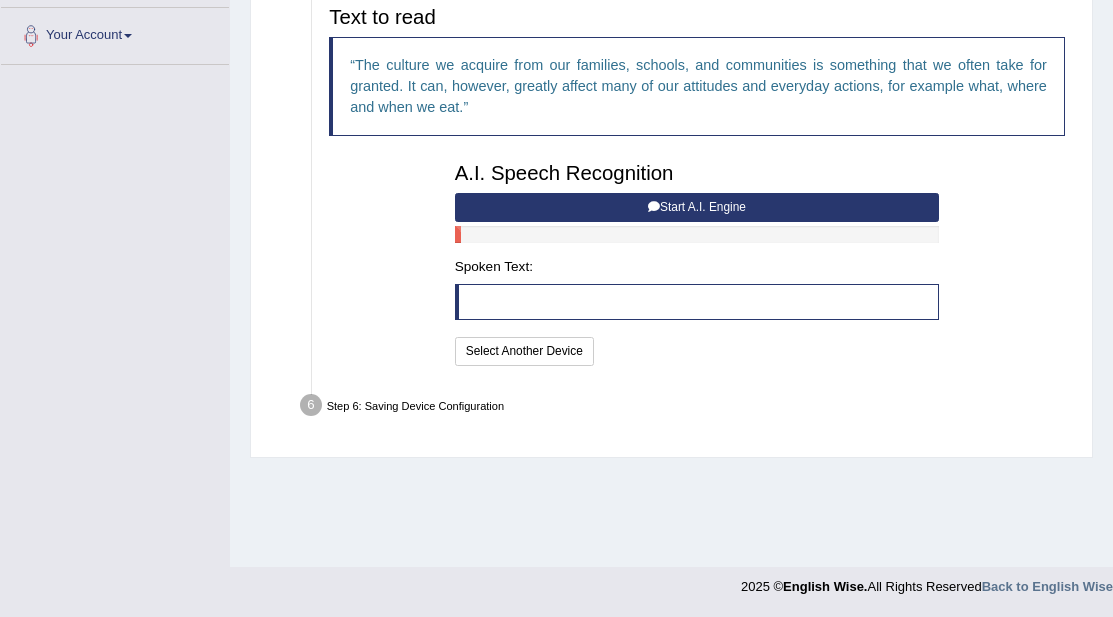 click on "Start A.I. Engine" at bounding box center (697, 207) 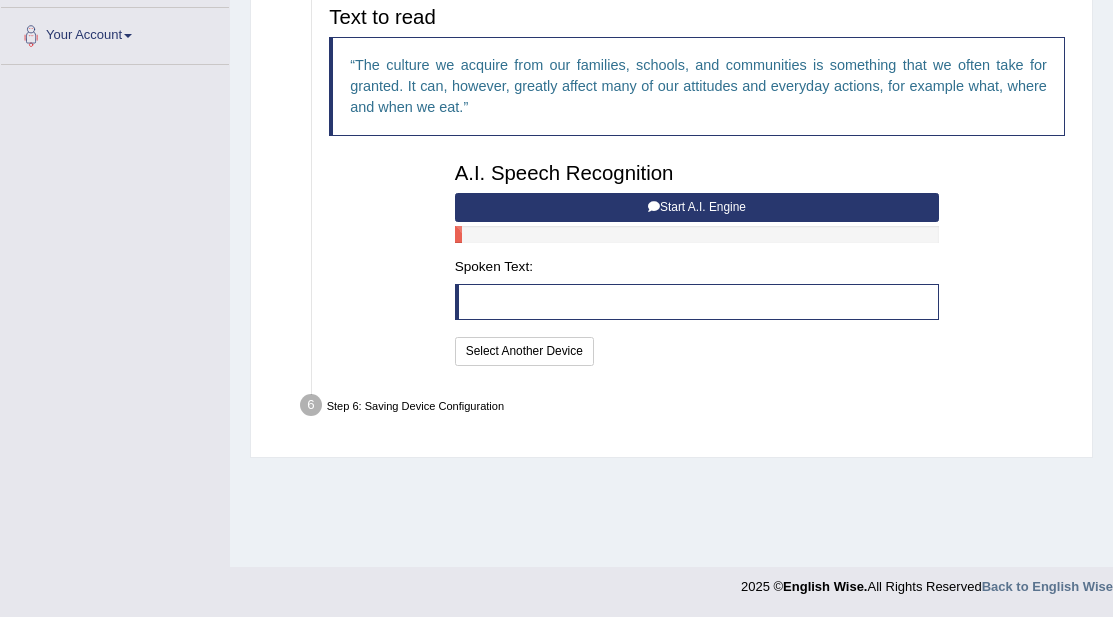 click on "Start A.I. Engine" at bounding box center [697, 207] 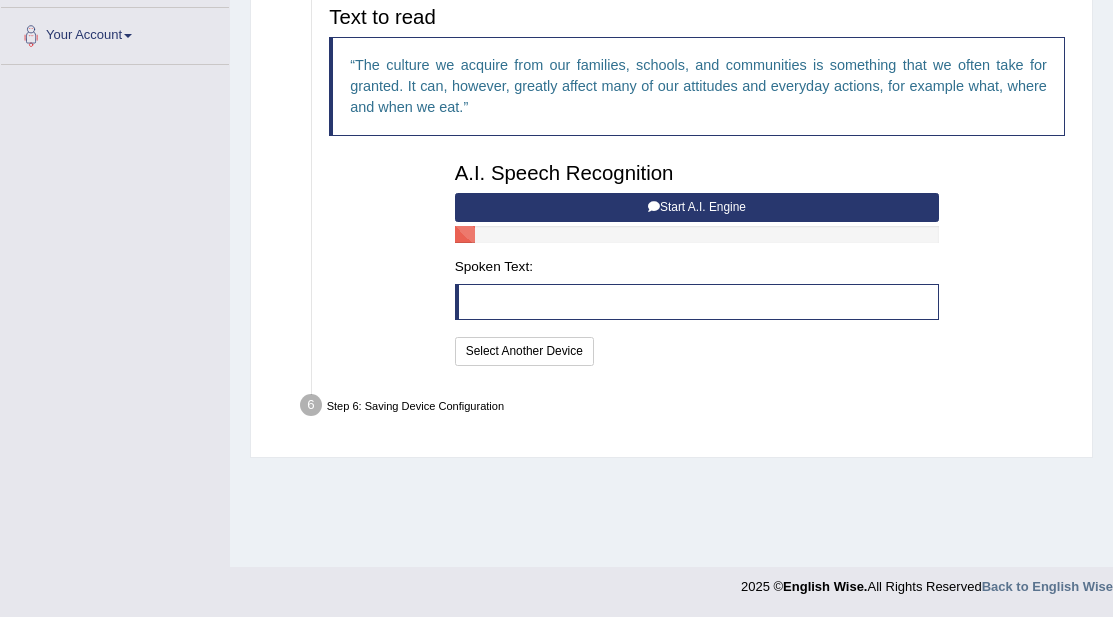 click on "Start A.I. Engine" at bounding box center (697, 207) 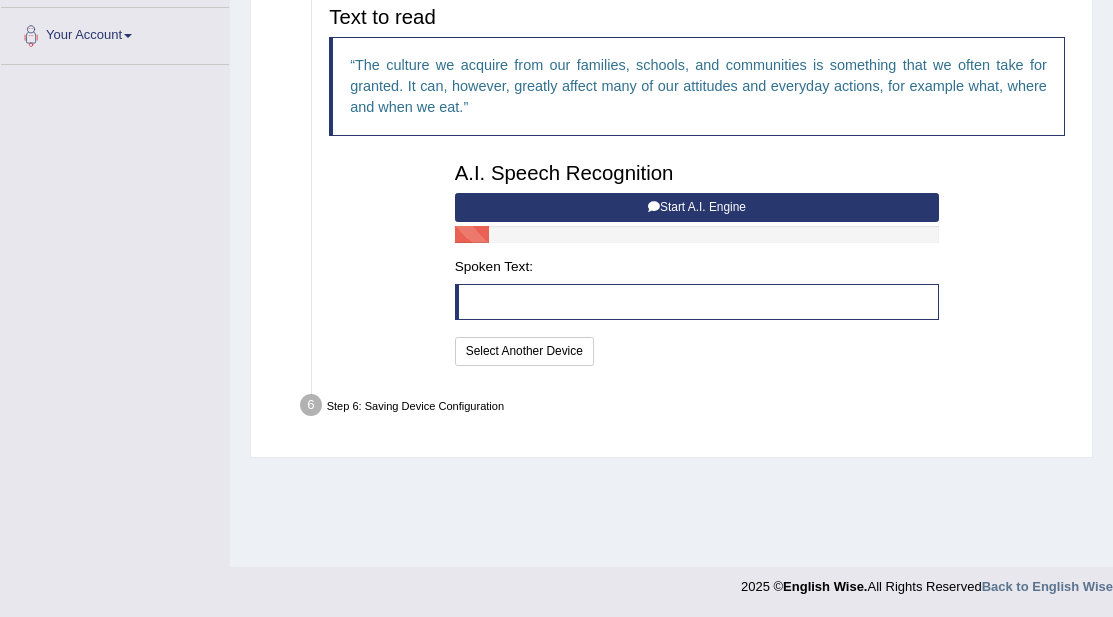 click on "Start A.I. Engine" at bounding box center (697, 207) 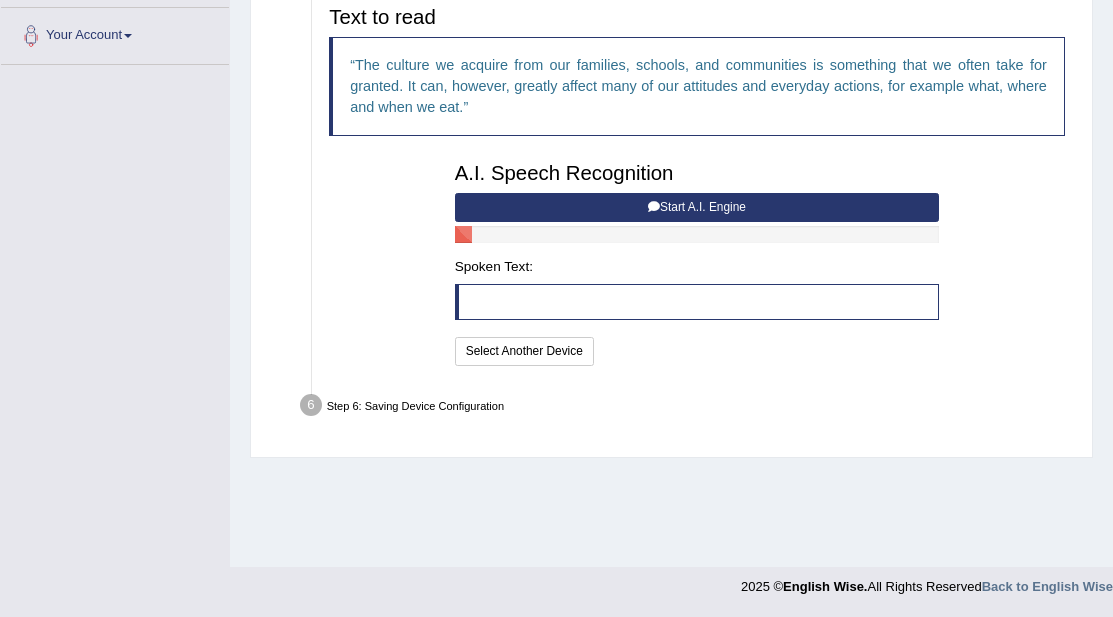 click on "Start A.I. Engine" at bounding box center [697, 207] 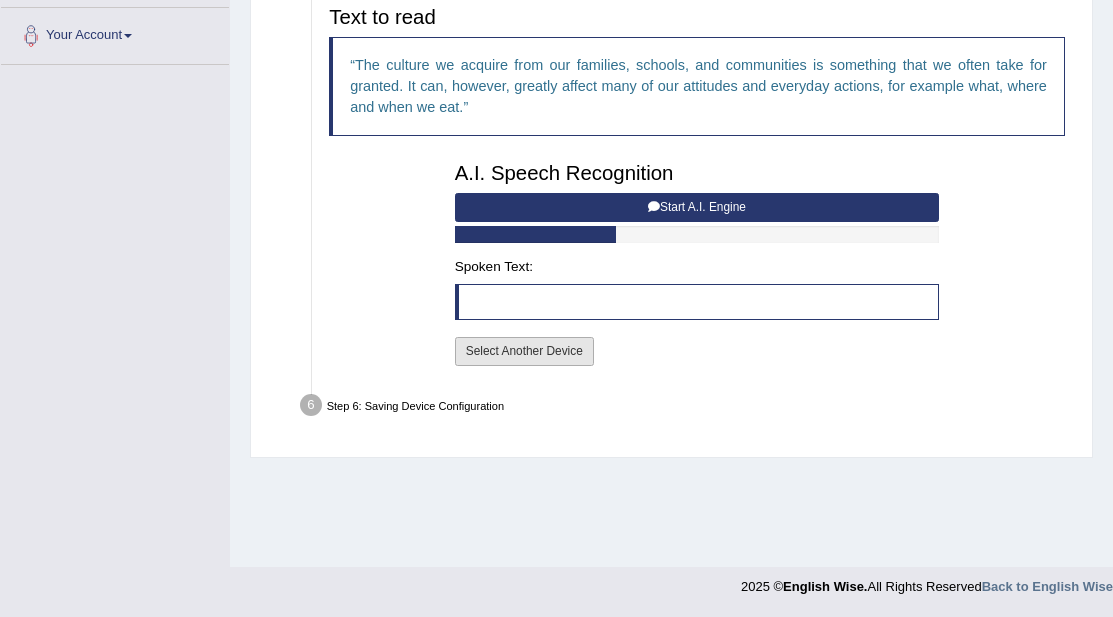 click on "Select Another Device" at bounding box center (524, 351) 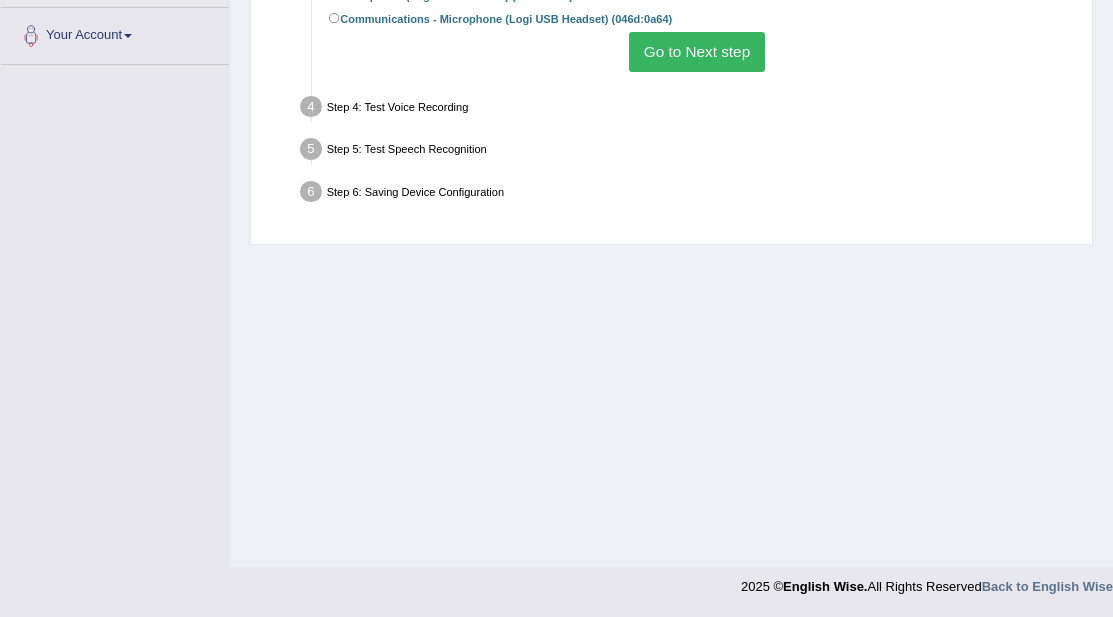 click on "Go to Next step" at bounding box center [696, 51] 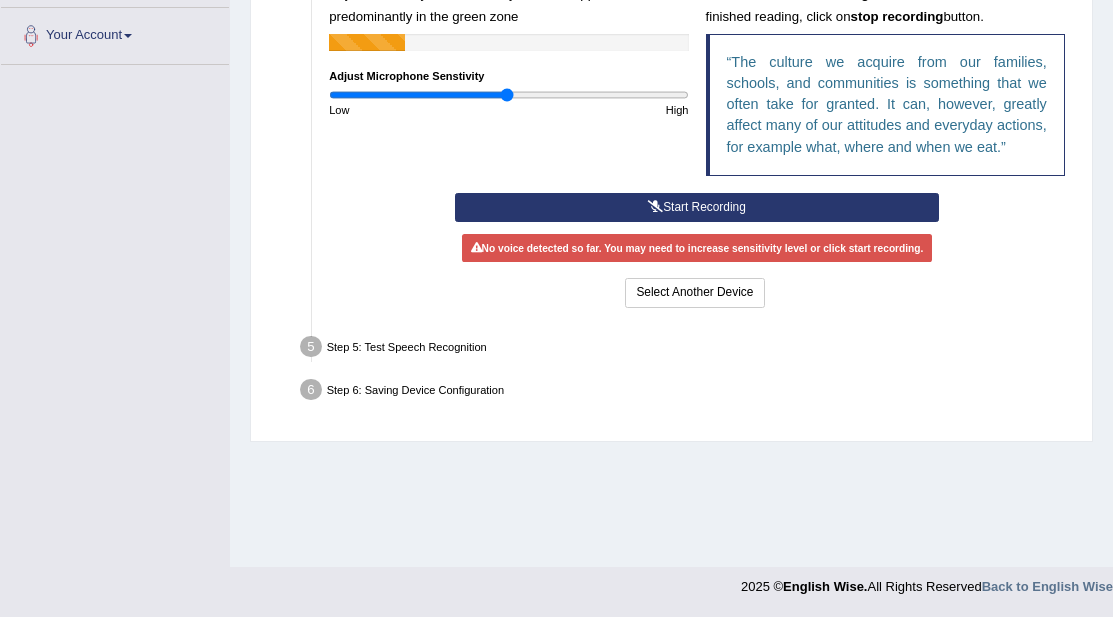 click on "Start Recording" at bounding box center (697, 207) 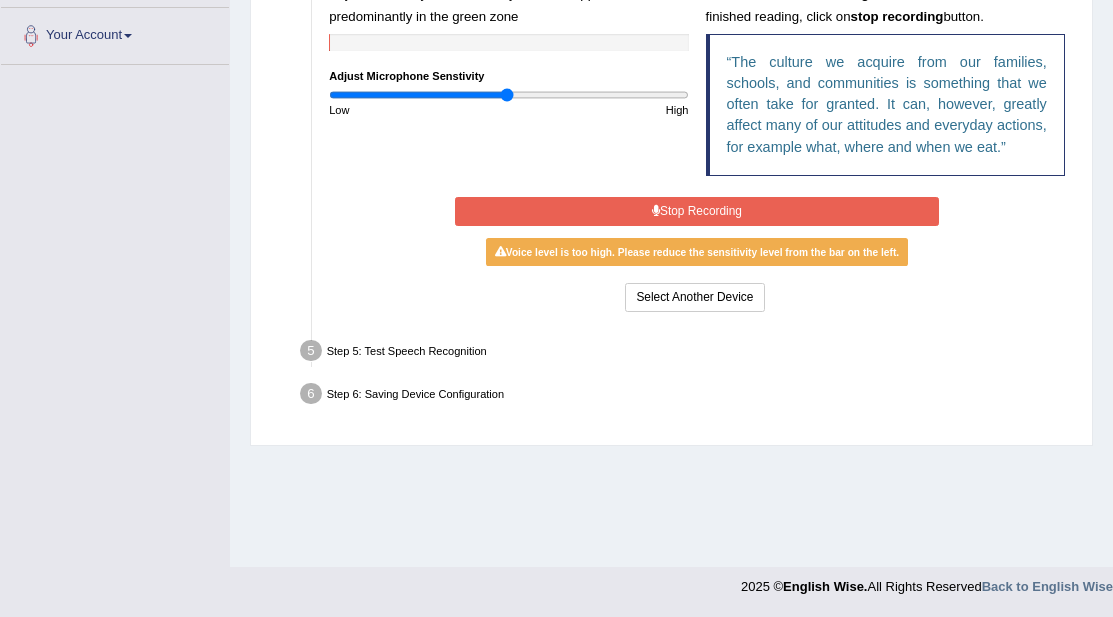 click on "Stop Recording" at bounding box center (697, 211) 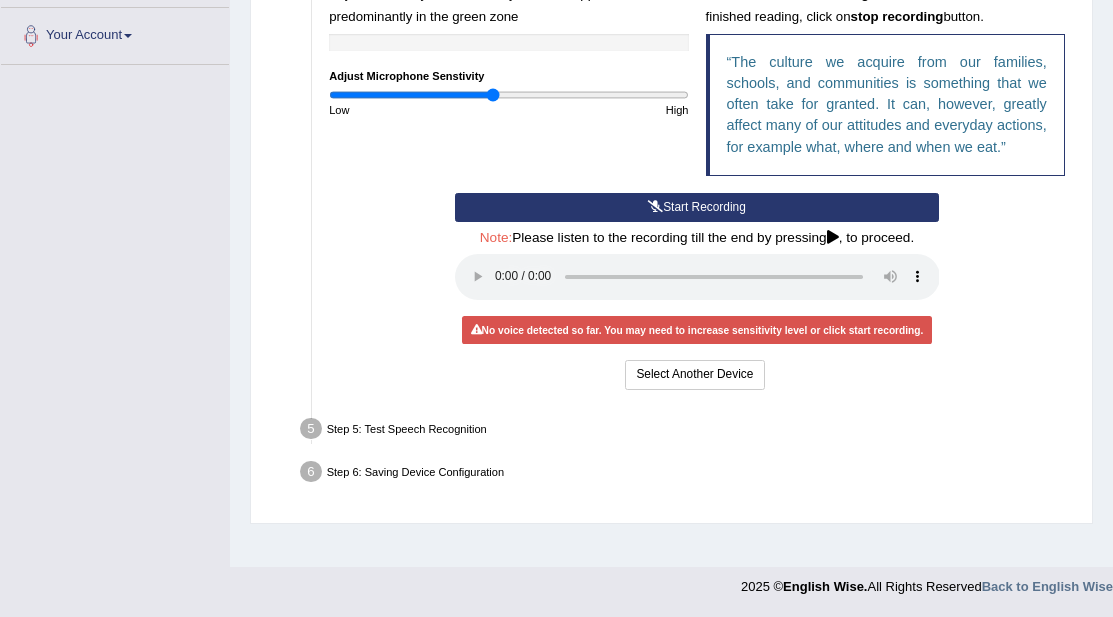 type on "0.92" 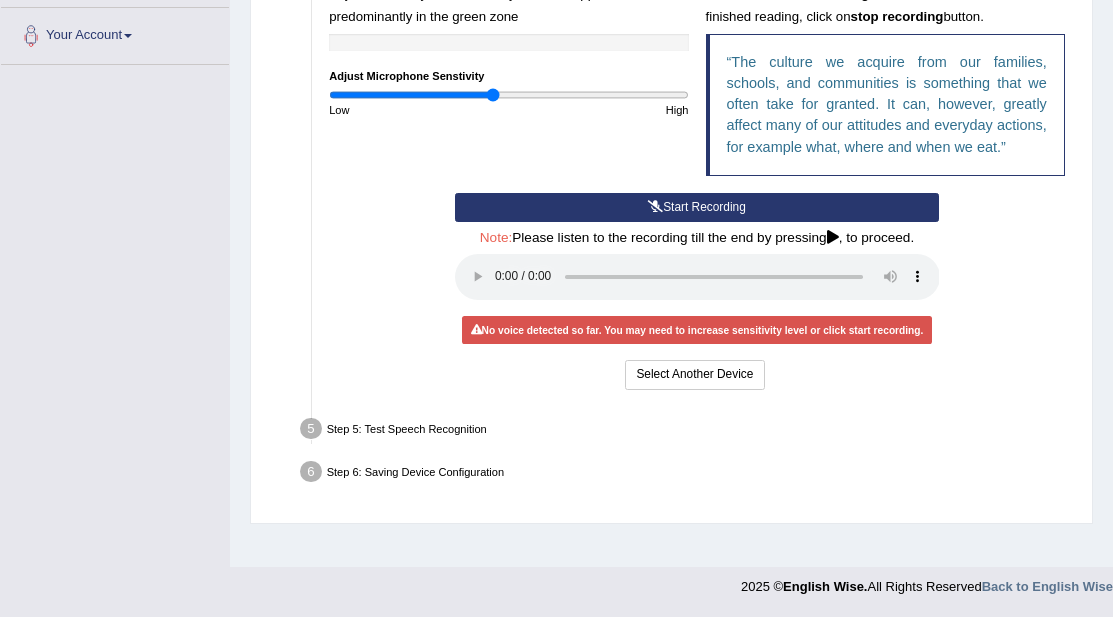 click at bounding box center [508, 95] 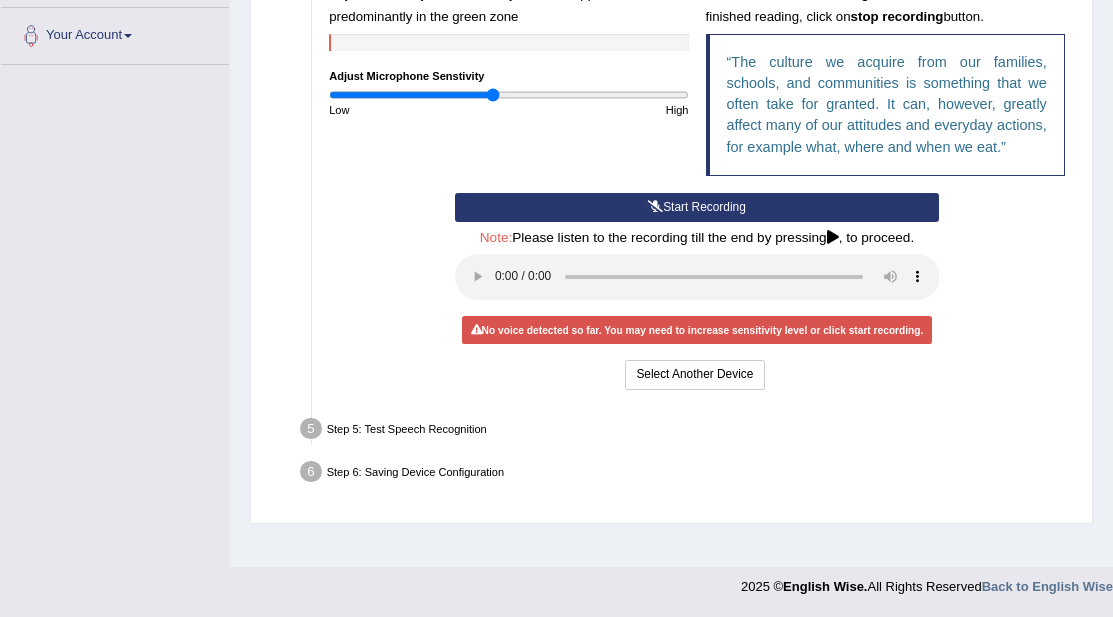 click at bounding box center [655, 207] 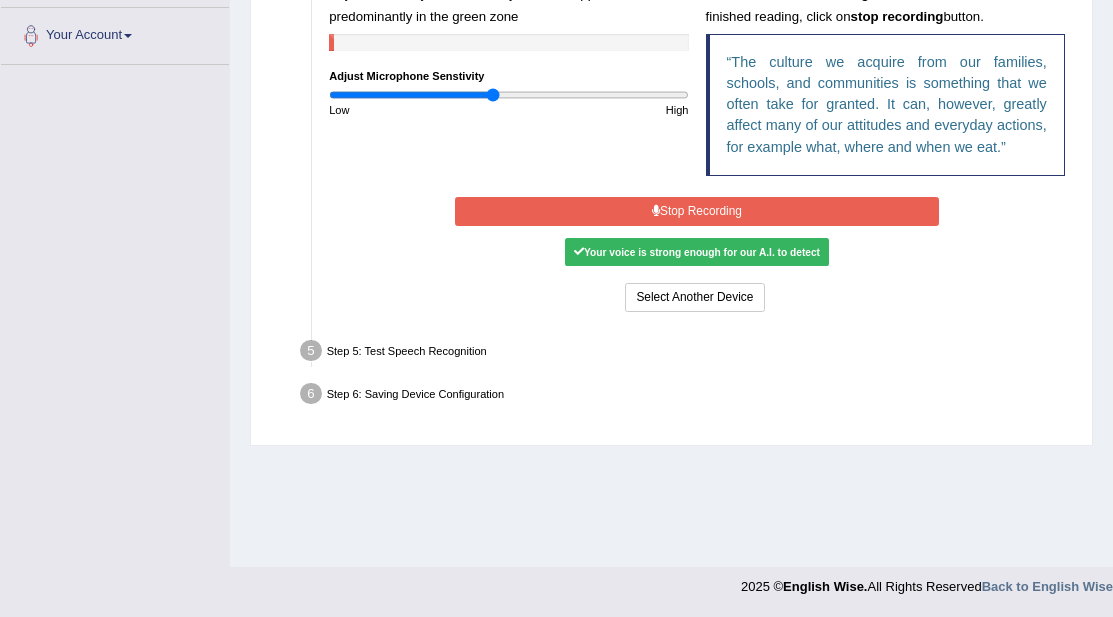 click on "Your voice is strong enough for our A.I. to detect" at bounding box center (696, 252) 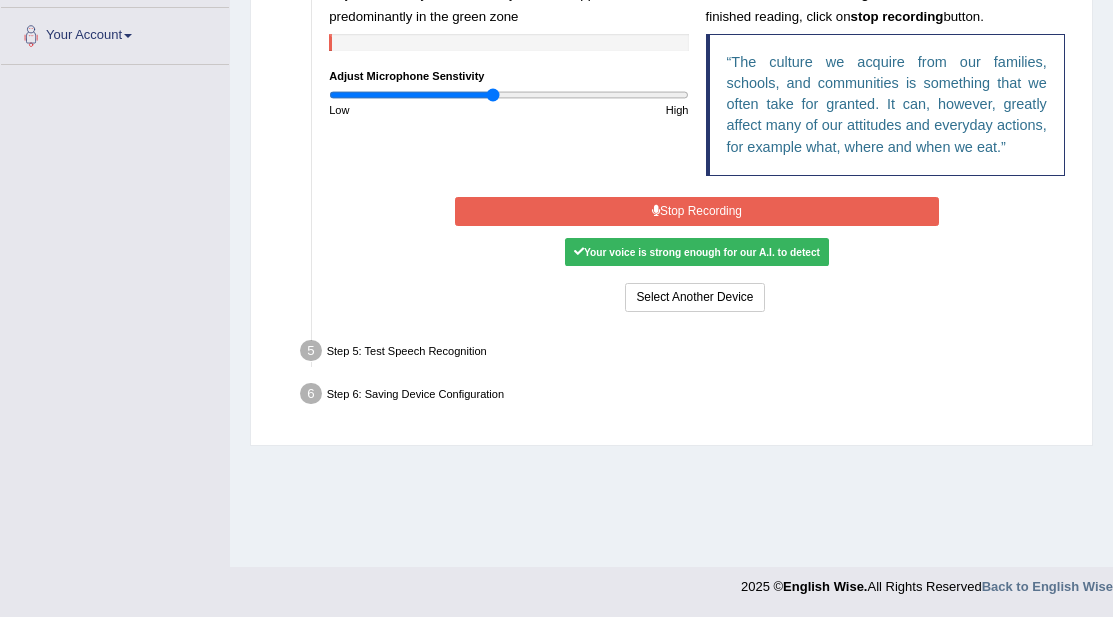 click on "Your voice is strong enough for our A.I. to detect" at bounding box center [696, 252] 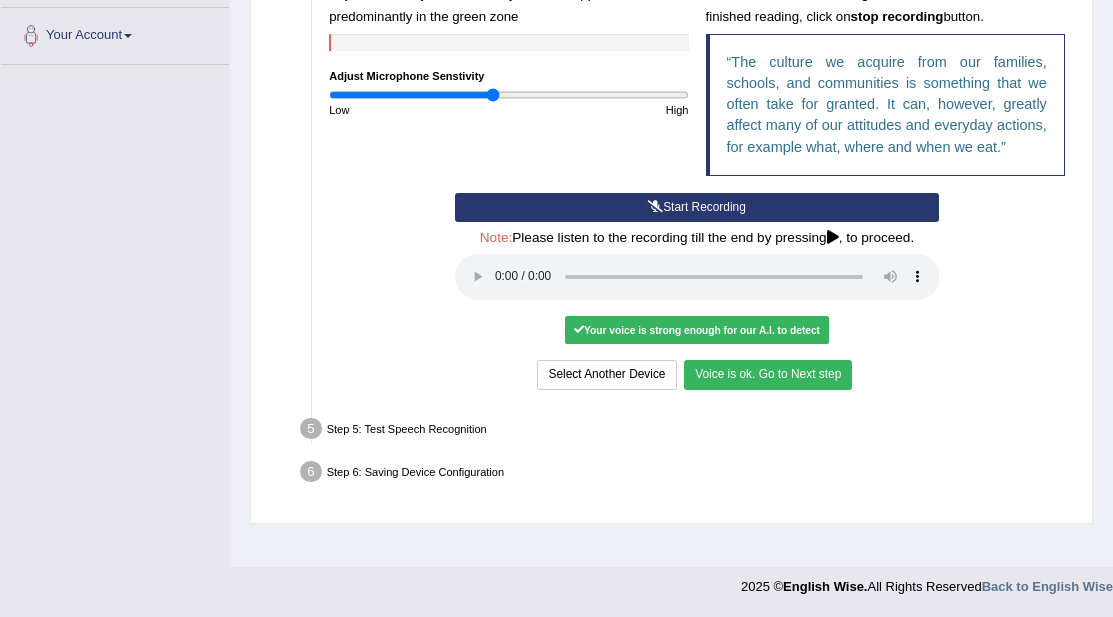 click on "Voice is ok. Go to Next step" at bounding box center (768, 374) 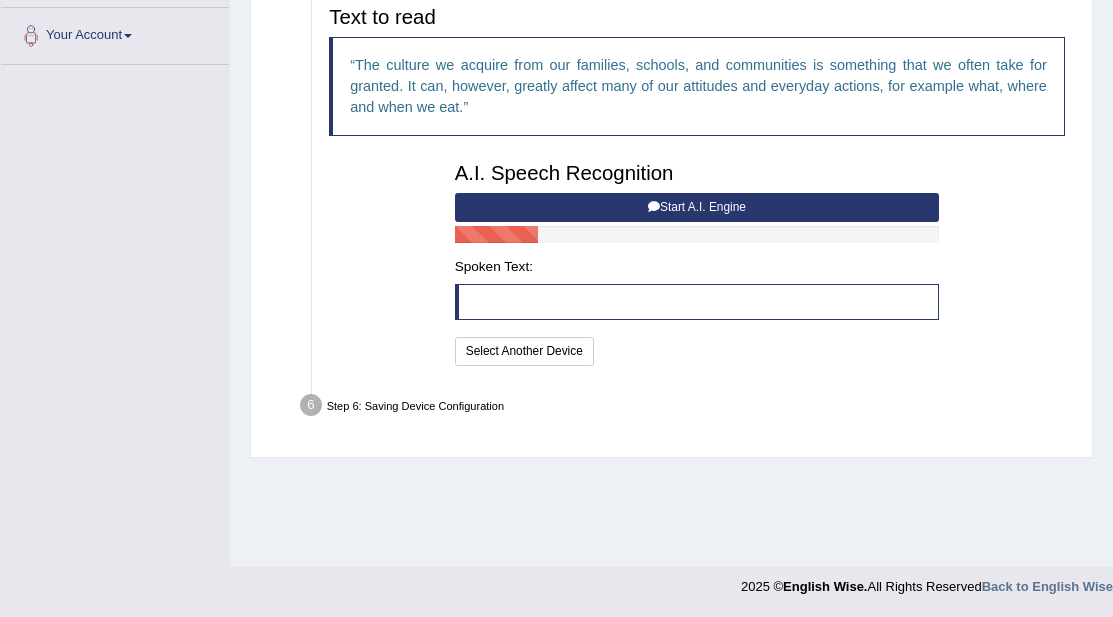 click on "Start A.I. Engine" at bounding box center (697, 207) 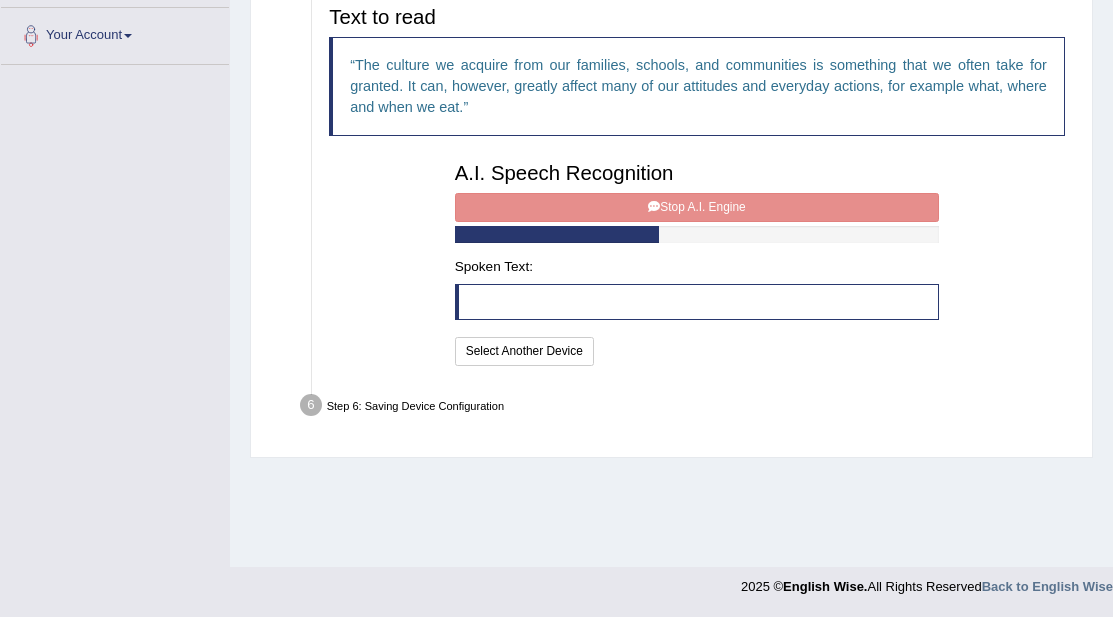 click at bounding box center (697, 302) 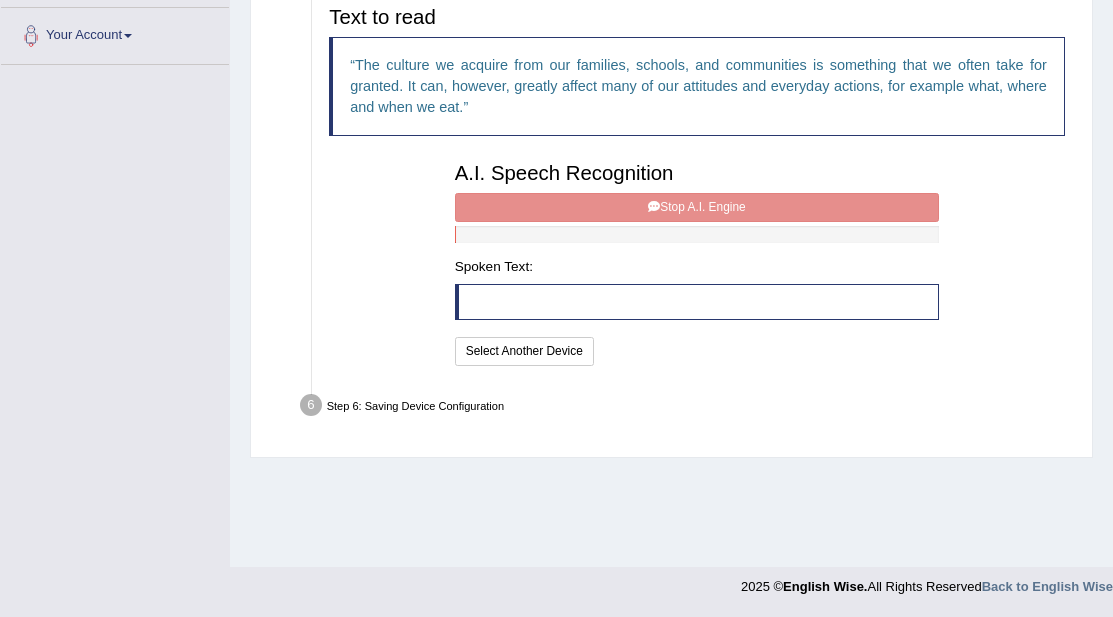 click at bounding box center [697, 302] 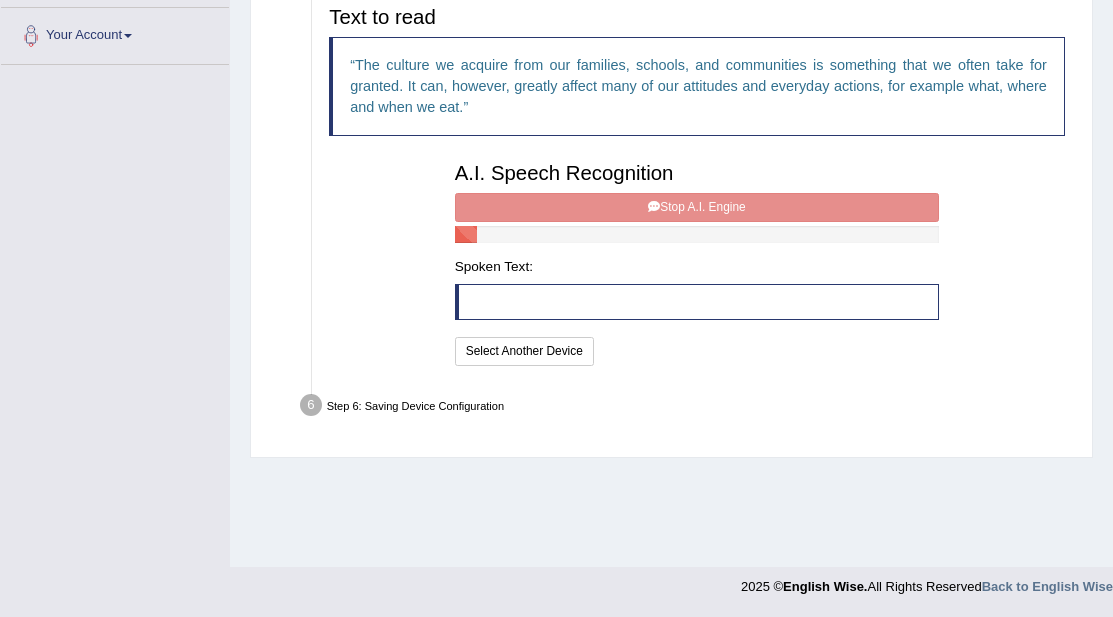 click at bounding box center (697, 302) 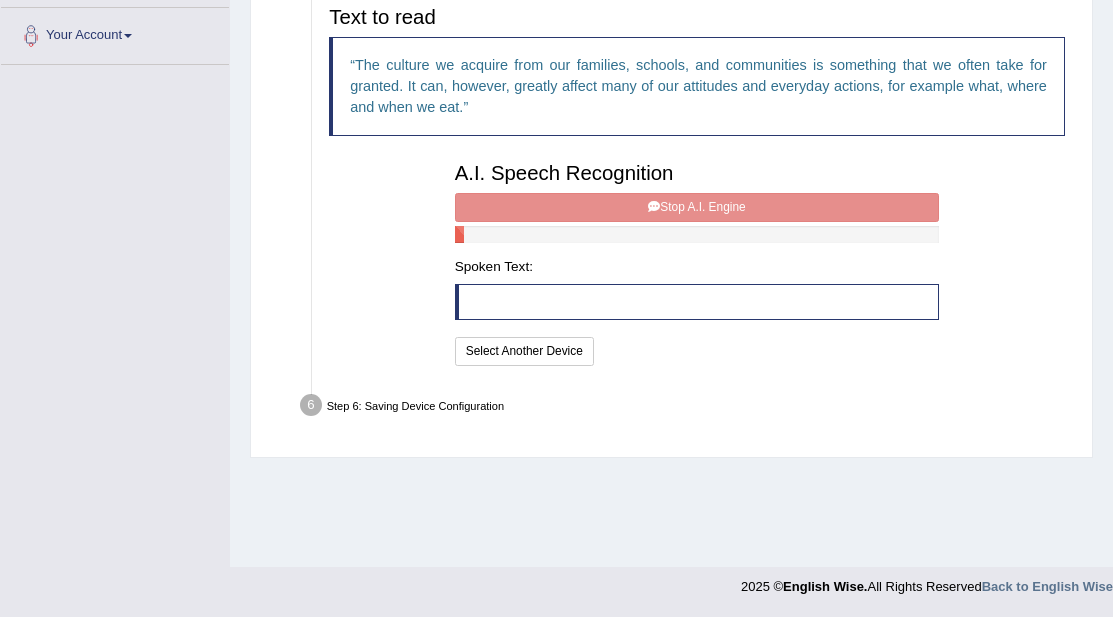 click at bounding box center [697, 302] 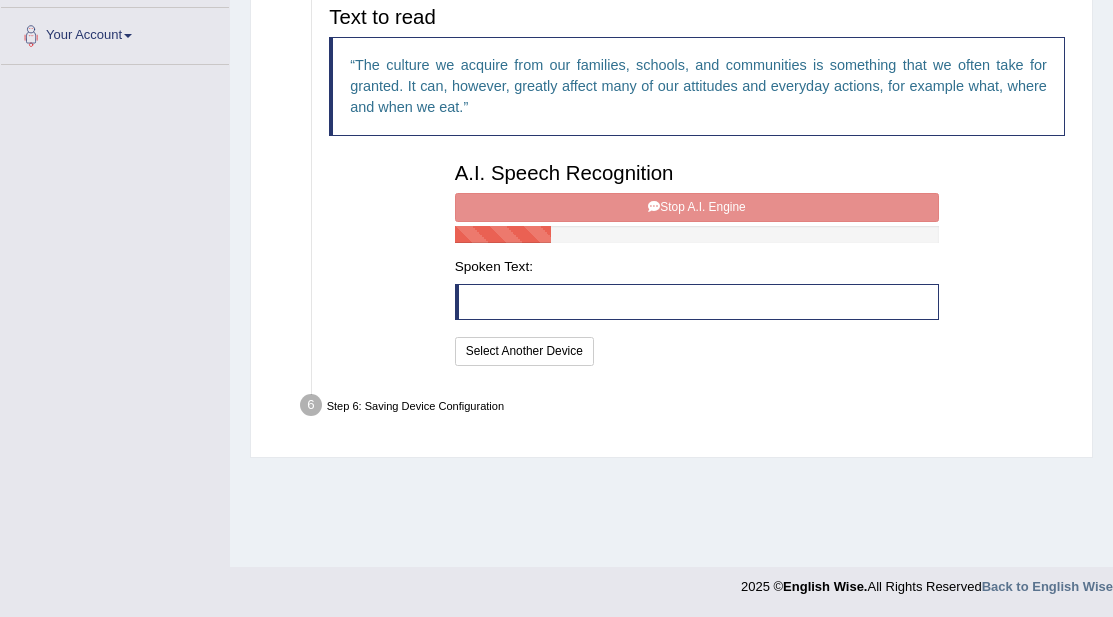 scroll, scrollTop: 0, scrollLeft: 0, axis: both 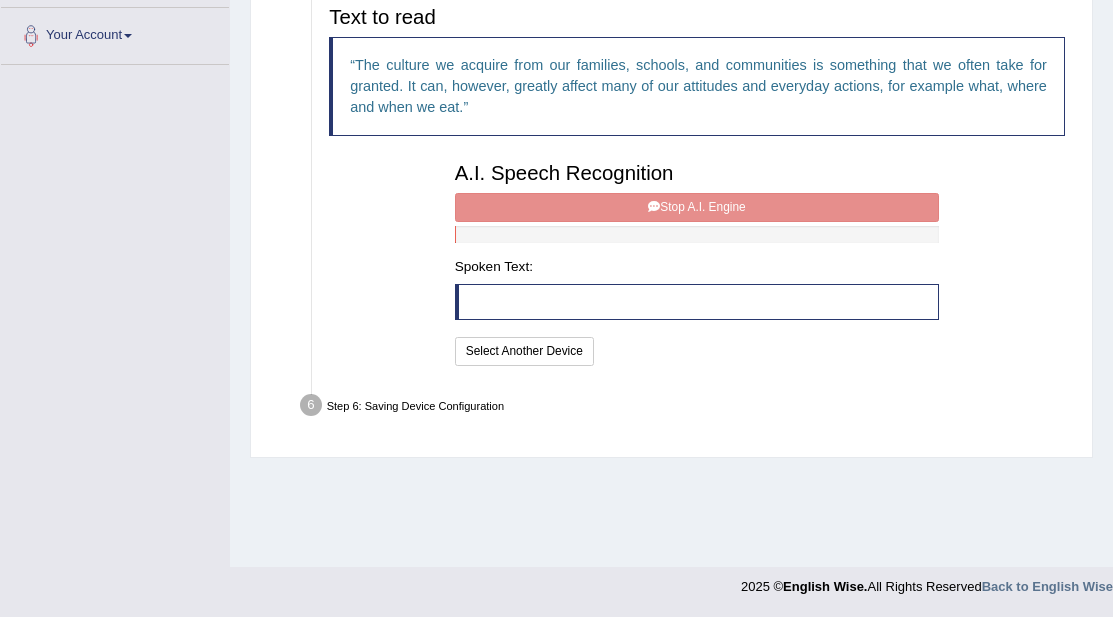 click at bounding box center [456, 234] 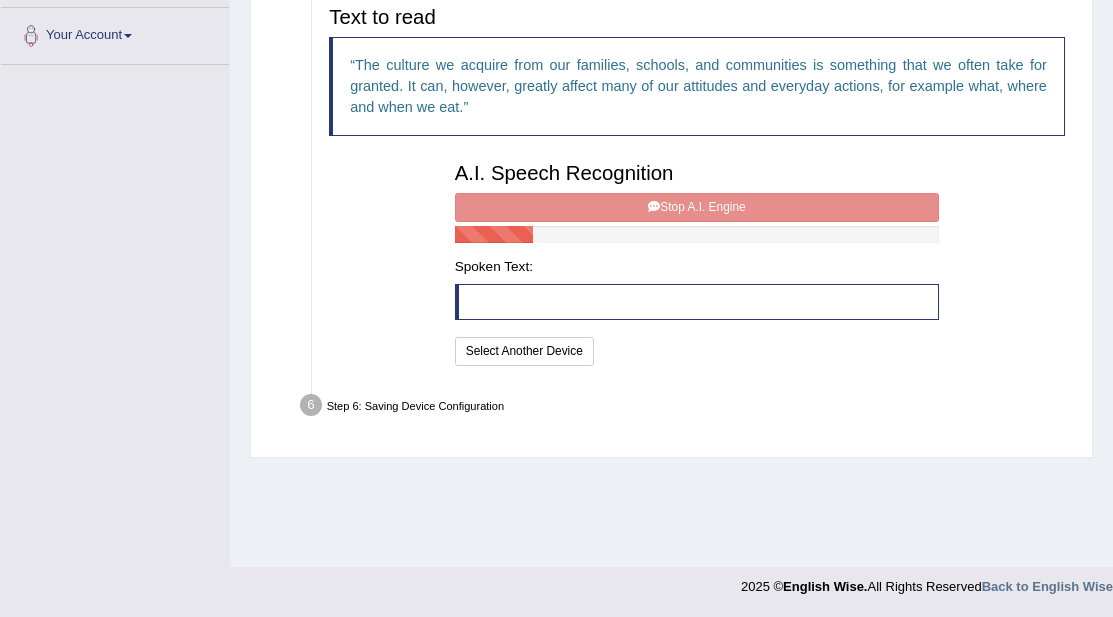 click at bounding box center [697, 302] 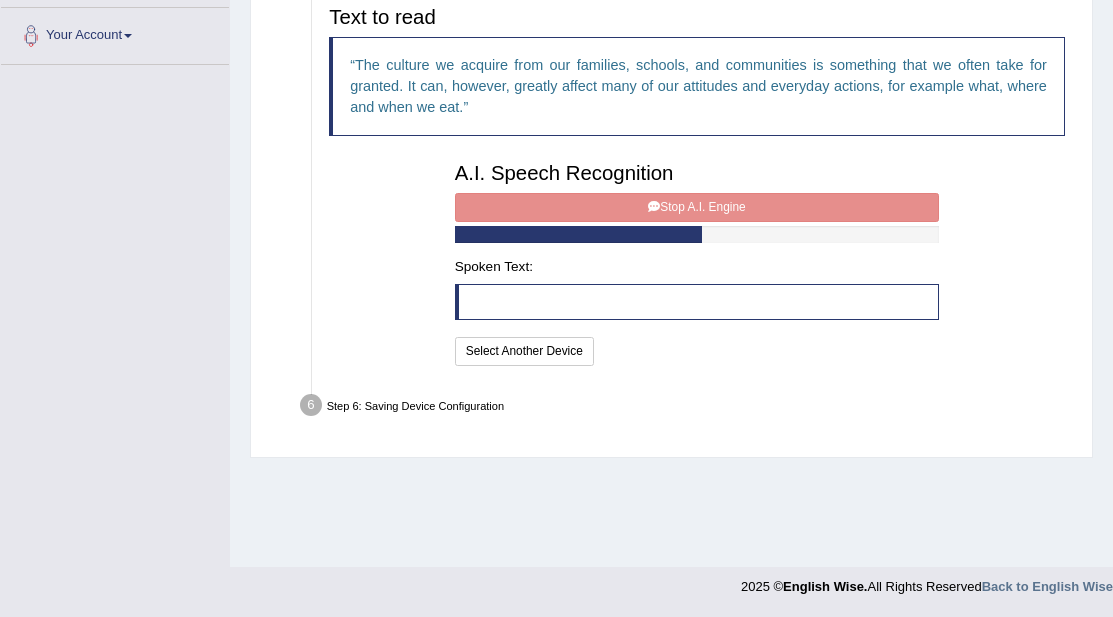 click at bounding box center (697, 302) 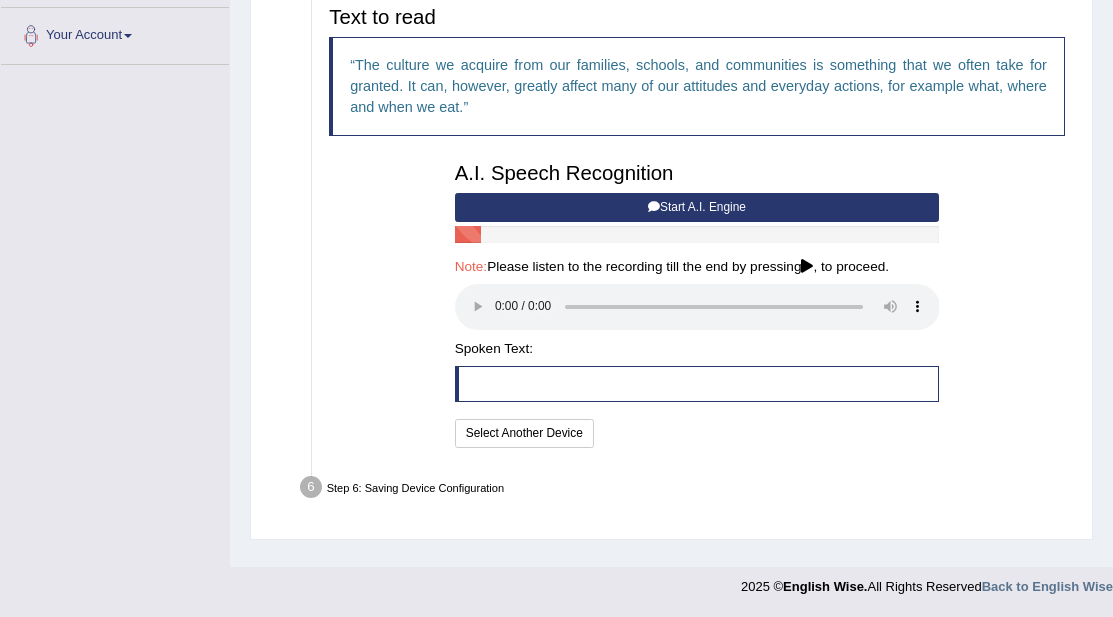 click on "Start A.I. Engine" at bounding box center (697, 207) 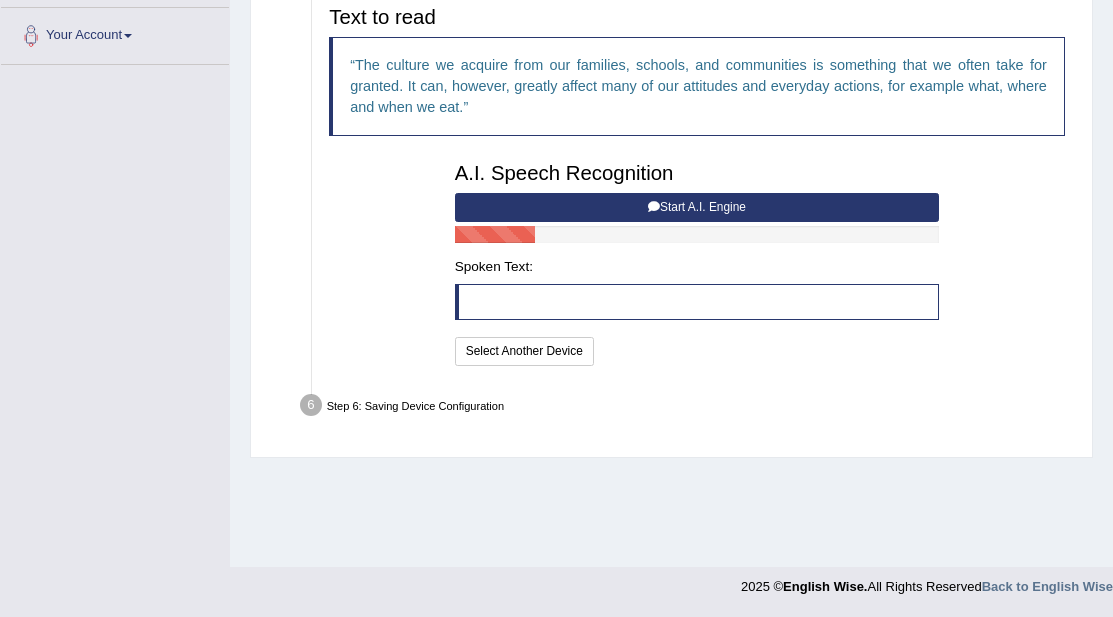 click at bounding box center (697, 302) 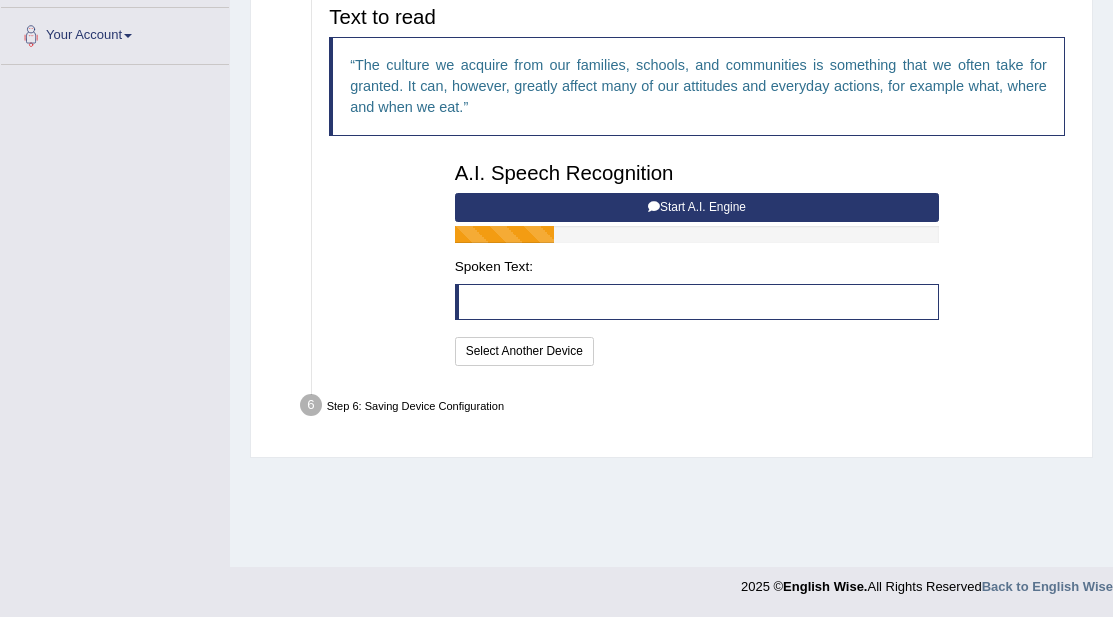 click at bounding box center (697, 302) 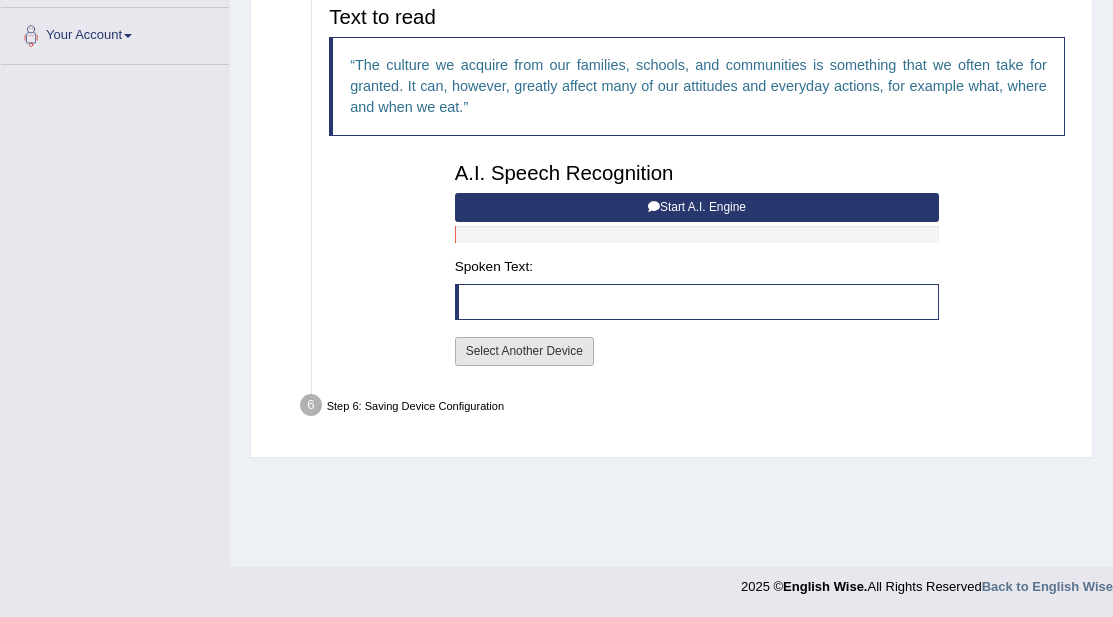 click on "Select Another Device" at bounding box center (524, 351) 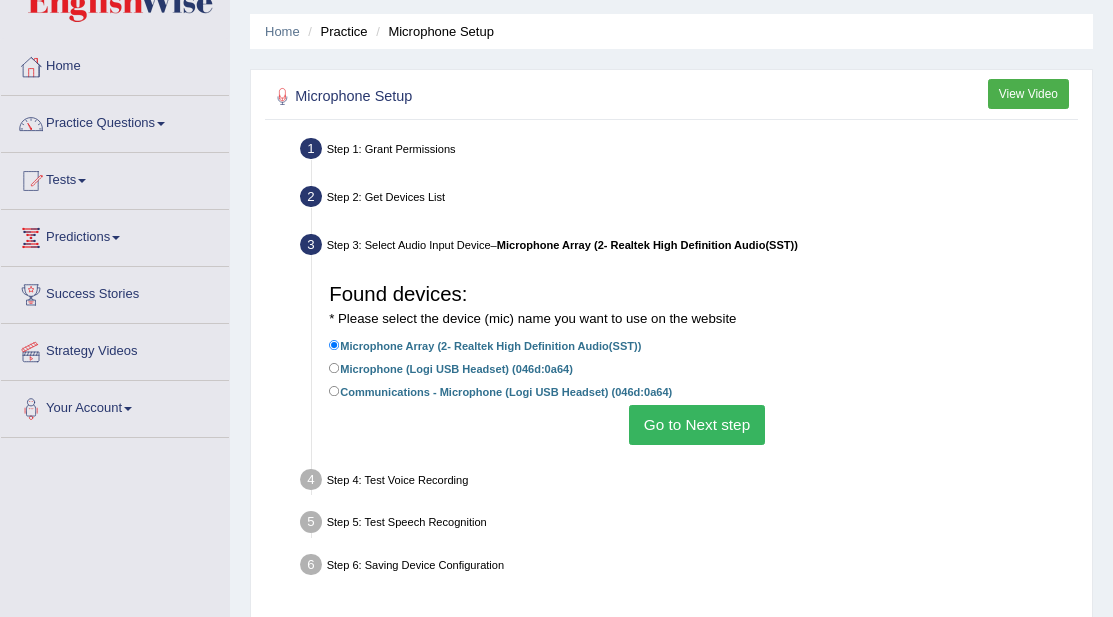 scroll, scrollTop: 62, scrollLeft: 0, axis: vertical 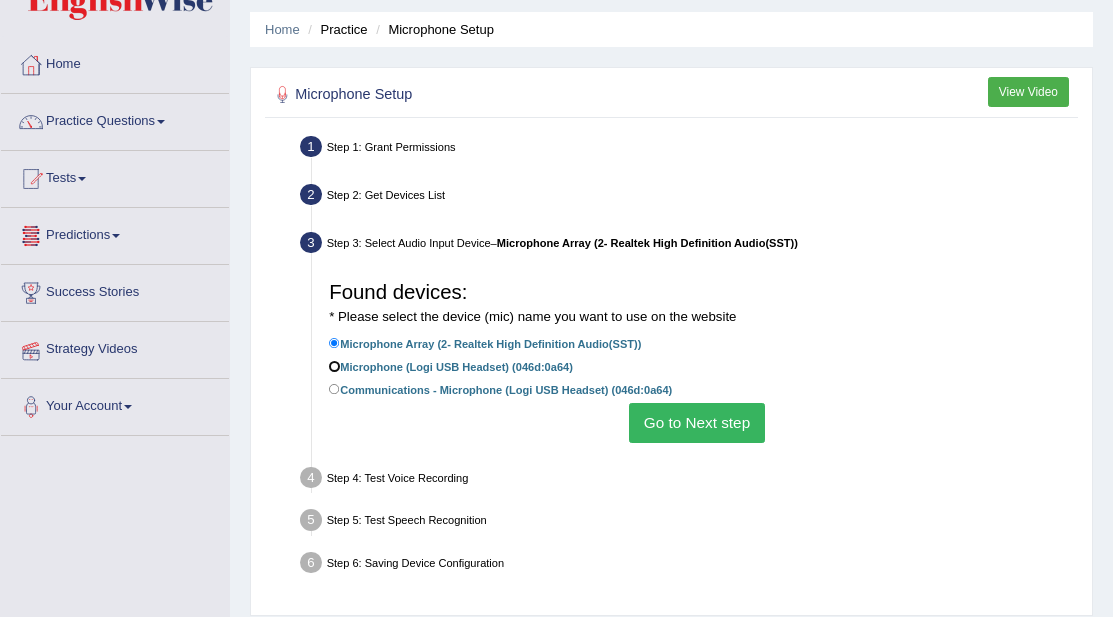 click on "Microphone (Logi USB Headset) (046d:0a64)" at bounding box center [334, 366] 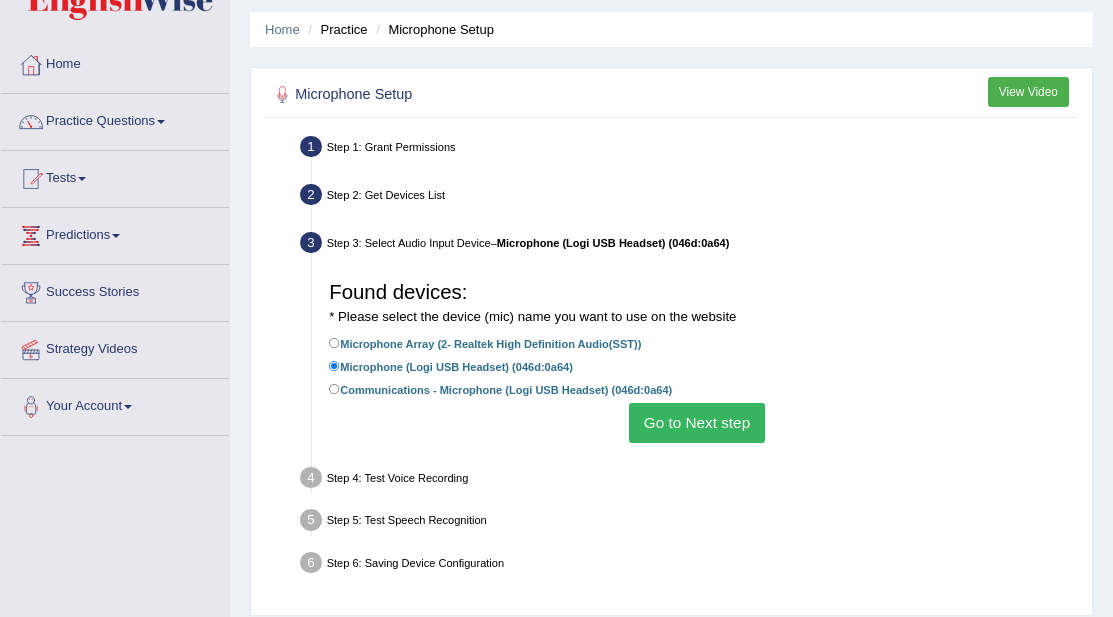 click on "Go to Next step" at bounding box center [696, 422] 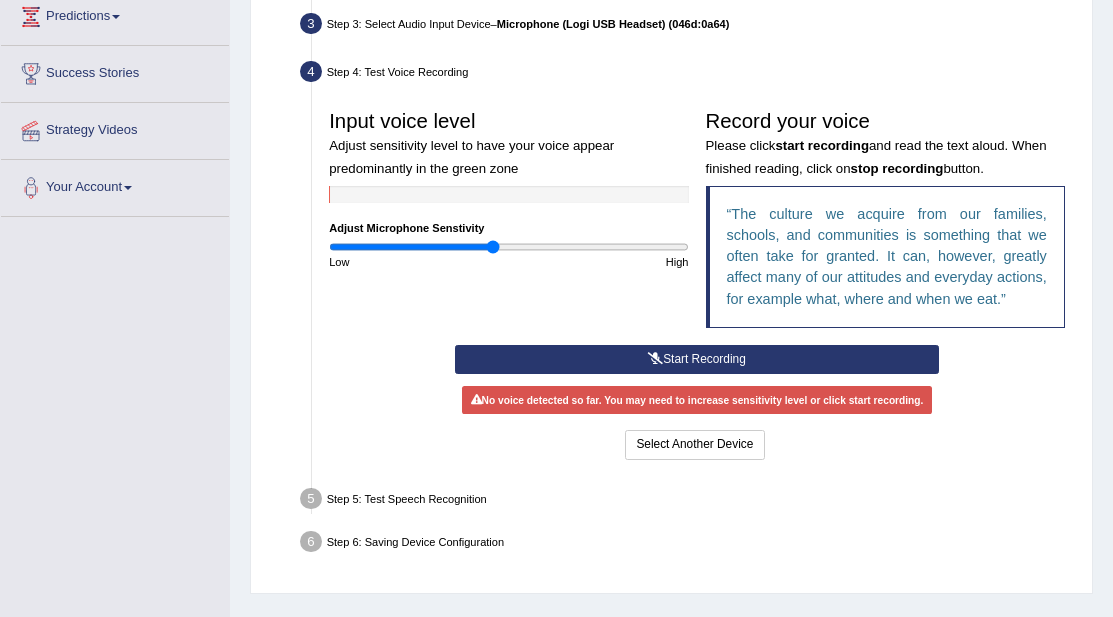 scroll, scrollTop: 340, scrollLeft: 0, axis: vertical 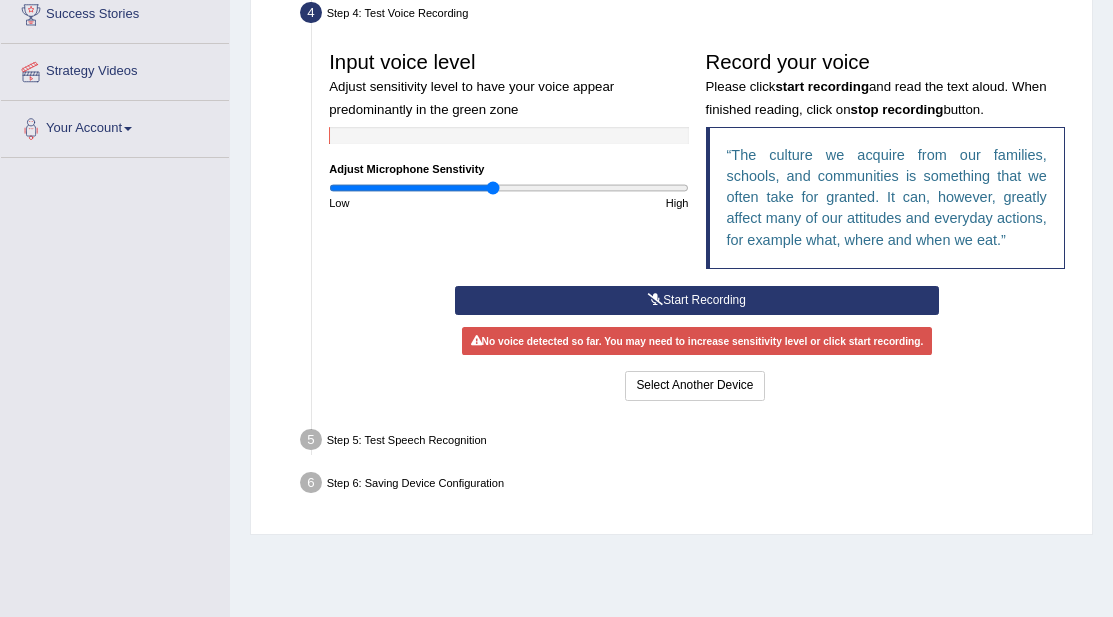 click on "Input voice level   Adjust sensitivity level to have your voice appear predominantly in the green zone     Adjust Microphone Senstivity     Low   High   Record your voice Please click  start recording  and read the text aloud. When finished reading, click on  stop recording  button.   The culture we acquire from our families, schools, and communities is something that we often take for granted. It can, however, greatly affect many of our attitudes and everyday actions, for example what, where and when we eat." at bounding box center [697, 164] 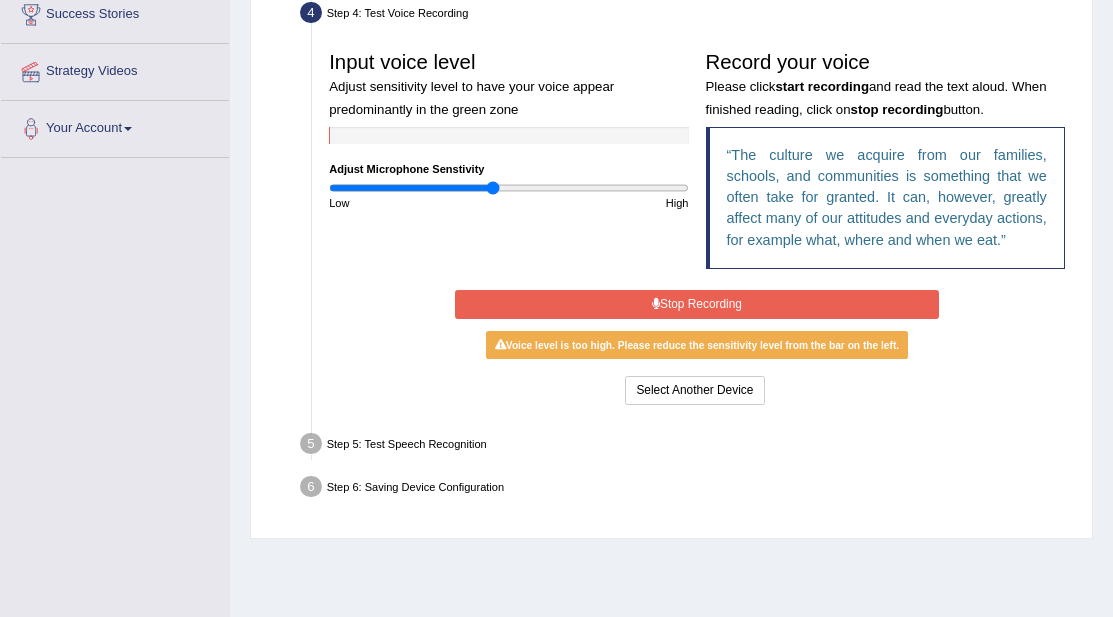 click on "Stop Recording" at bounding box center [697, 304] 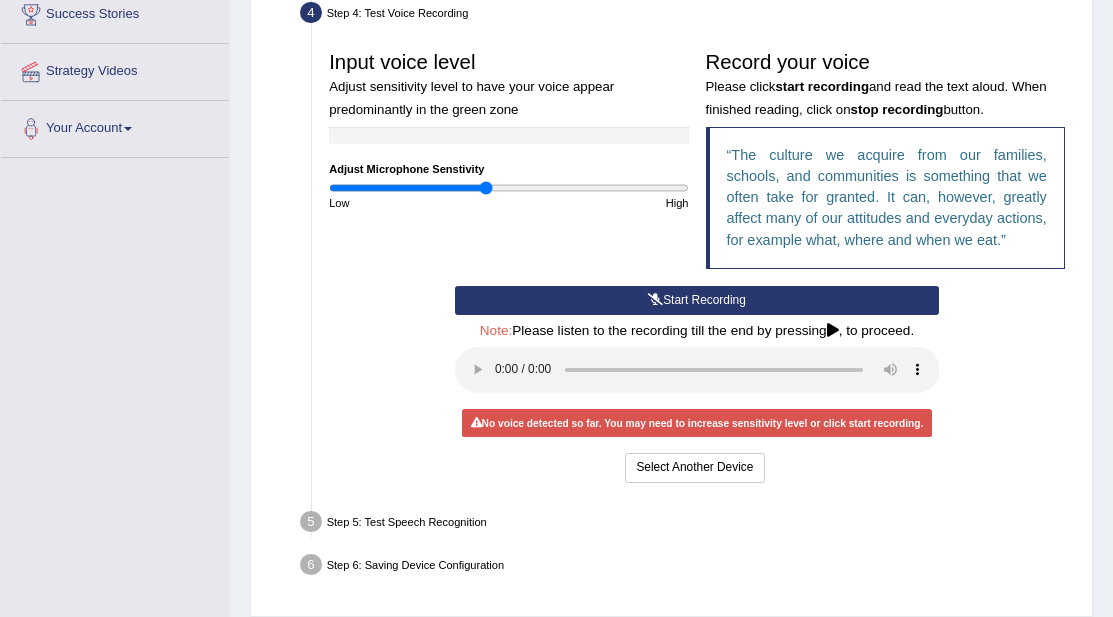 click at bounding box center (508, 188) 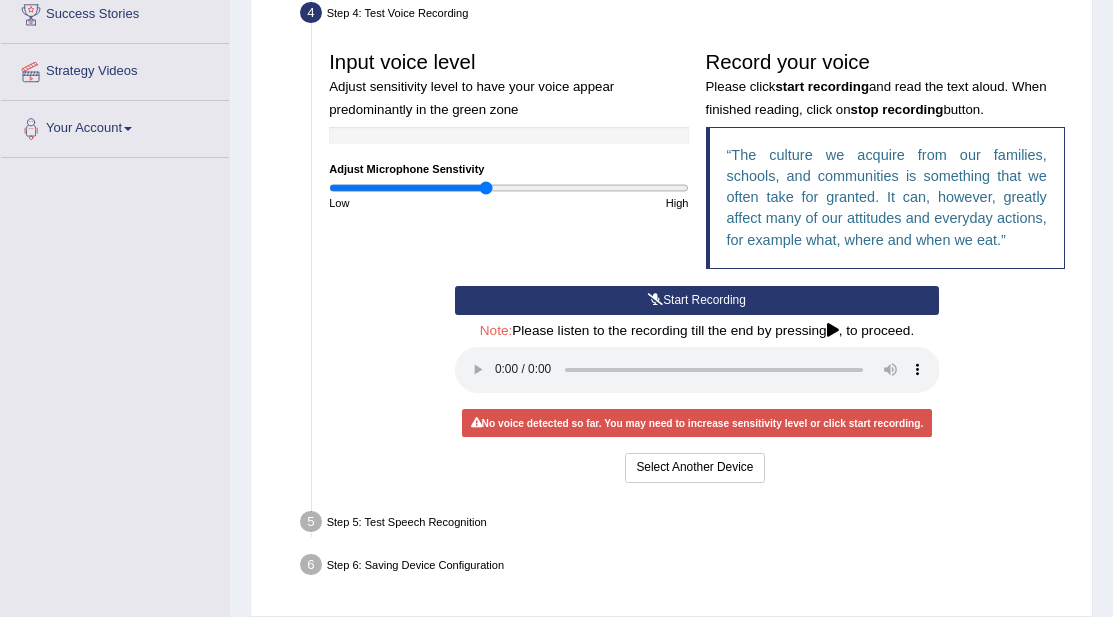 click at bounding box center [508, 188] 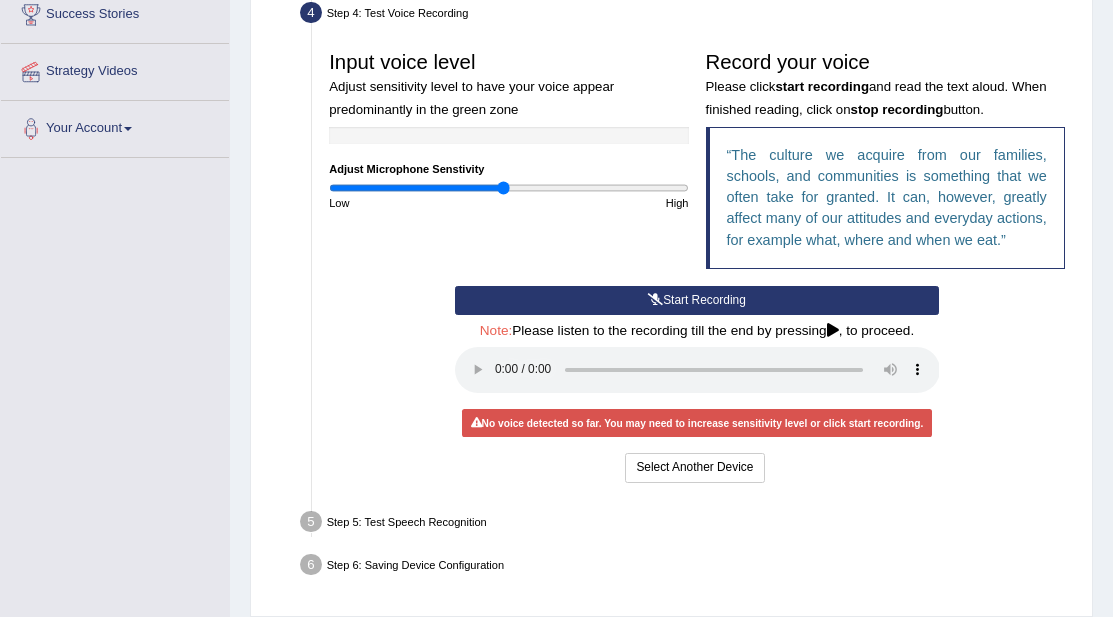 click at bounding box center (508, 188) 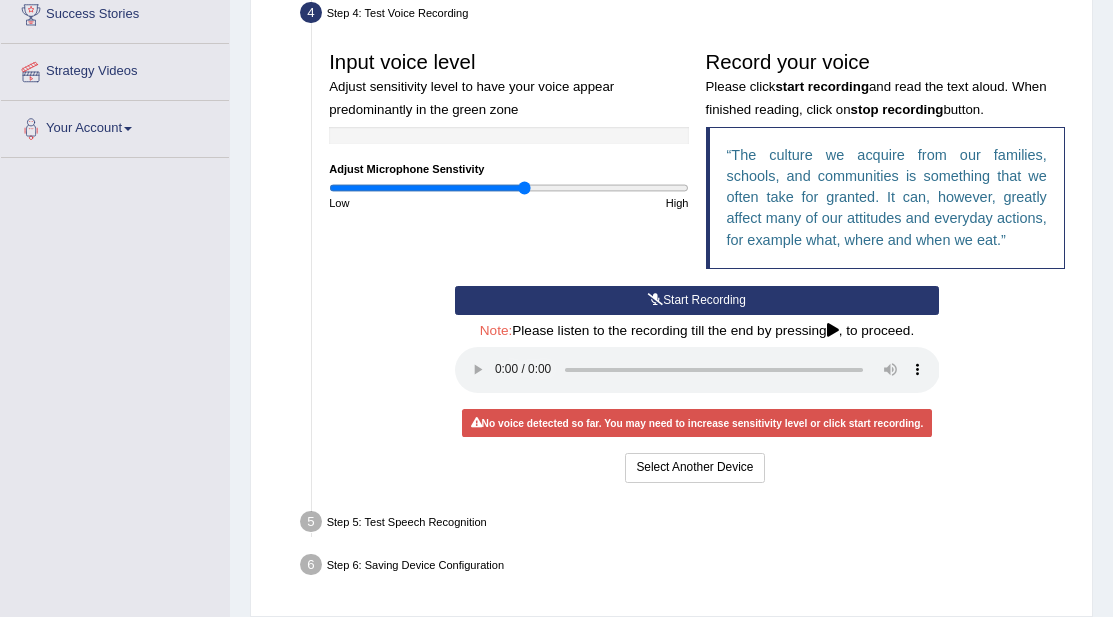 click at bounding box center [508, 188] 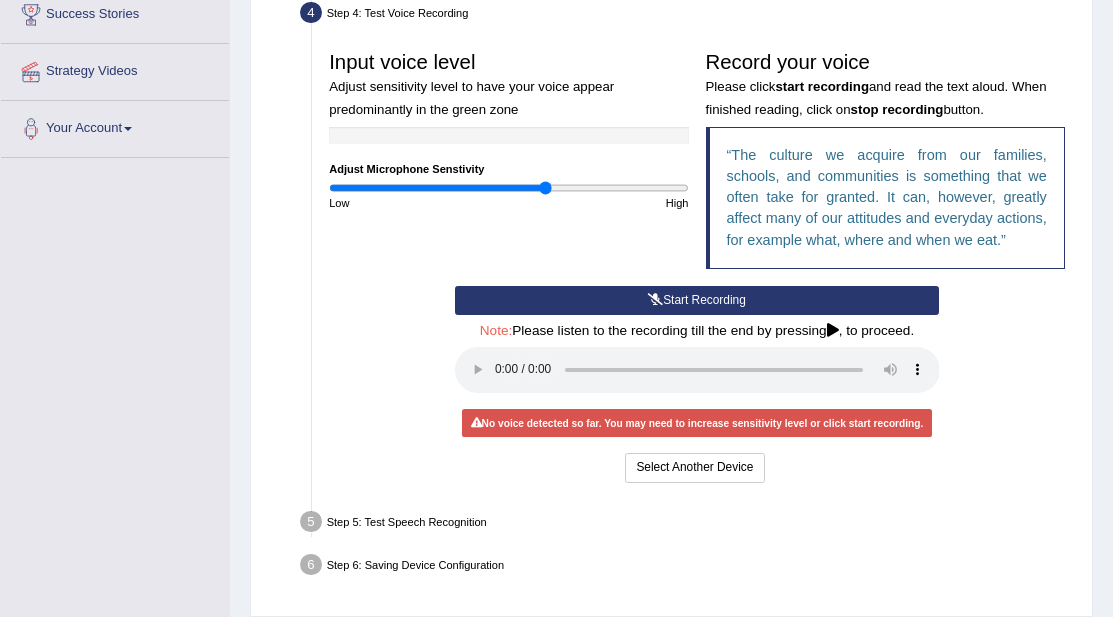 click at bounding box center (508, 188) 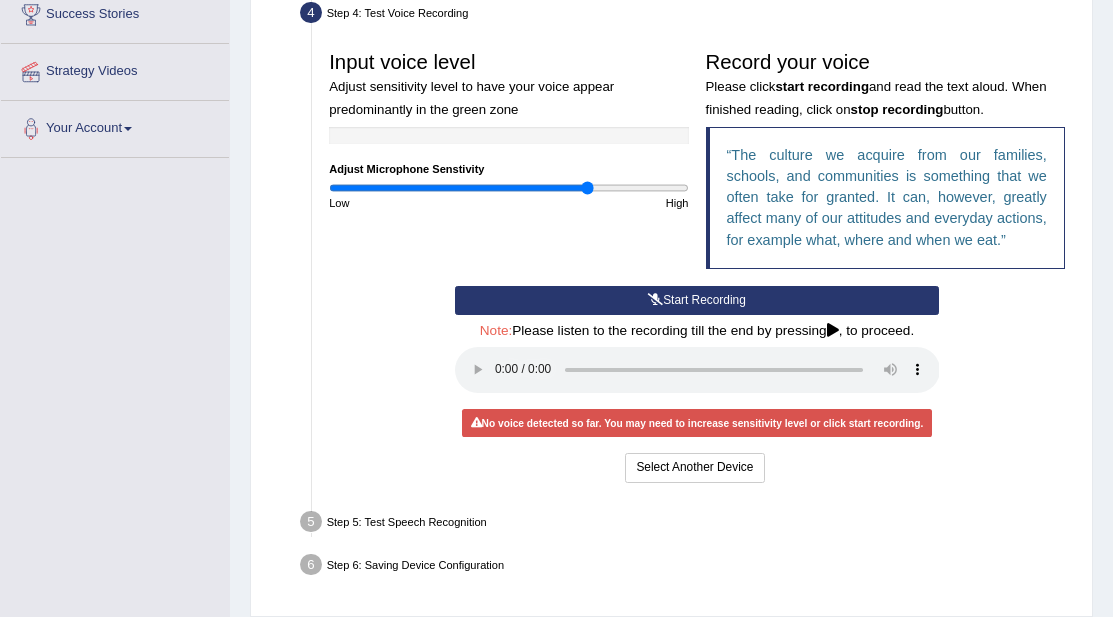 click at bounding box center [508, 188] 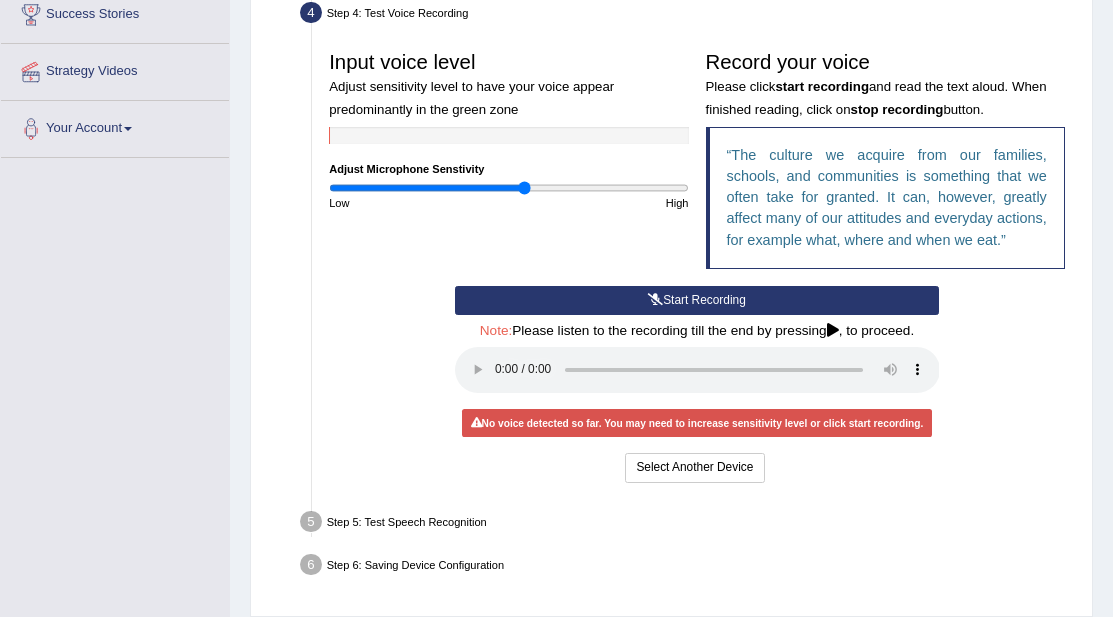type on "1.1" 